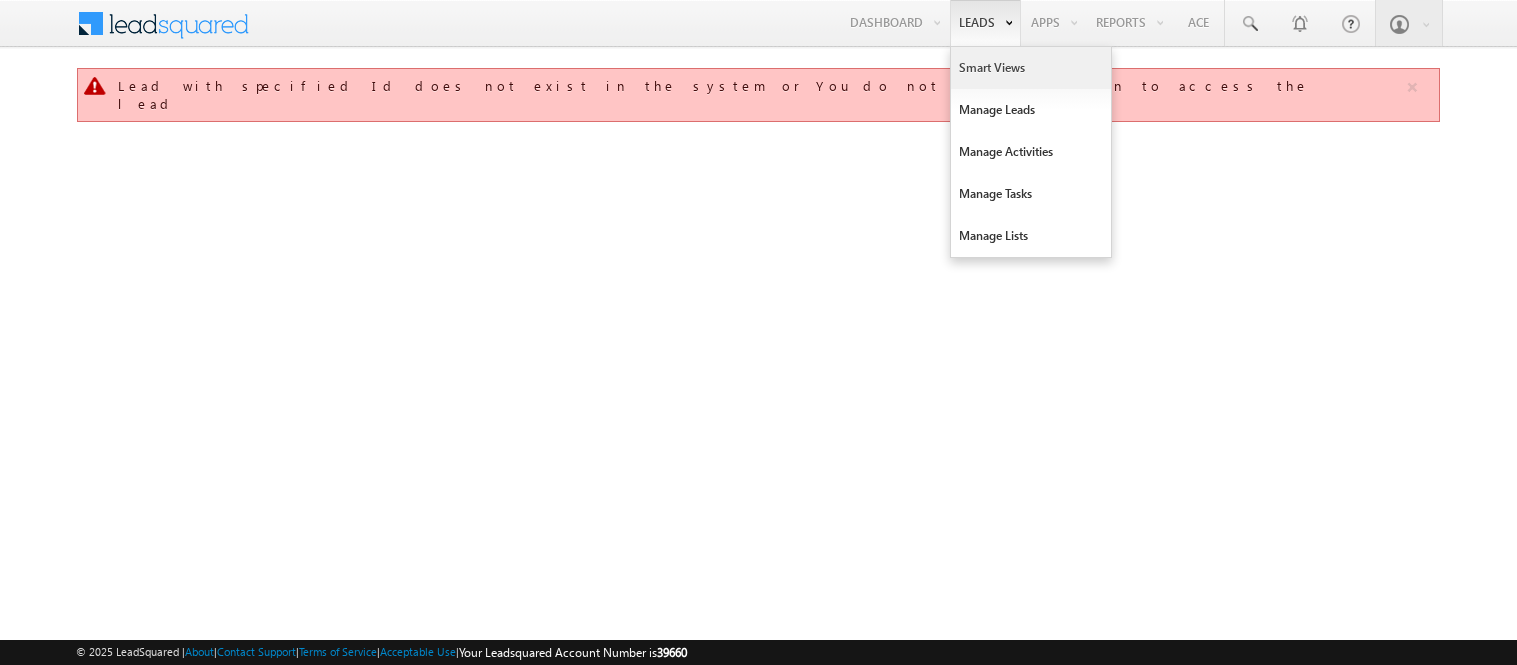 scroll, scrollTop: 0, scrollLeft: 0, axis: both 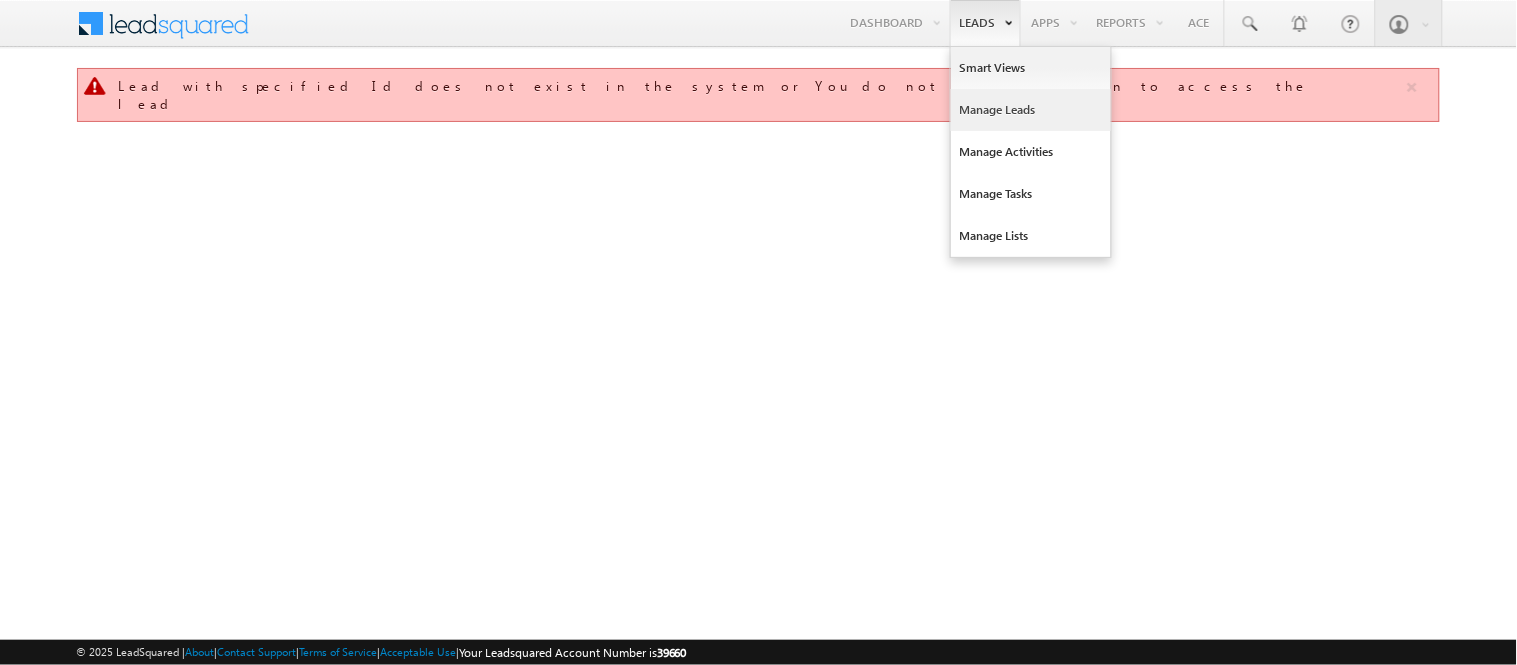 click on "Manage Leads" at bounding box center (1031, 110) 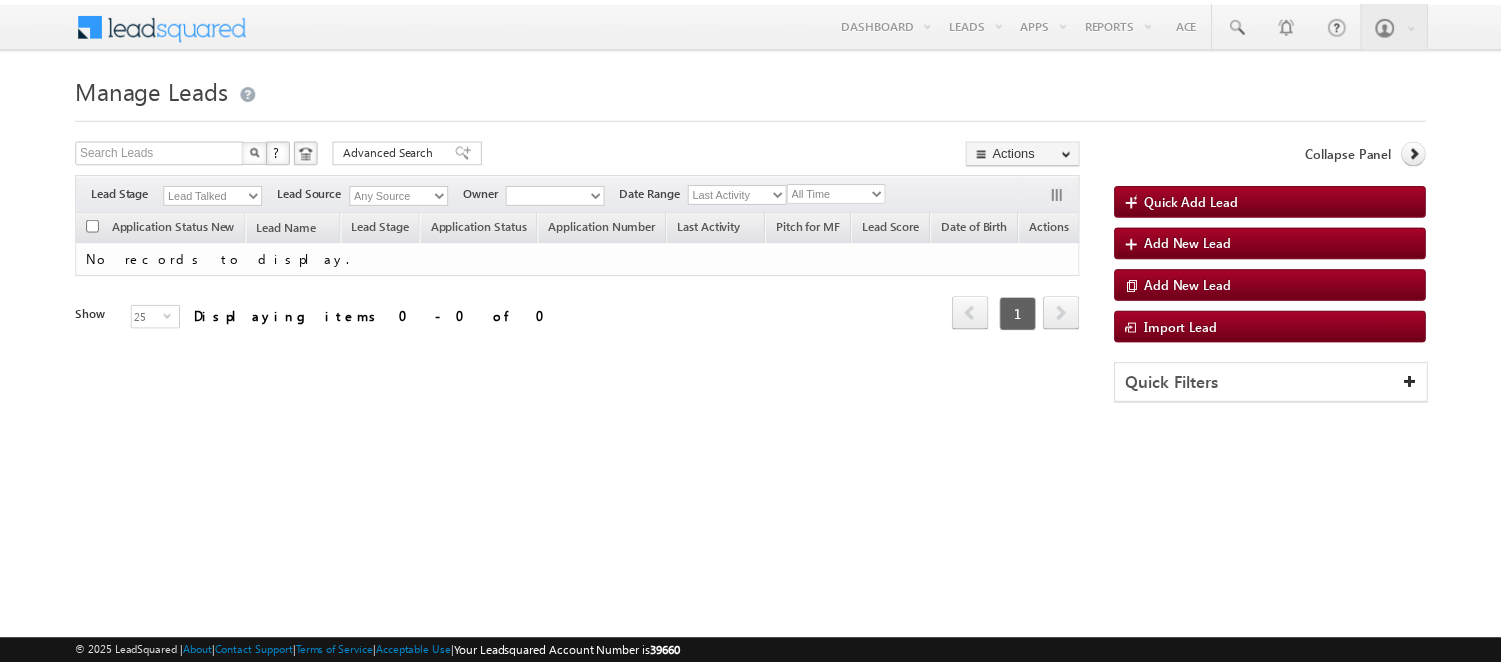scroll, scrollTop: 0, scrollLeft: 0, axis: both 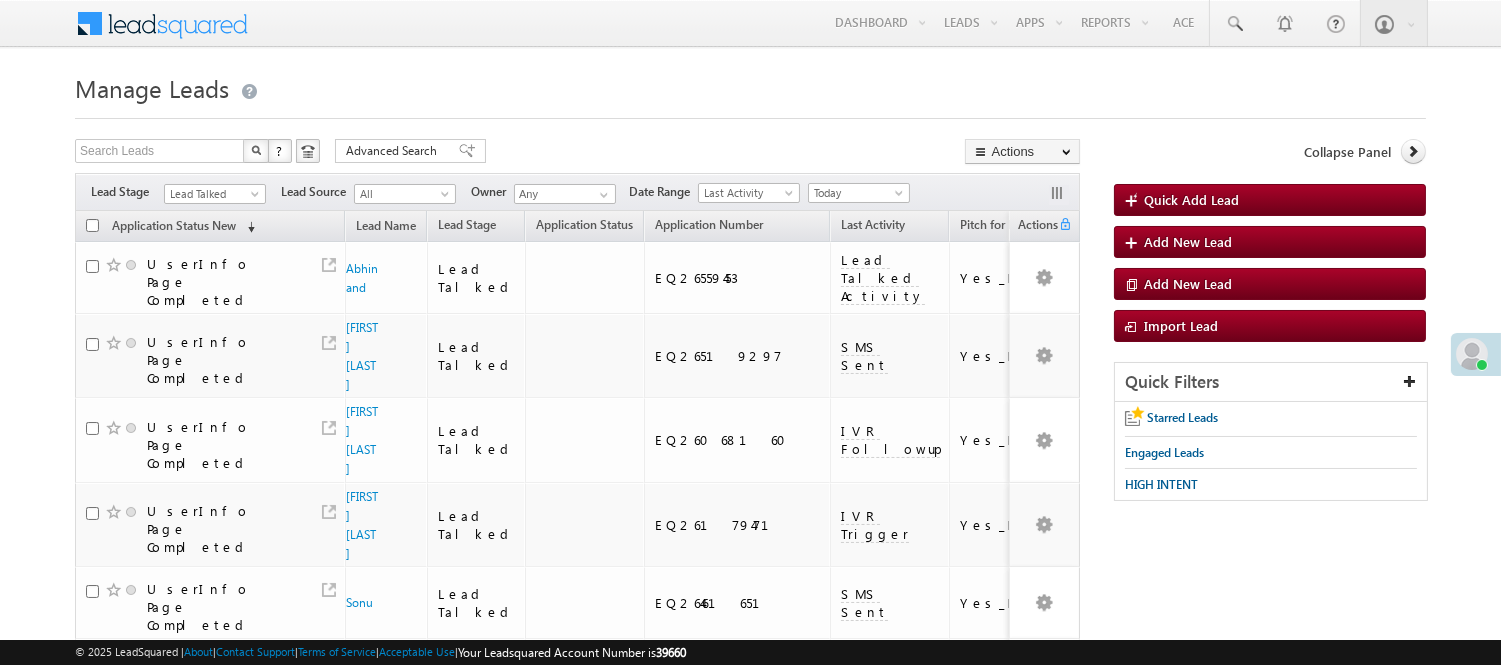 click on "Lead Talked" at bounding box center (212, 194) 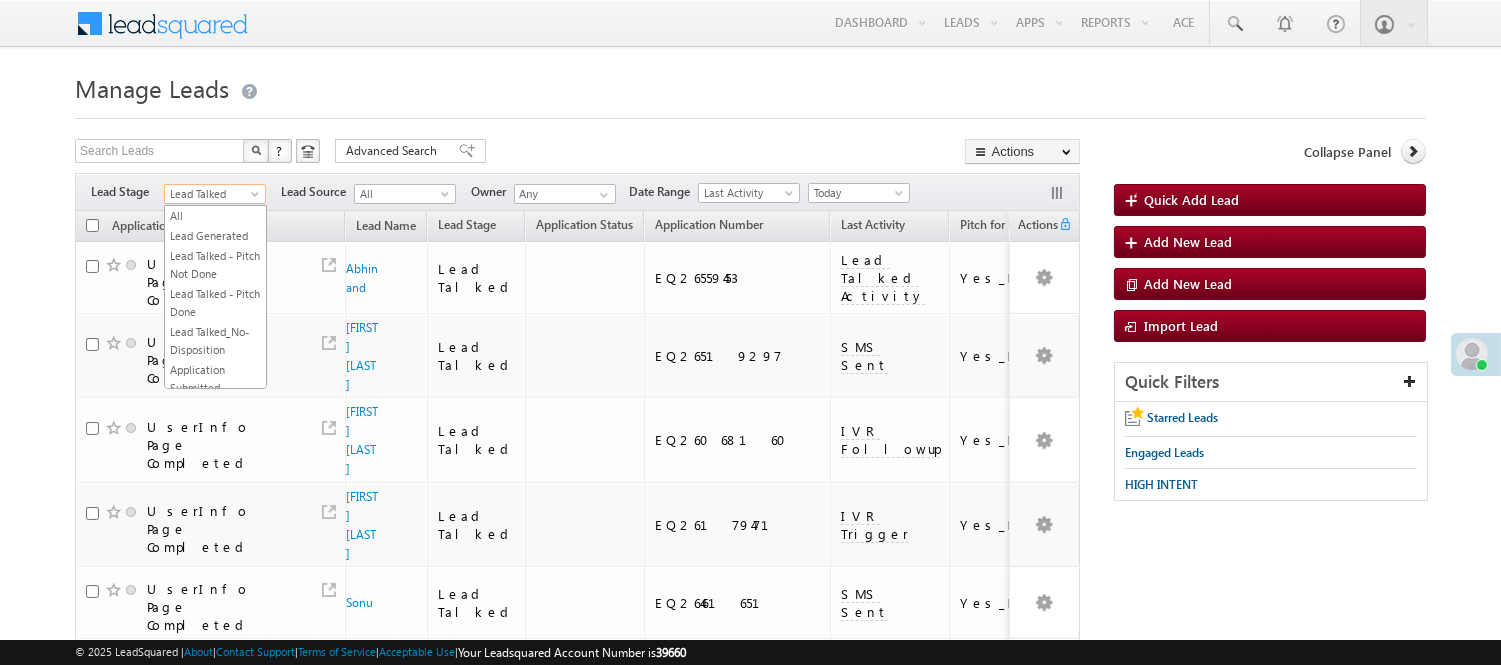 scroll, scrollTop: 496, scrollLeft: 0, axis: vertical 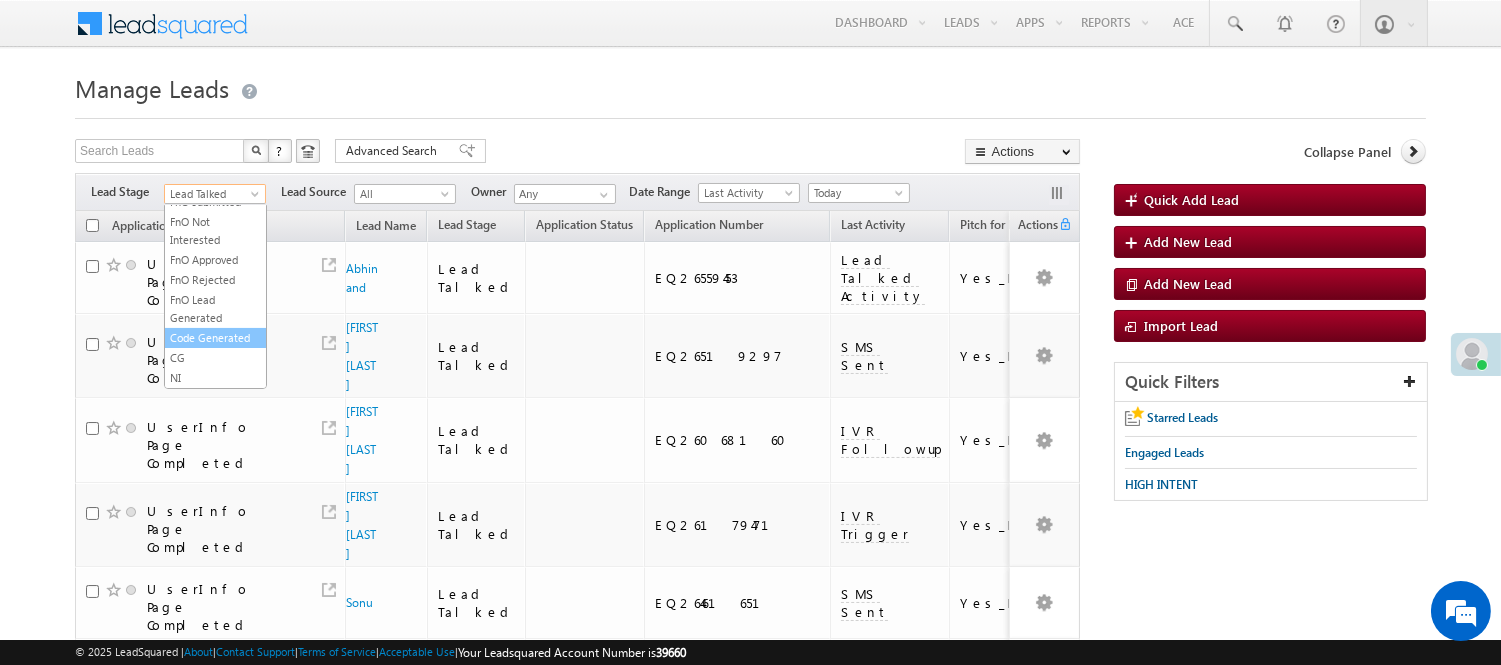 click on "Code Generated" at bounding box center [215, 338] 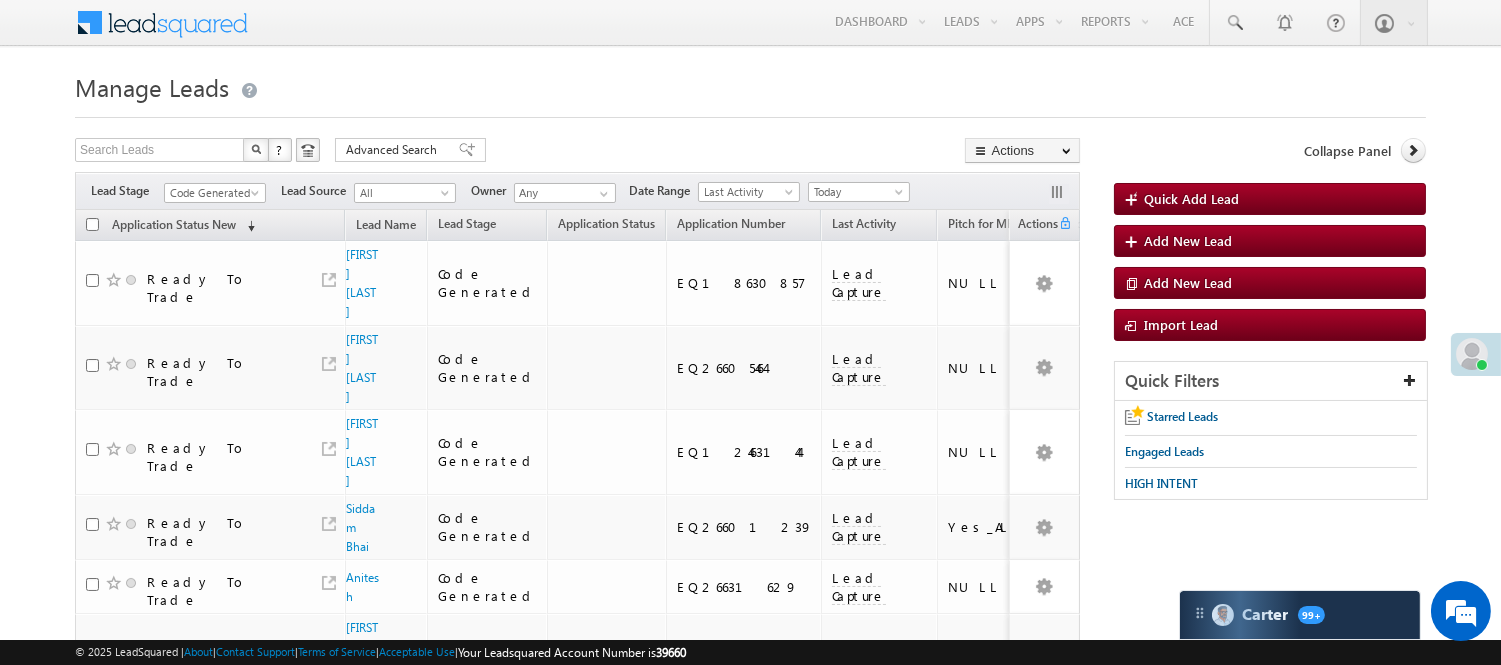 scroll, scrollTop: 0, scrollLeft: 0, axis: both 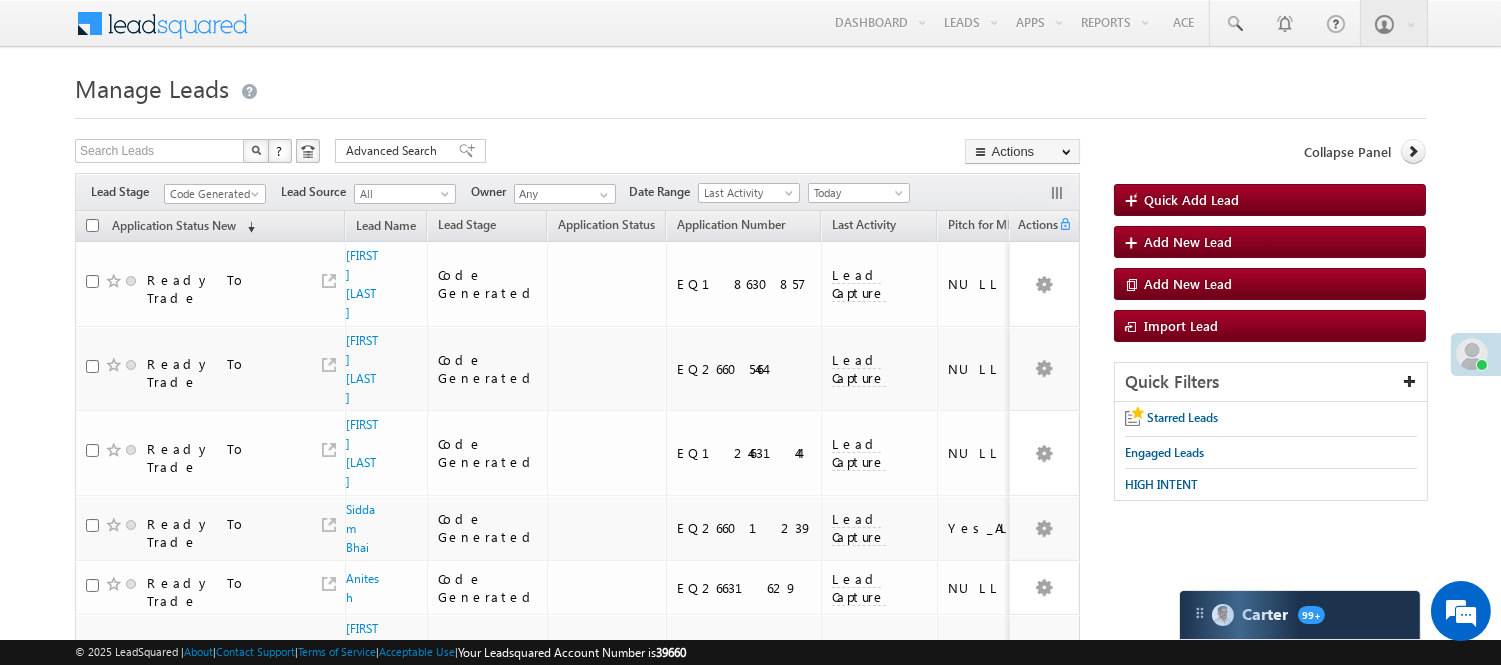 click on "Filters
Lead Stage
All Lead Generated Lead Talked - Pitch Not Done Lead Talked - Pitch Done Lead Talked_No-Disposition Application Submitted Payment Done Application Resubmitted Under Objection Lead Called Lead Talked Not Interested FnO Lead Called FnO Lead Talked FnO submitted FnO Not Interested FnO Approved FnO Rejected FnO Lead Generated Code Generated CG NI Code Generated
Lead Source
All All
Owner Any Any" at bounding box center (577, 192) 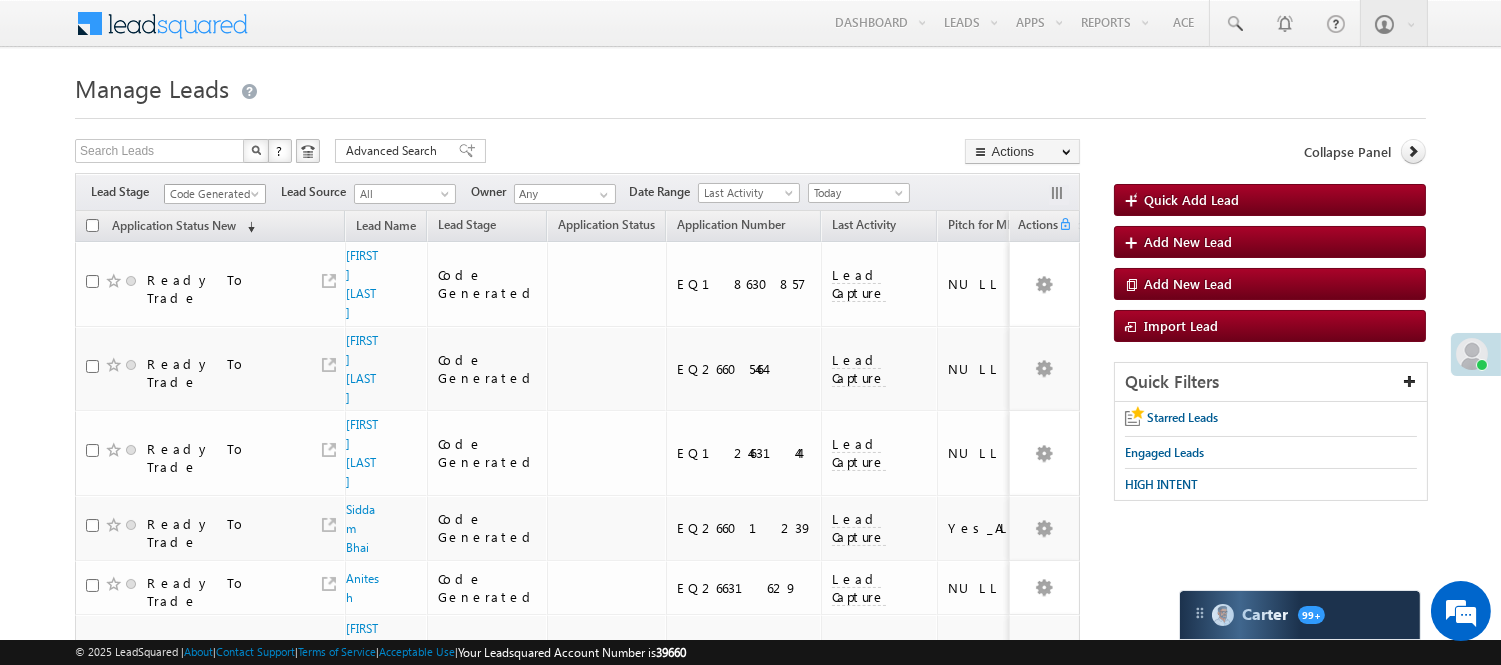 click on "Code Generated" at bounding box center [212, 194] 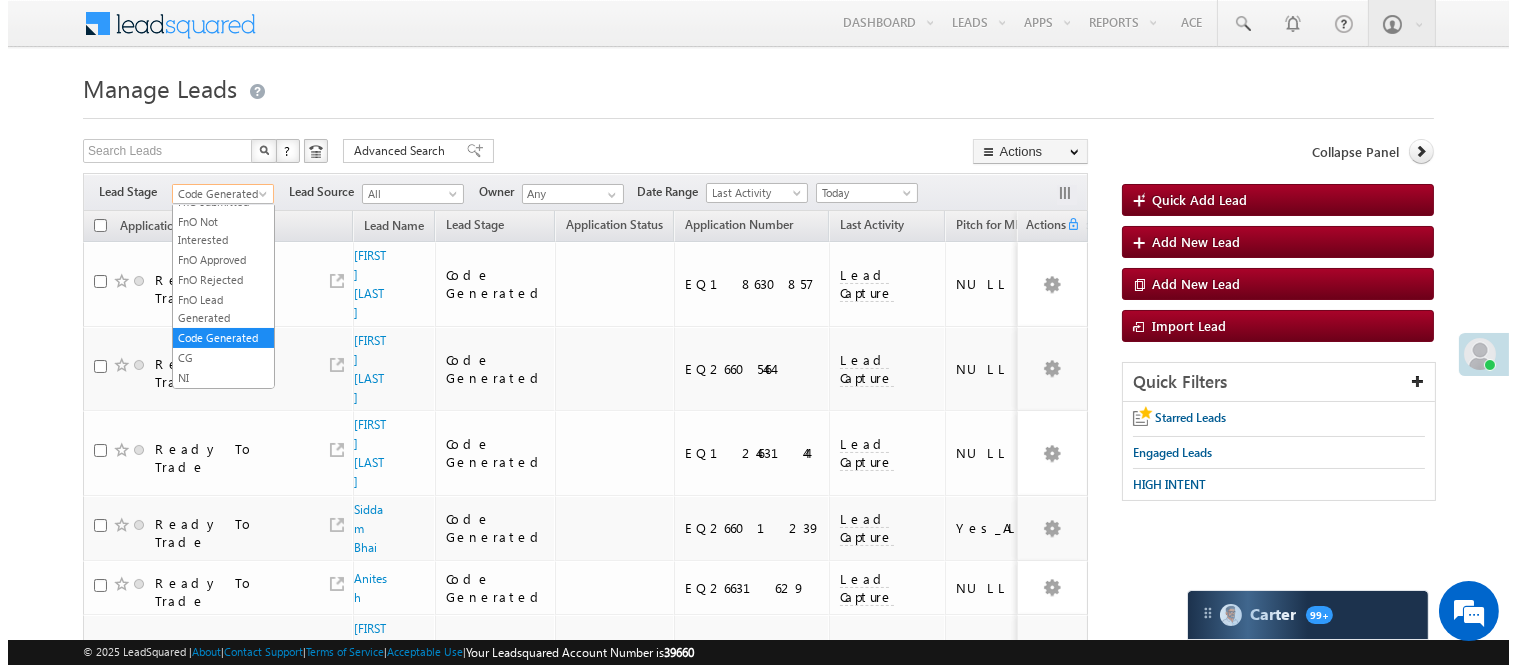 scroll, scrollTop: 0, scrollLeft: 0, axis: both 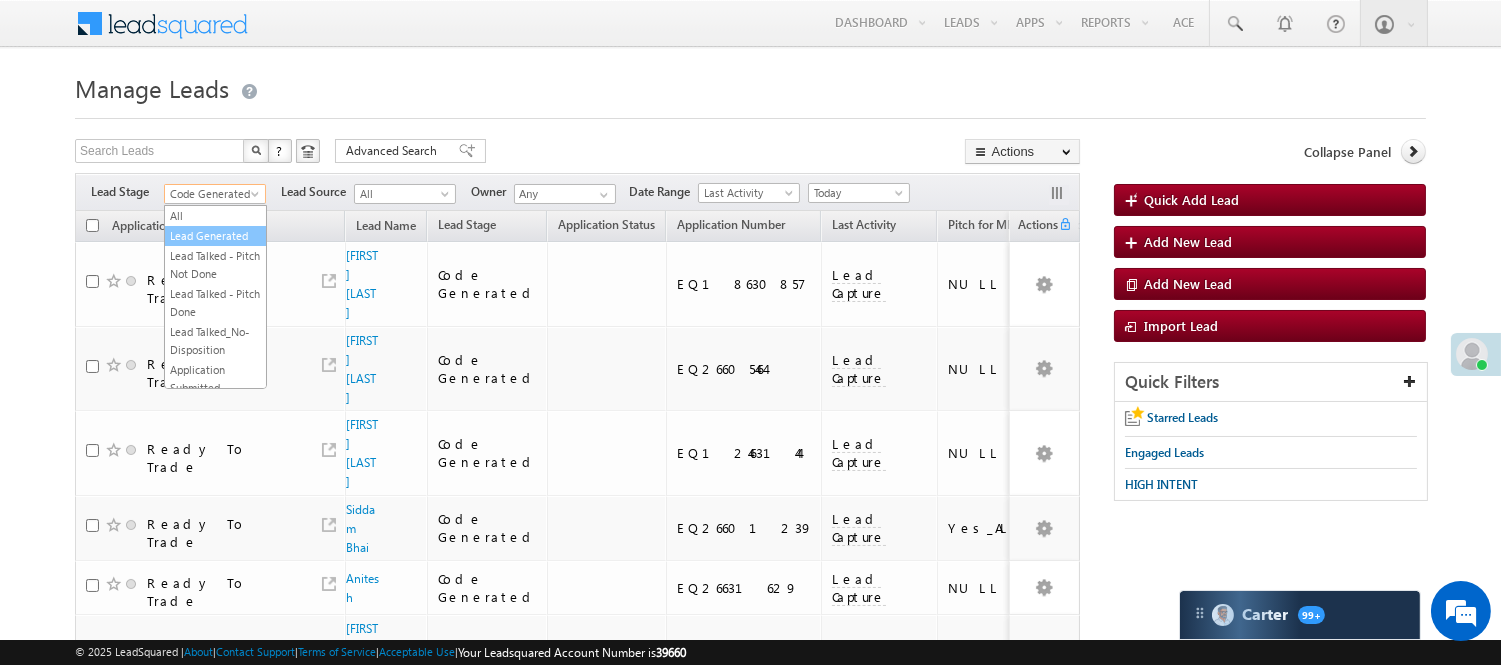 click on "Lead Generated" at bounding box center [215, 236] 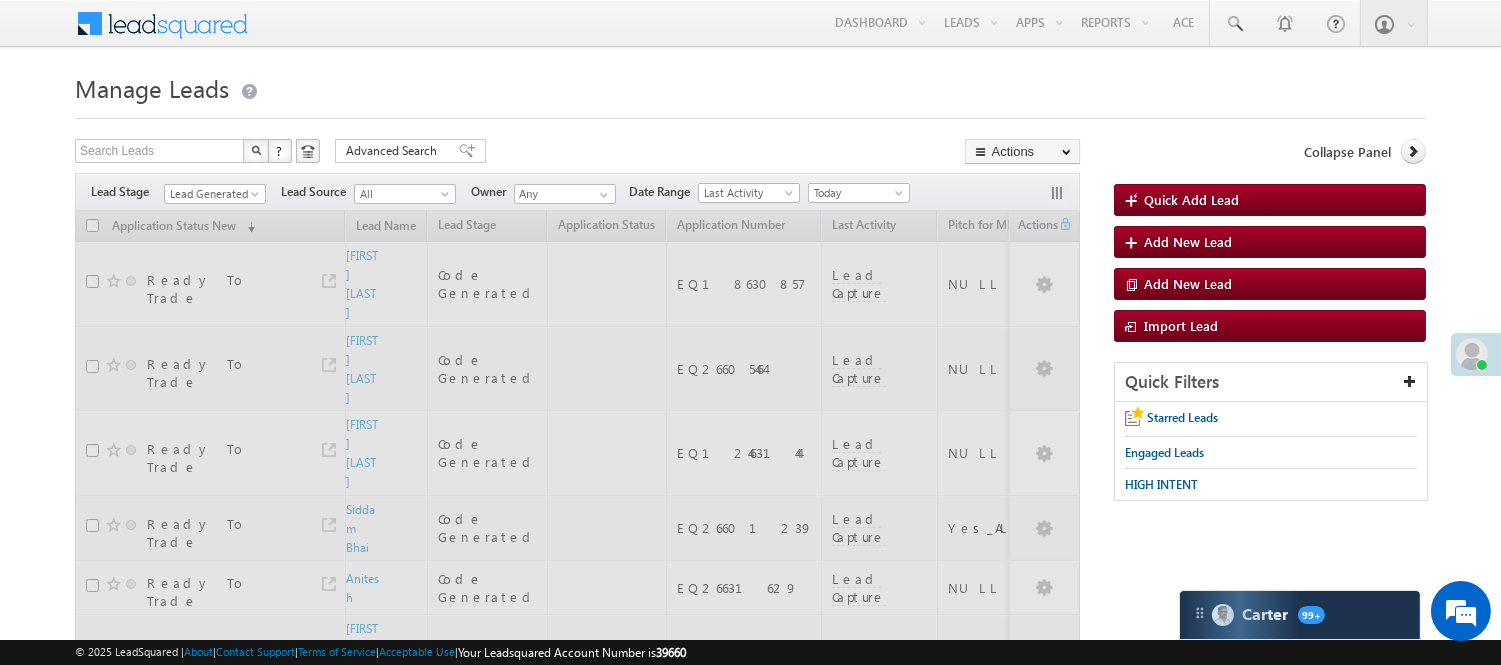 click on "Manage Leads" at bounding box center (750, 86) 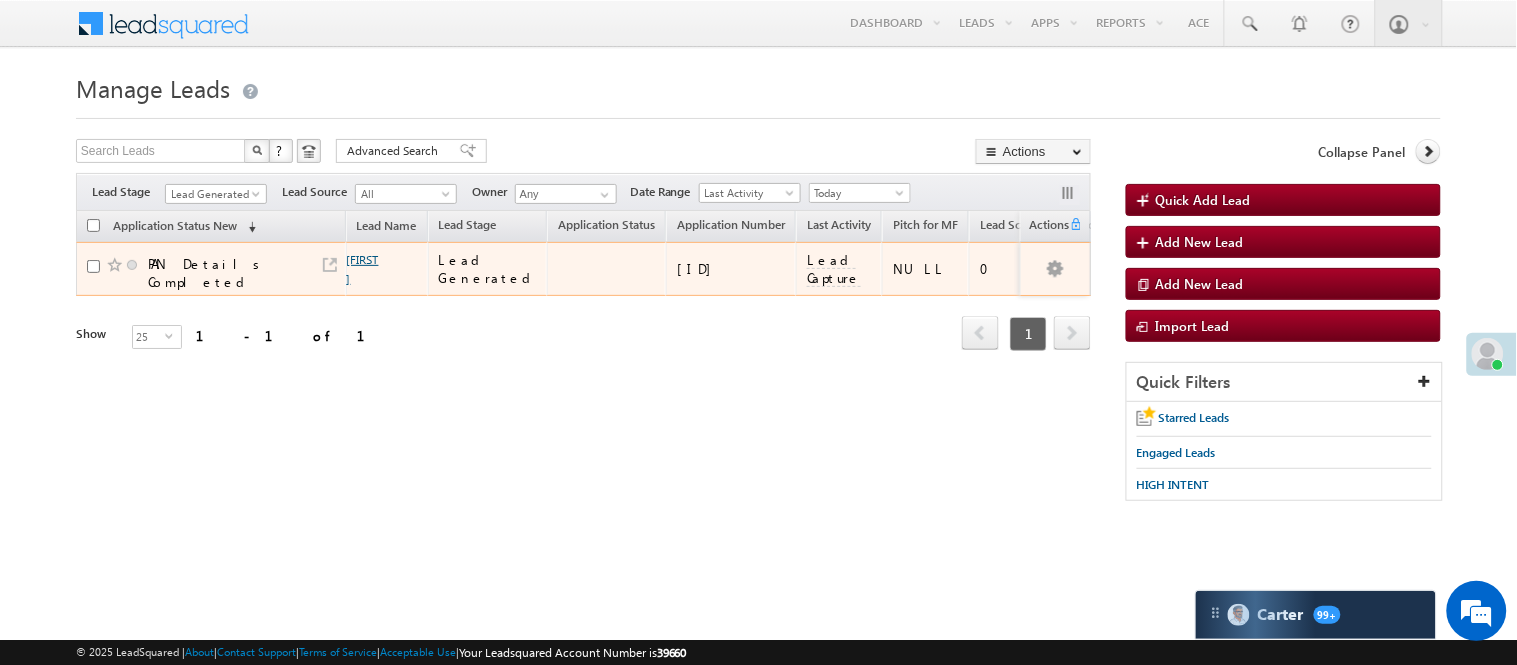 click on "Ishu" at bounding box center [363, 269] 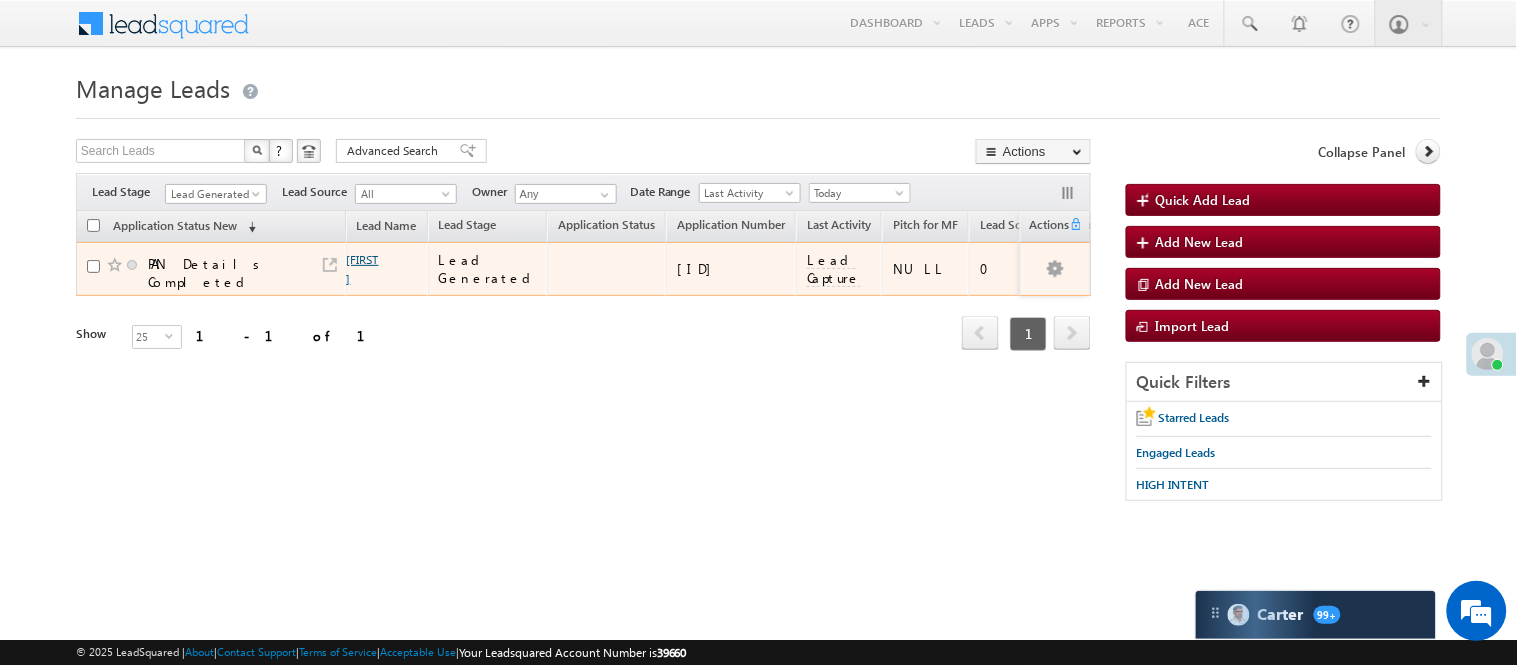 scroll, scrollTop: 0, scrollLeft: 0, axis: both 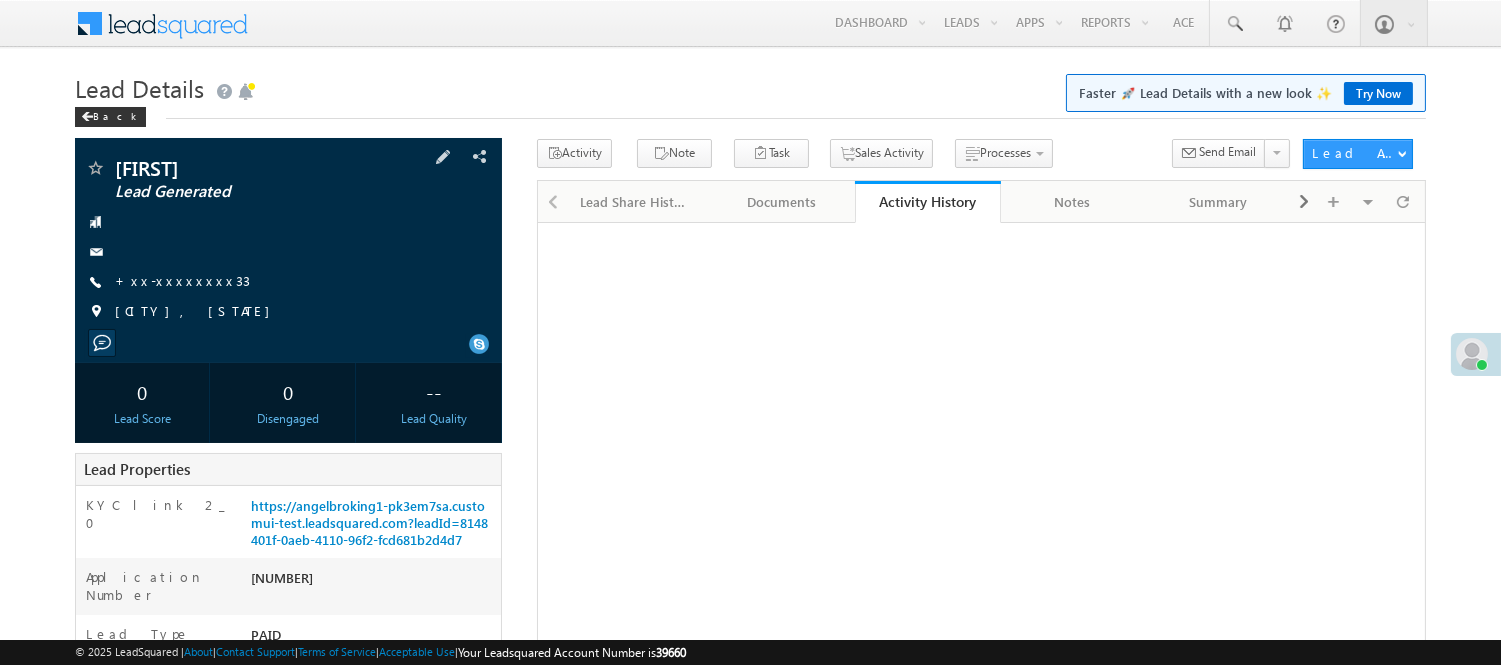 click on "+xx-xxxxxxxx33" at bounding box center [182, 282] 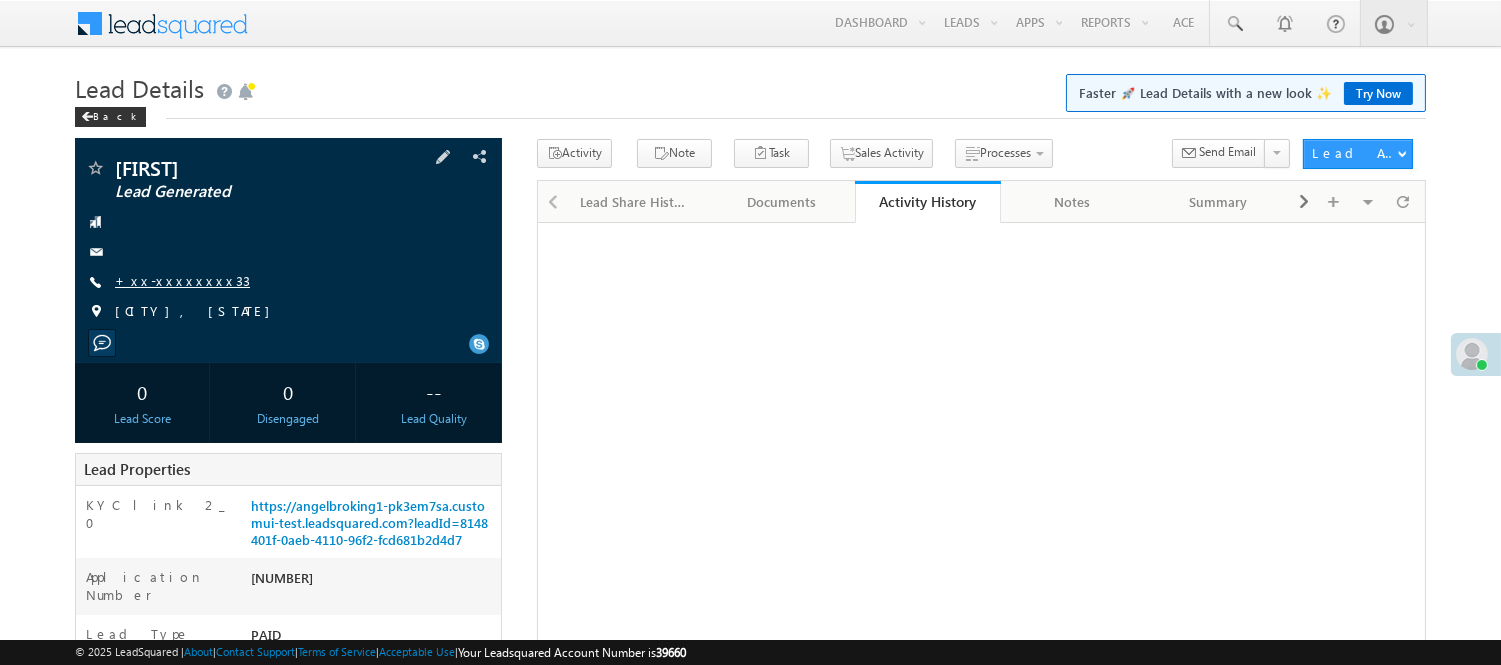 click on "+xx-xxxxxxxx33" at bounding box center [182, 280] 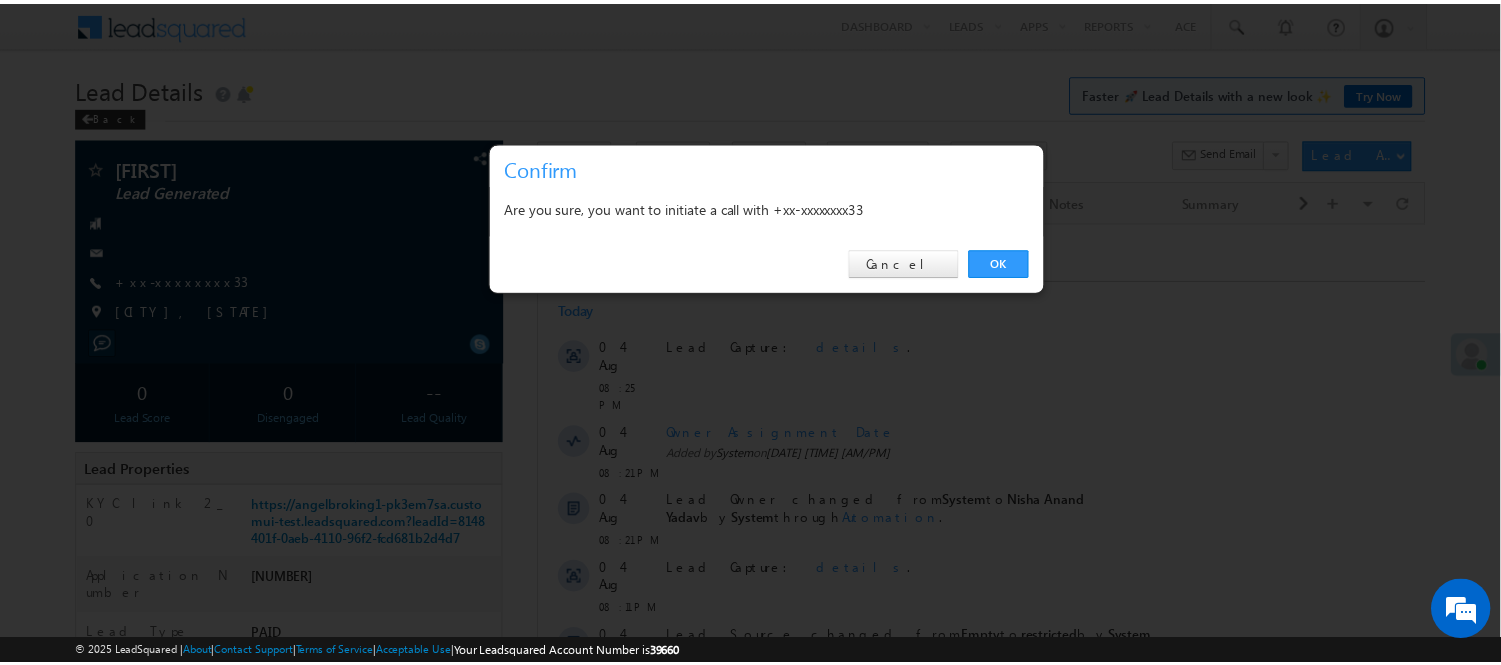 scroll, scrollTop: 0, scrollLeft: 0, axis: both 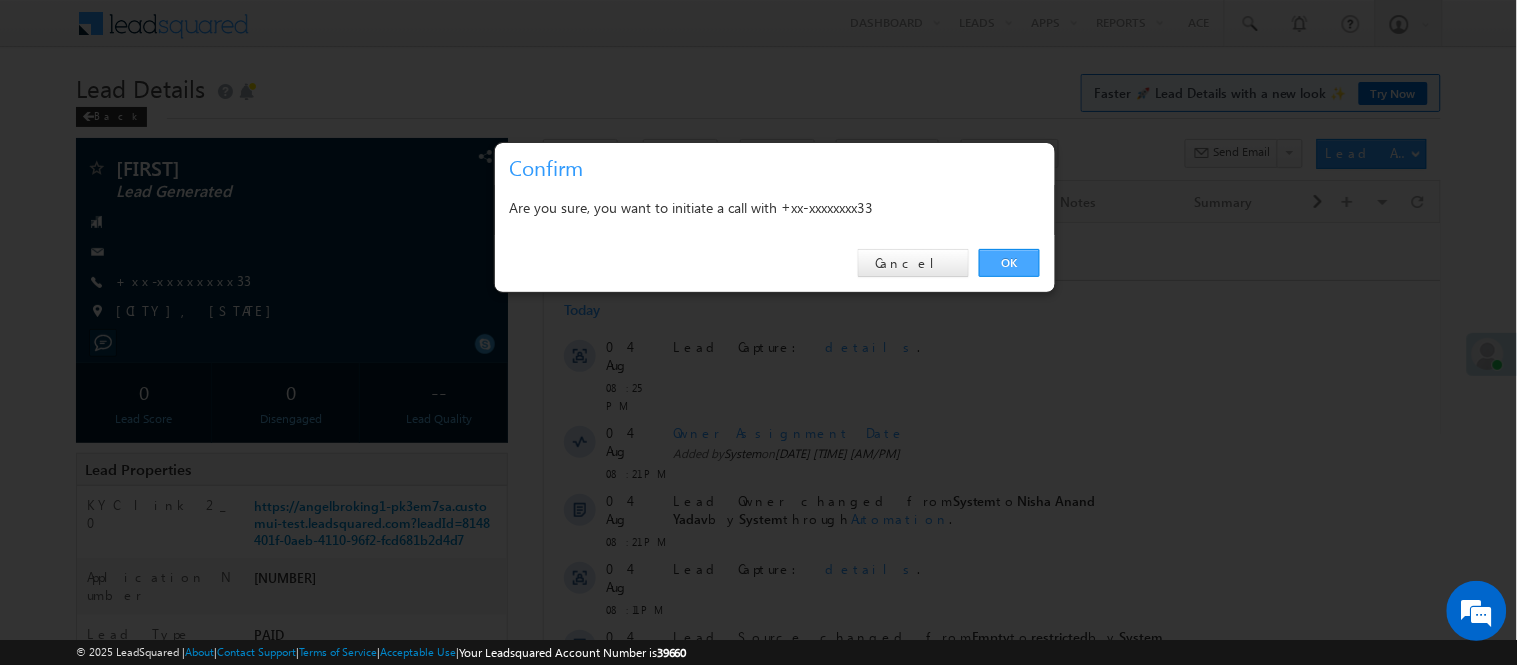 click on "OK" at bounding box center [1009, 263] 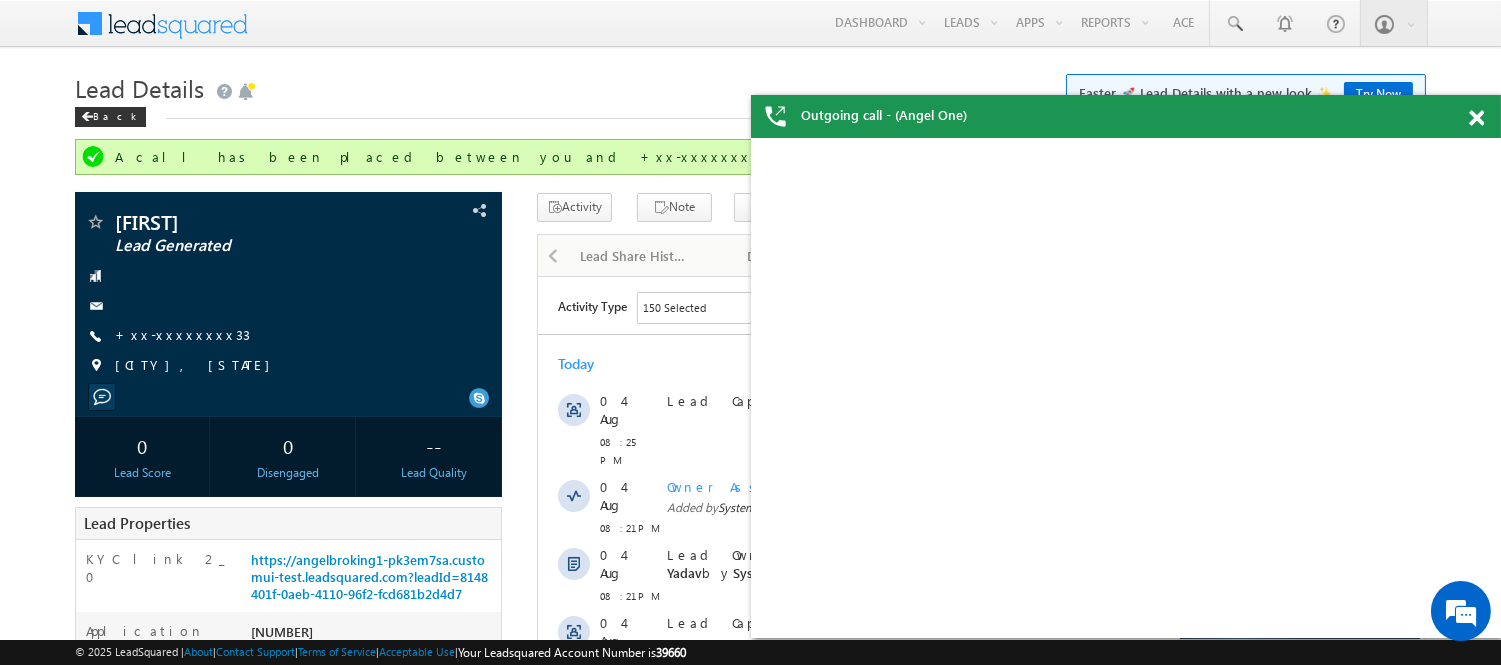 scroll, scrollTop: 0, scrollLeft: 0, axis: both 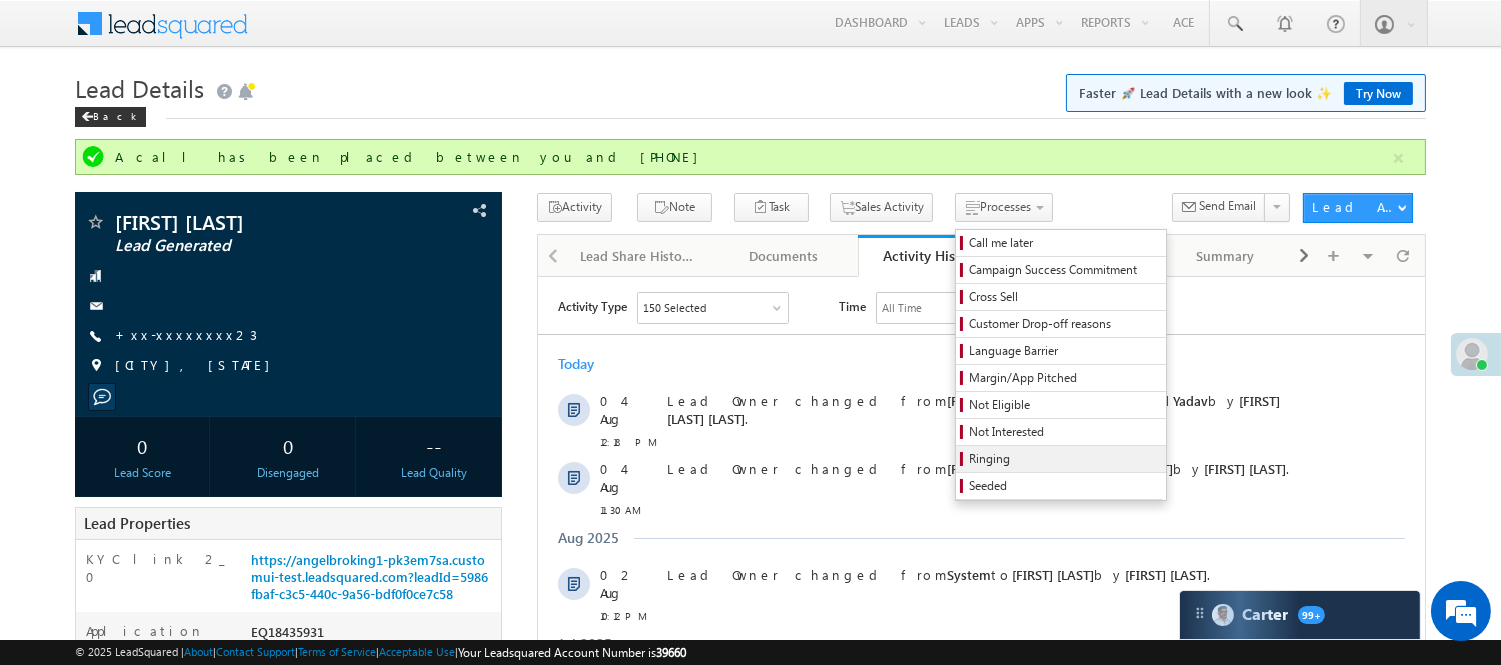 click on "Ringing" at bounding box center [1064, 459] 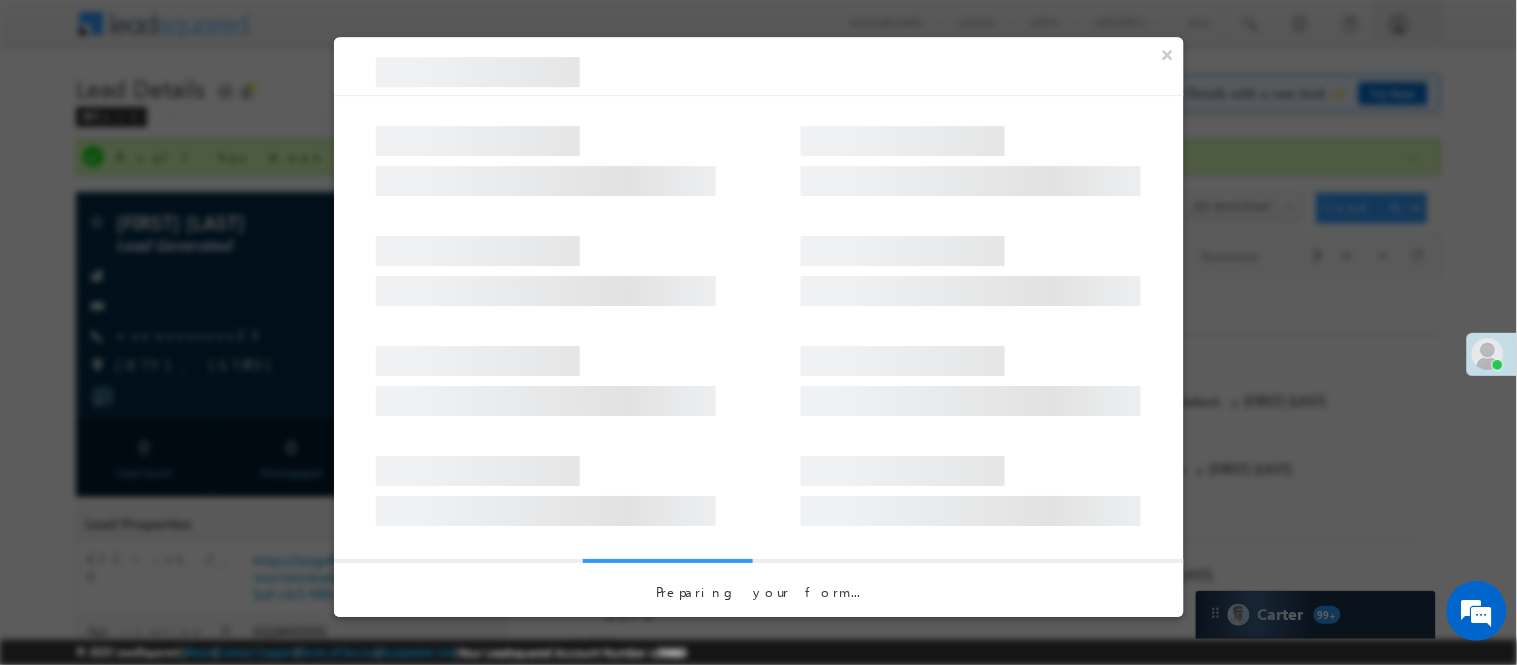 scroll, scrollTop: 0, scrollLeft: 0, axis: both 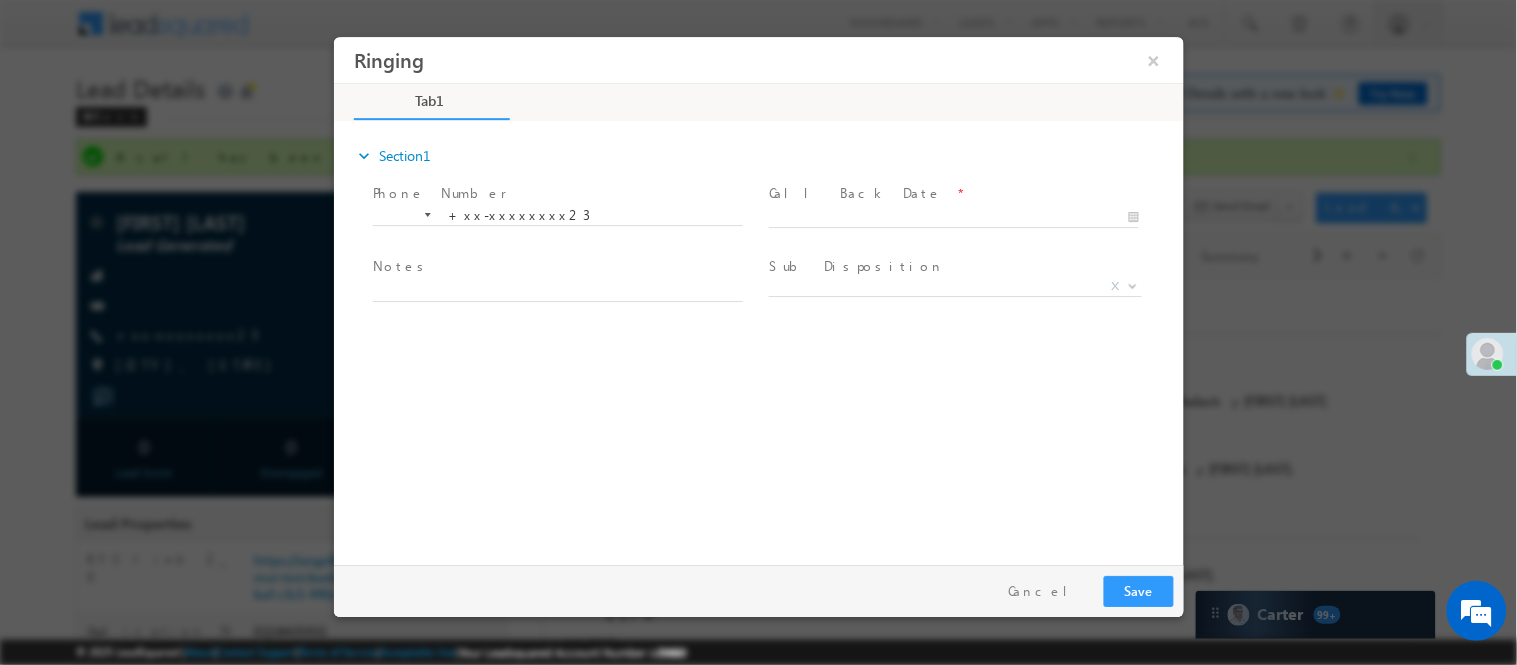 click on "Call Back Date
*" at bounding box center [952, 193] 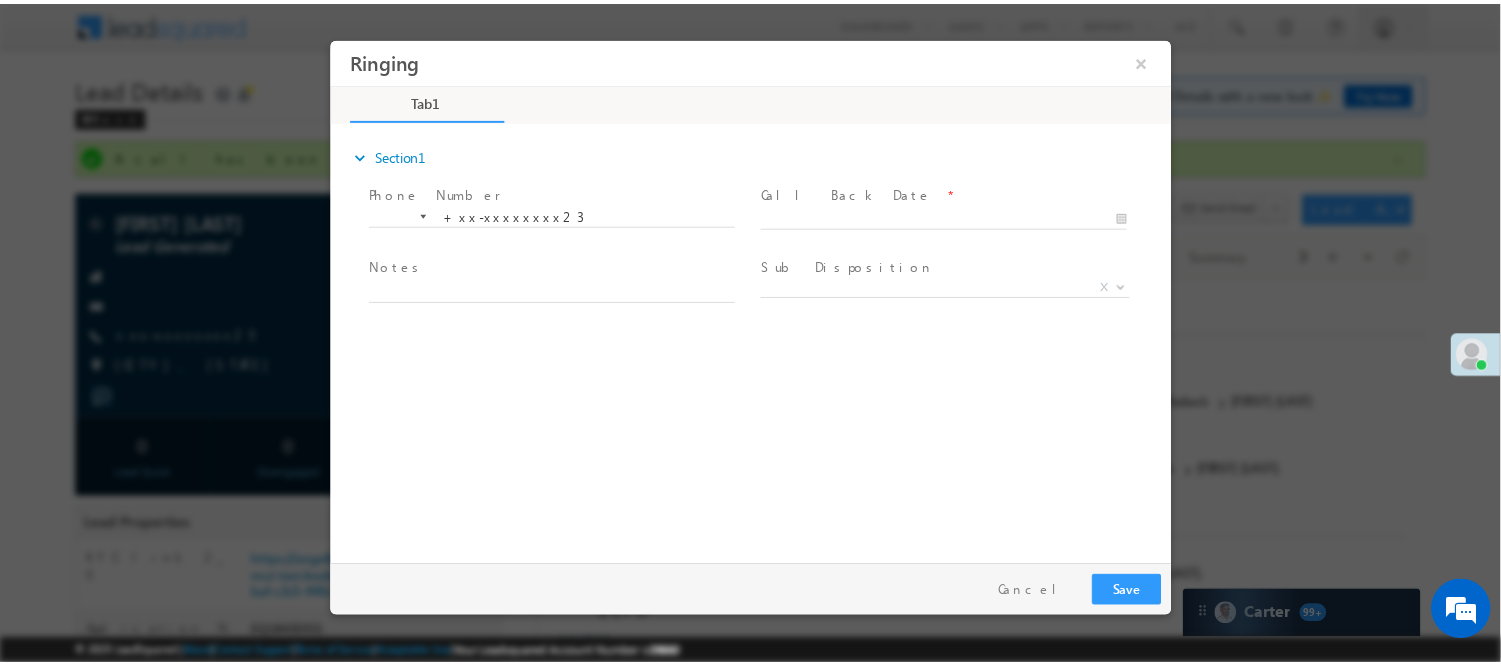 scroll, scrollTop: 0, scrollLeft: 0, axis: both 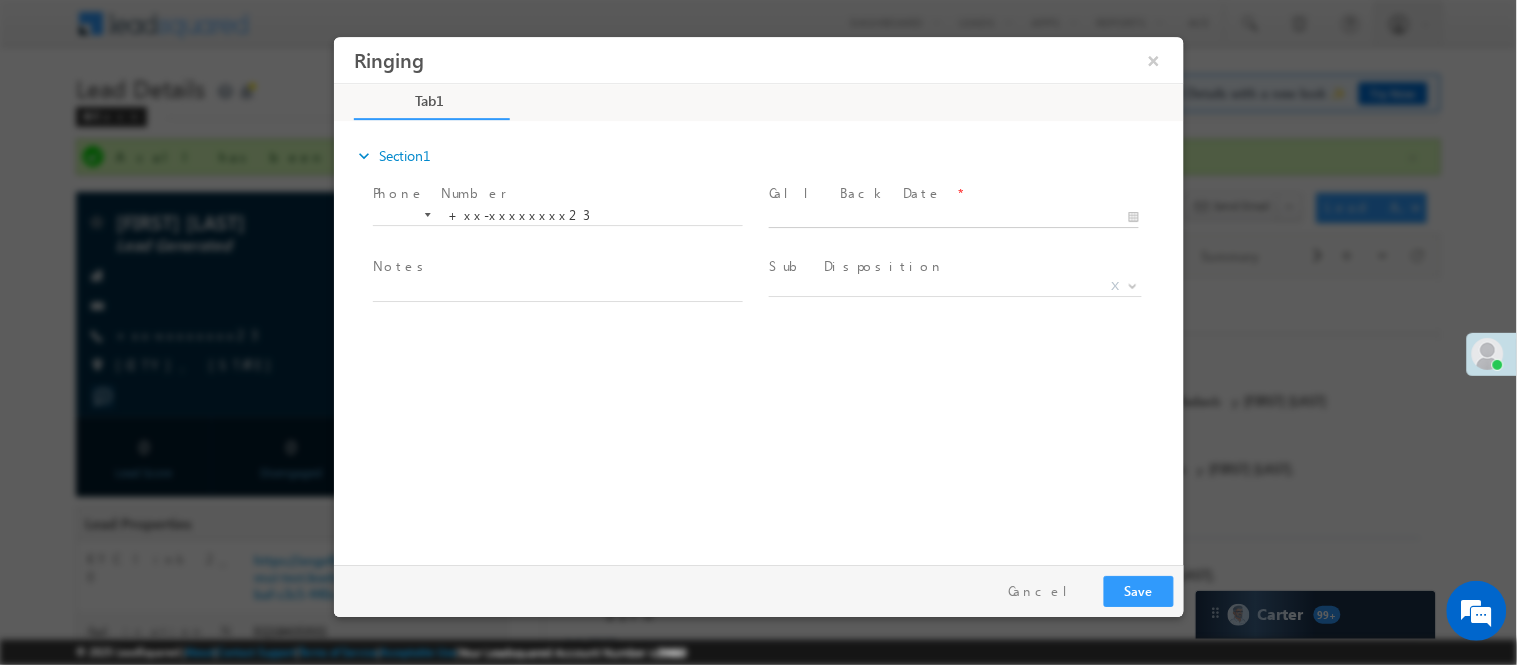click on "Ringing
×" at bounding box center (758, 295) 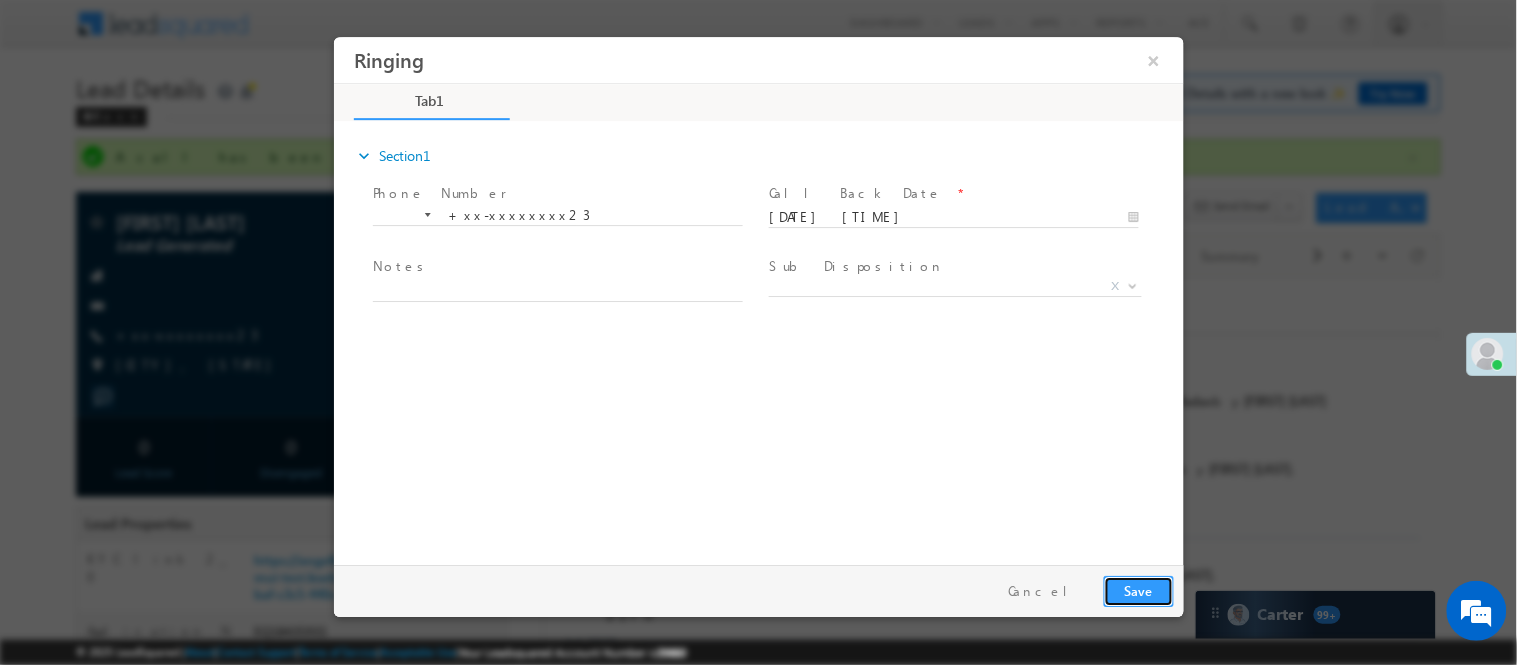 click on "Save" at bounding box center [1138, 590] 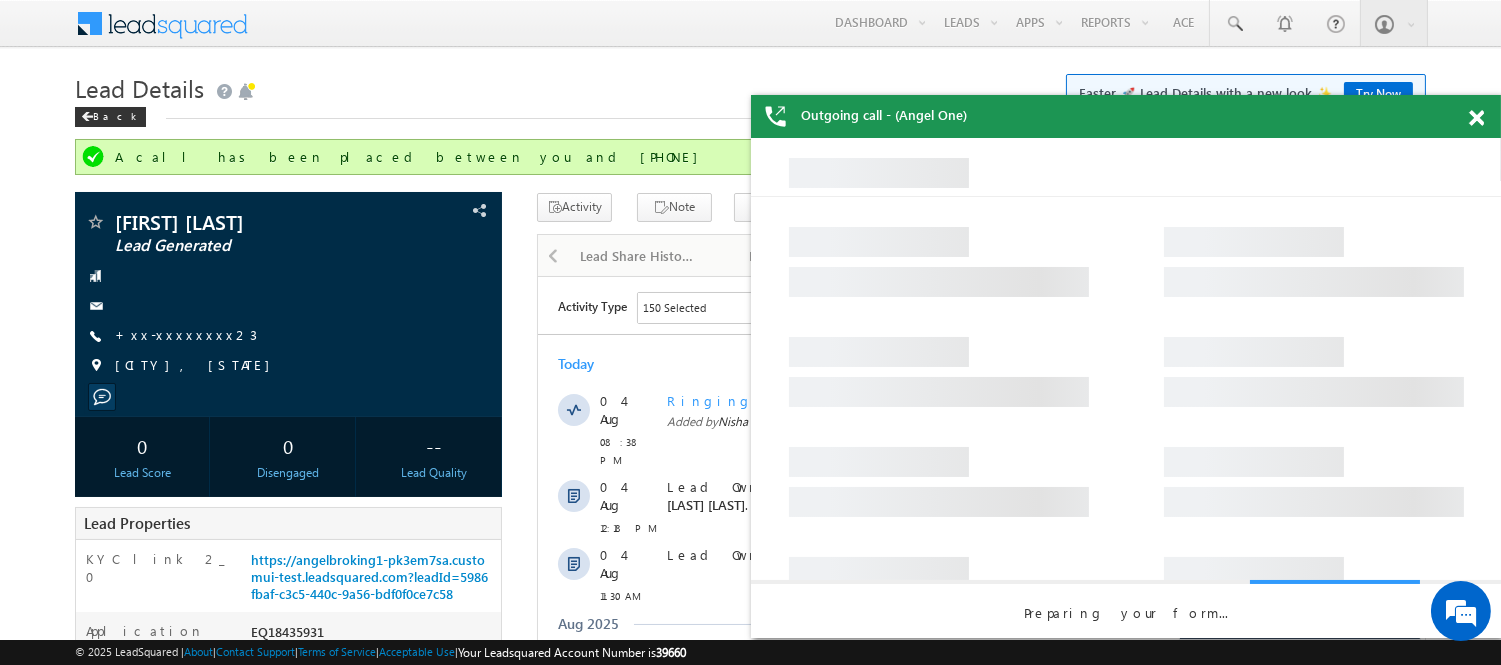 click at bounding box center (1476, 118) 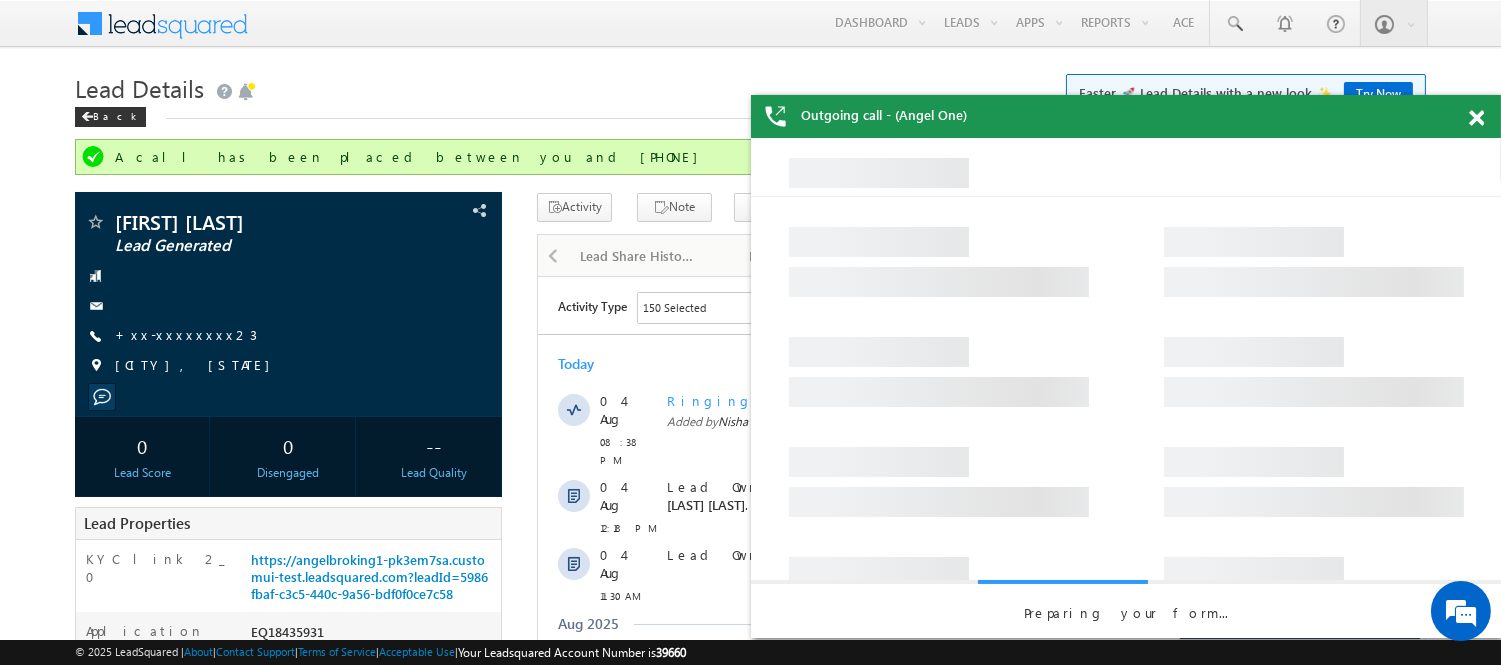 scroll, scrollTop: 0, scrollLeft: 0, axis: both 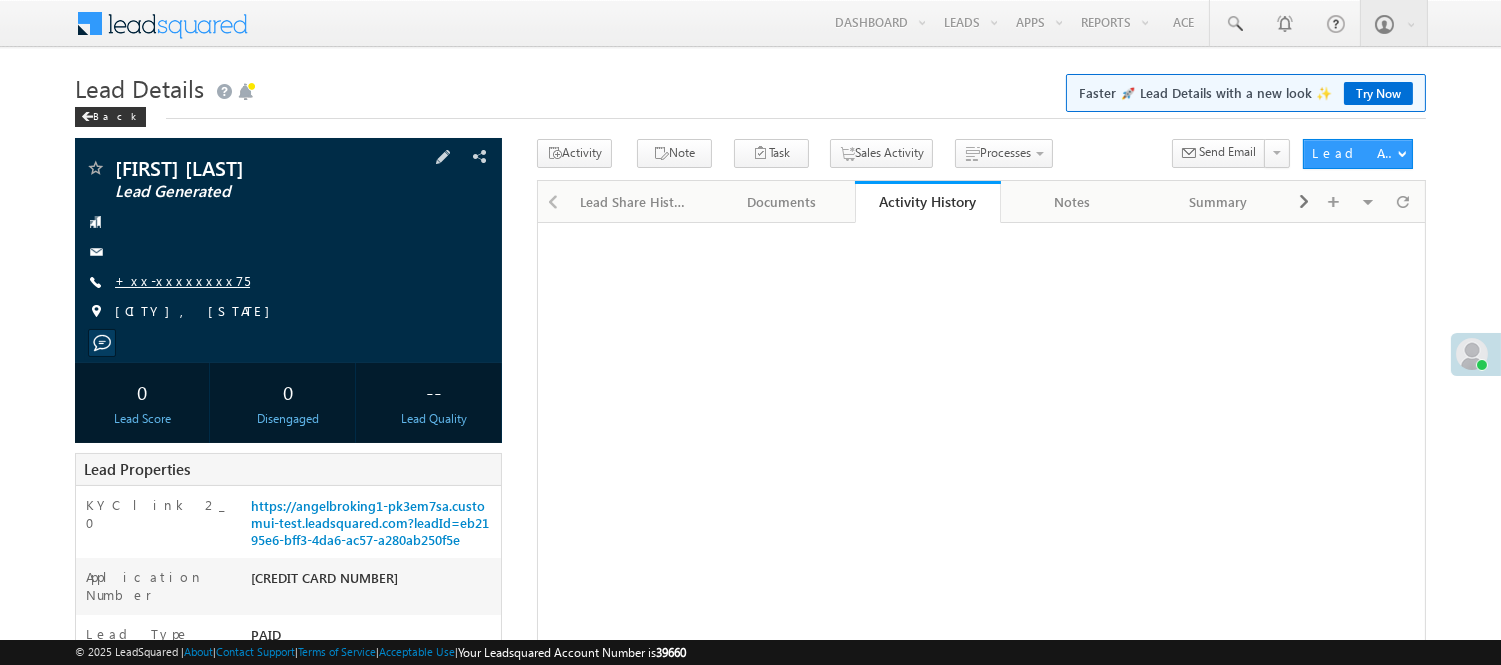 click on "+xx-xxxxxxxx75" at bounding box center [182, 280] 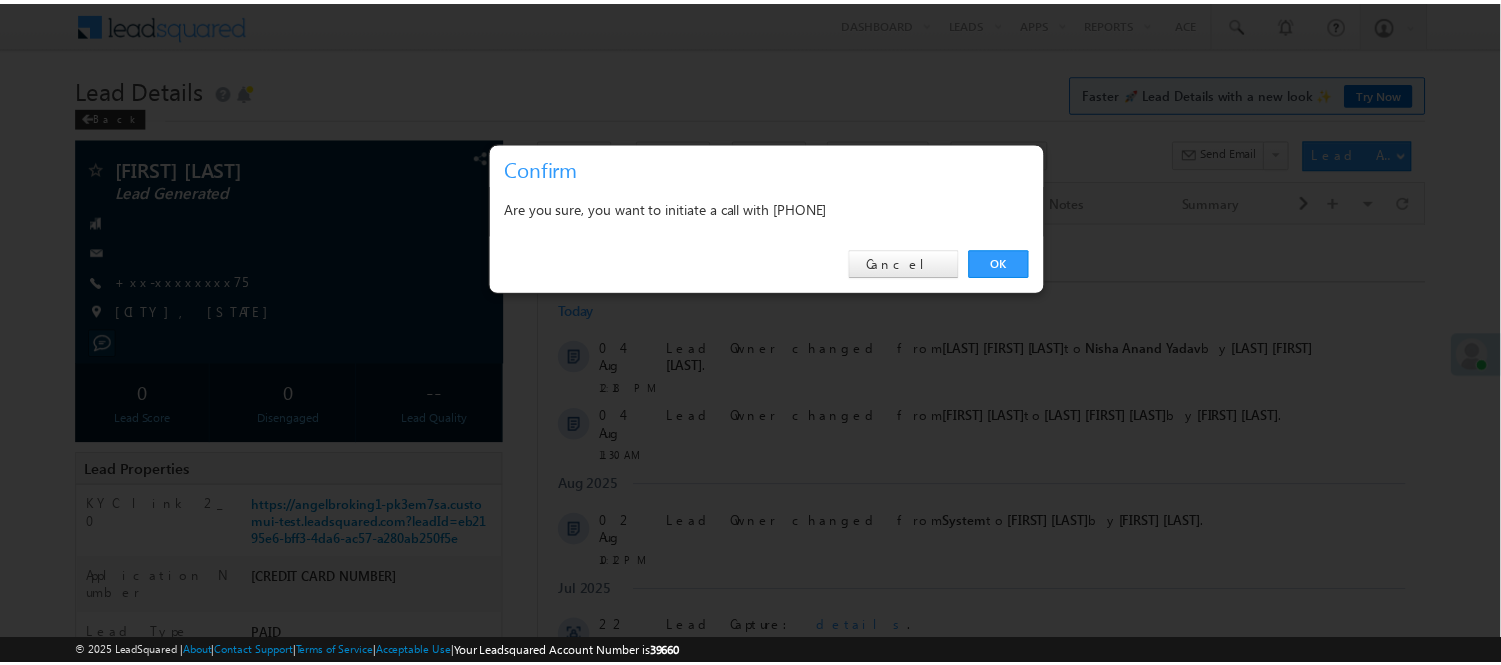scroll, scrollTop: 0, scrollLeft: 0, axis: both 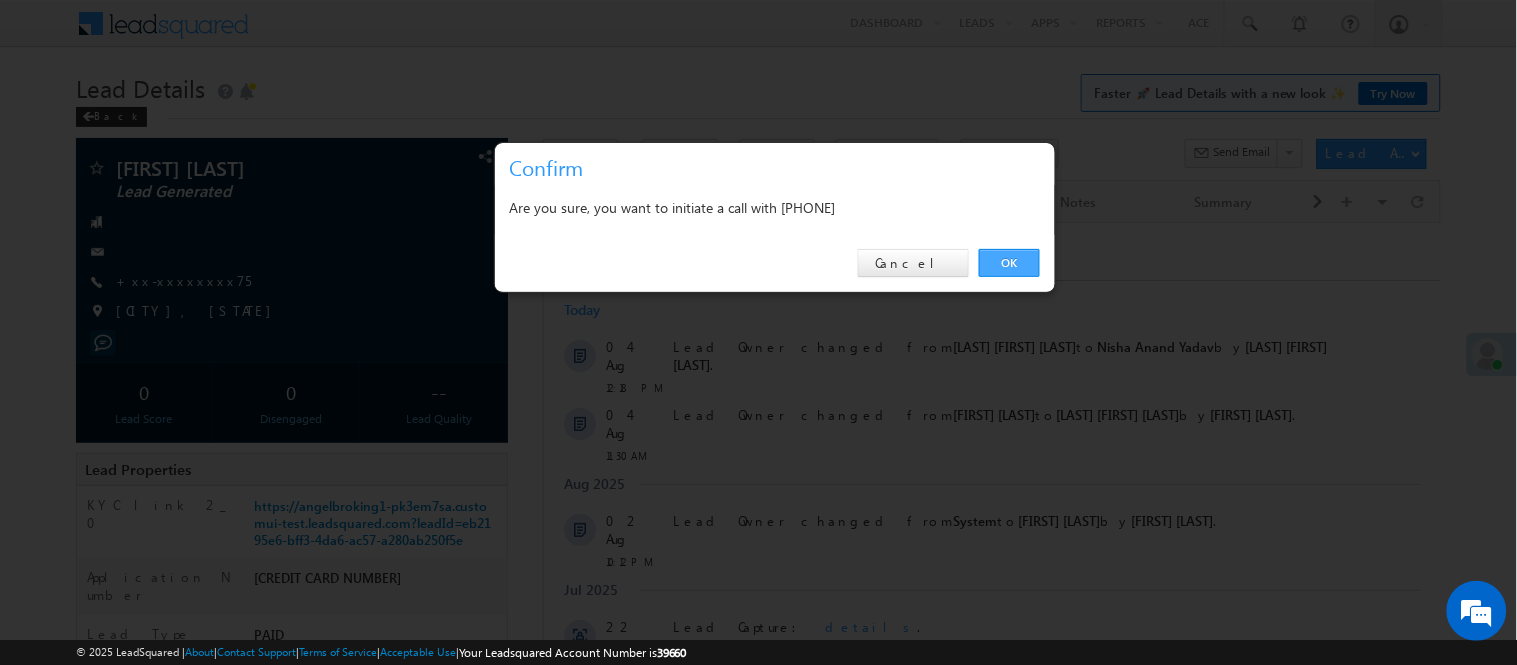 click on "OK" at bounding box center (1009, 263) 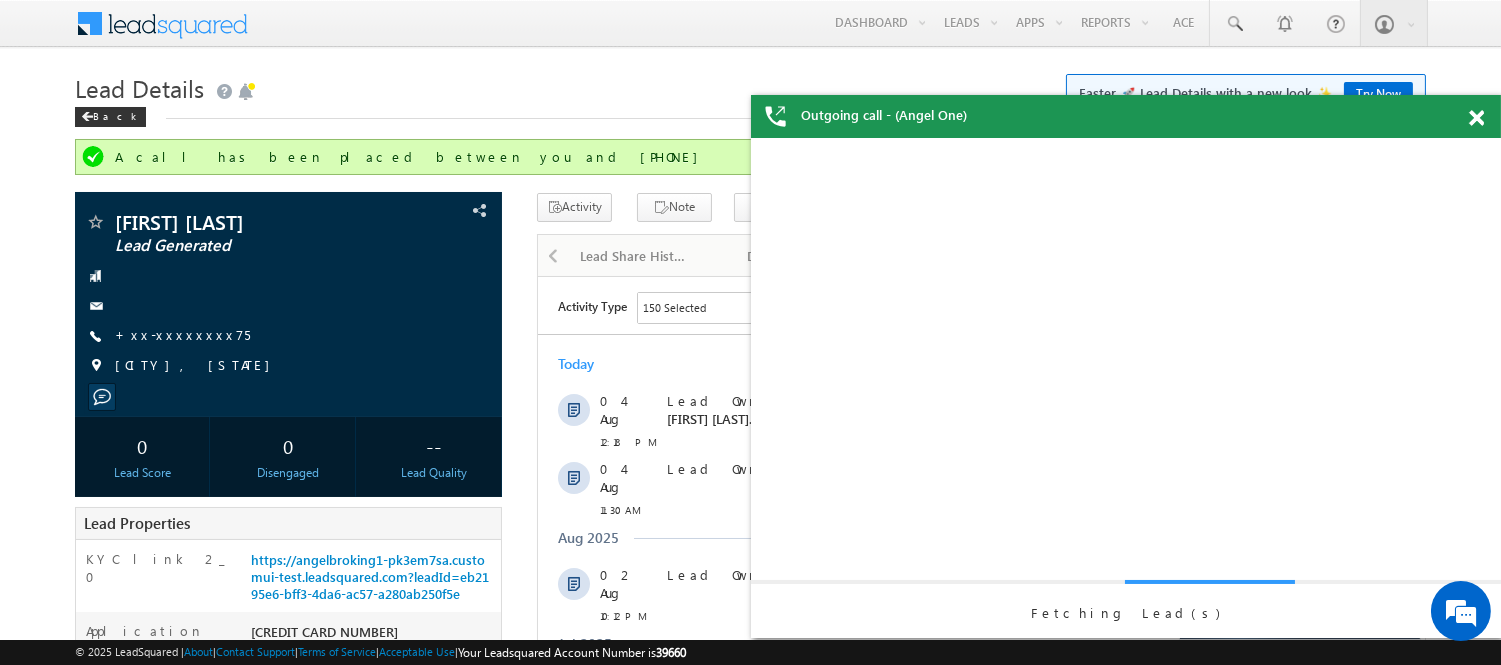 scroll, scrollTop: 0, scrollLeft: 0, axis: both 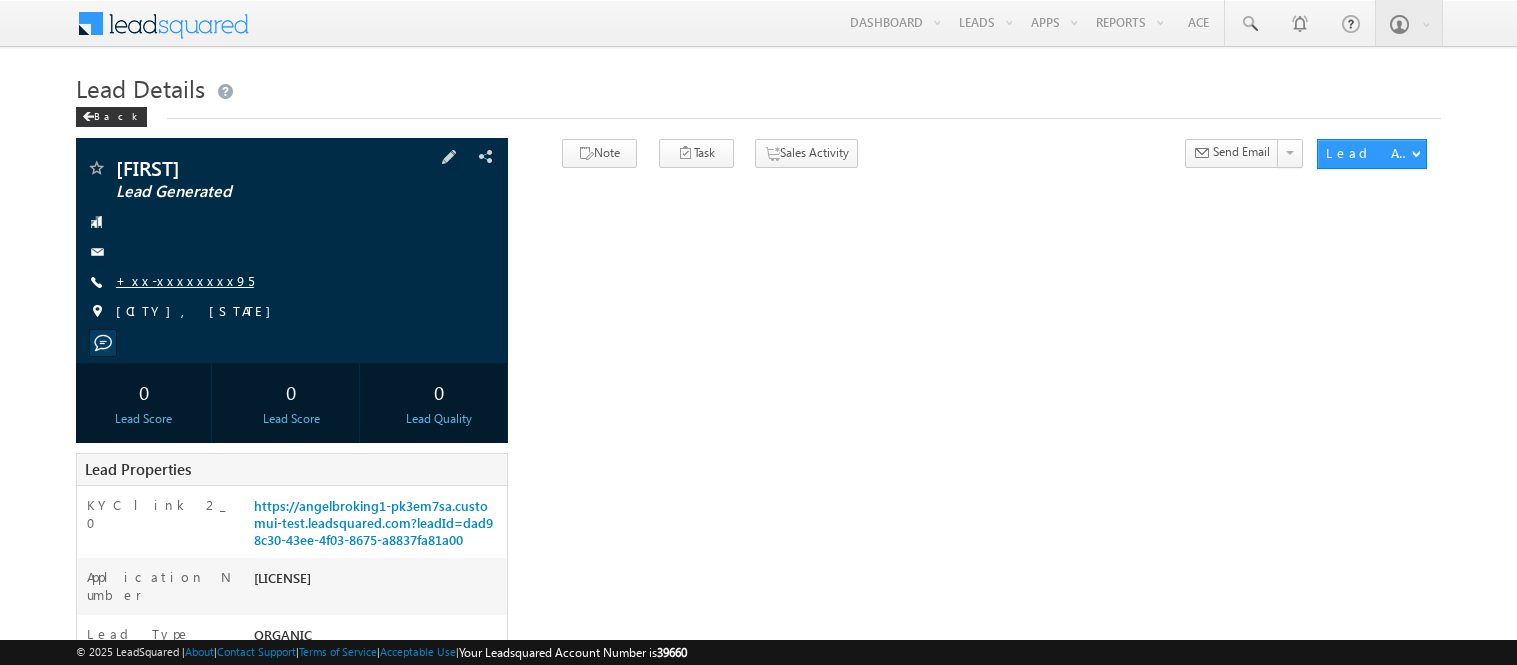 click on "+xx-xxxxxxxx95" at bounding box center (185, 280) 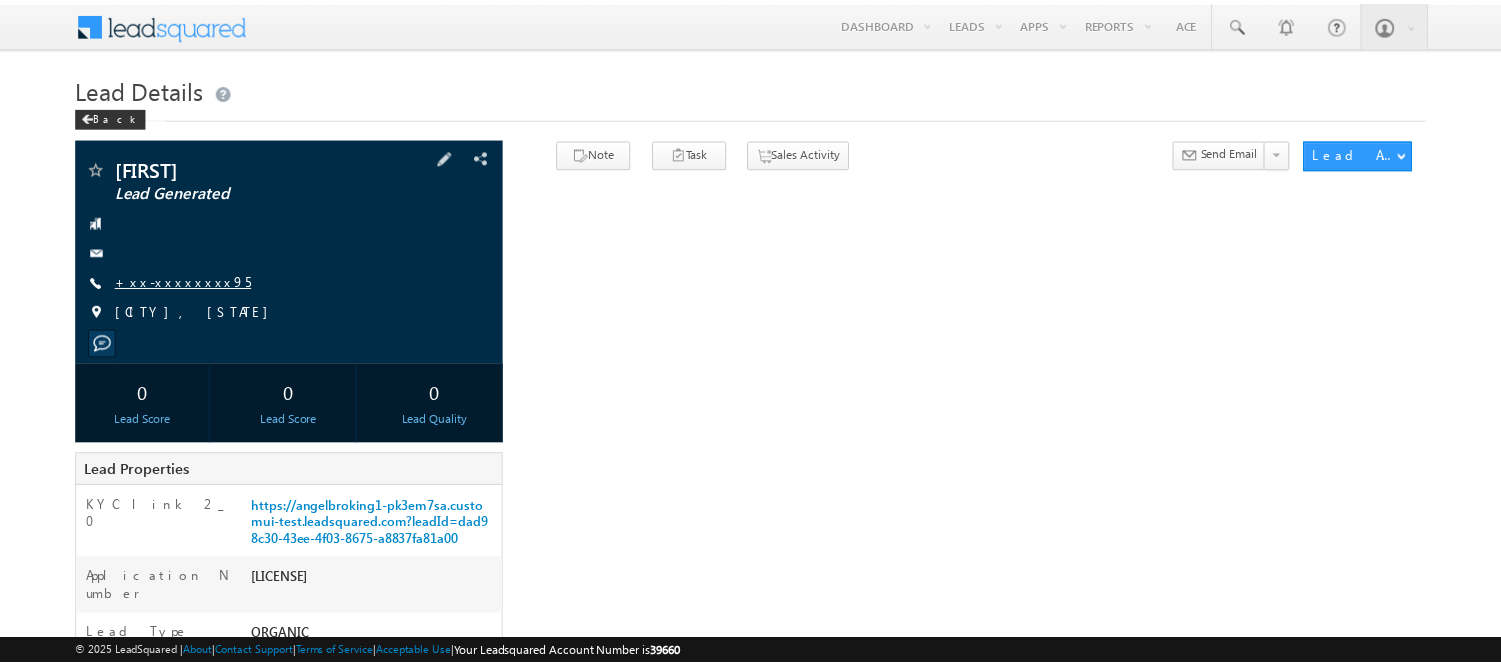 scroll, scrollTop: 0, scrollLeft: 0, axis: both 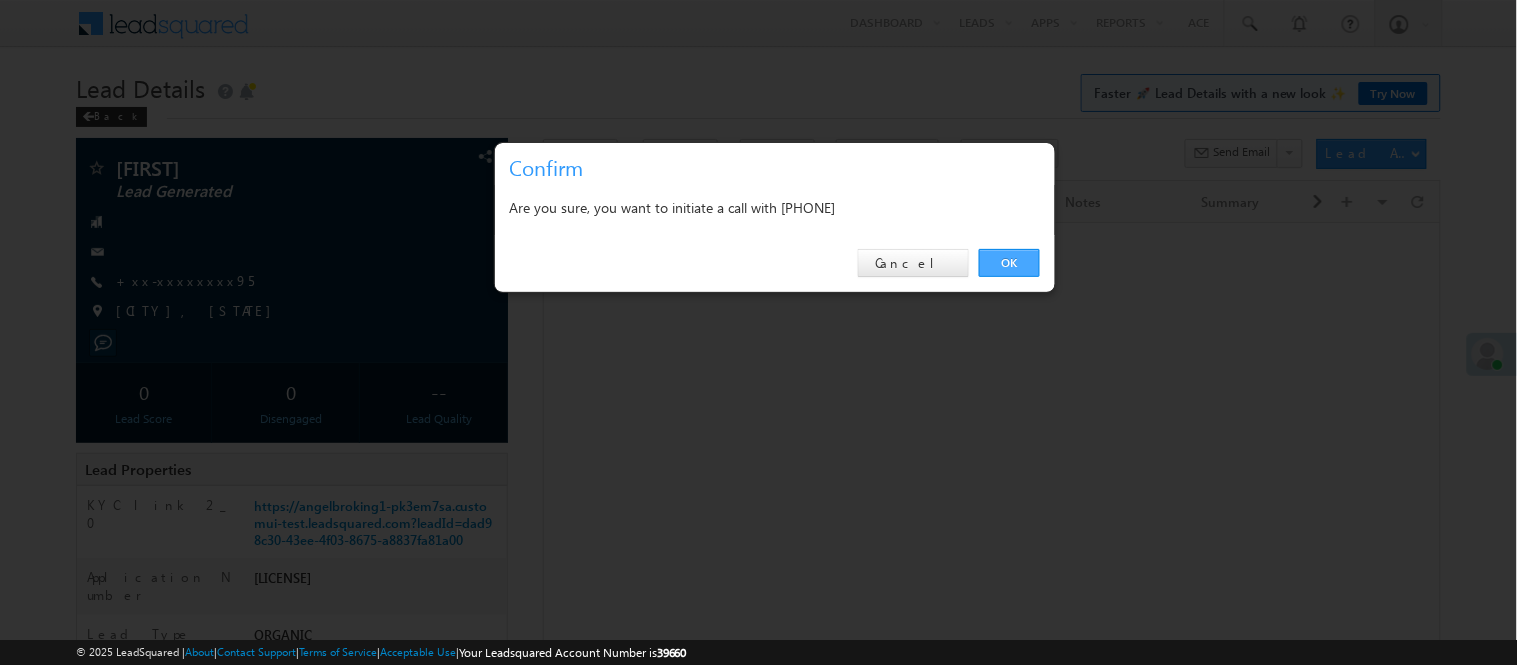 click on "OK" at bounding box center [1009, 263] 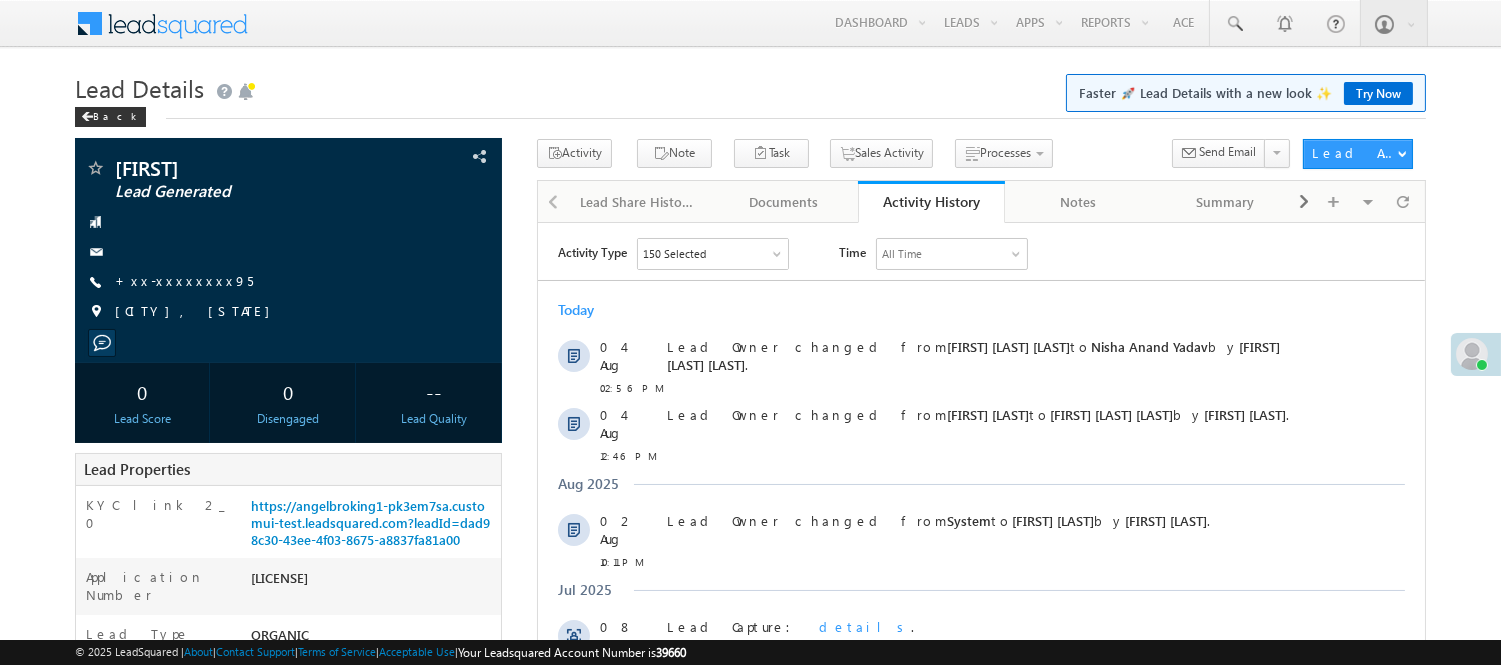 scroll, scrollTop: 0, scrollLeft: 0, axis: both 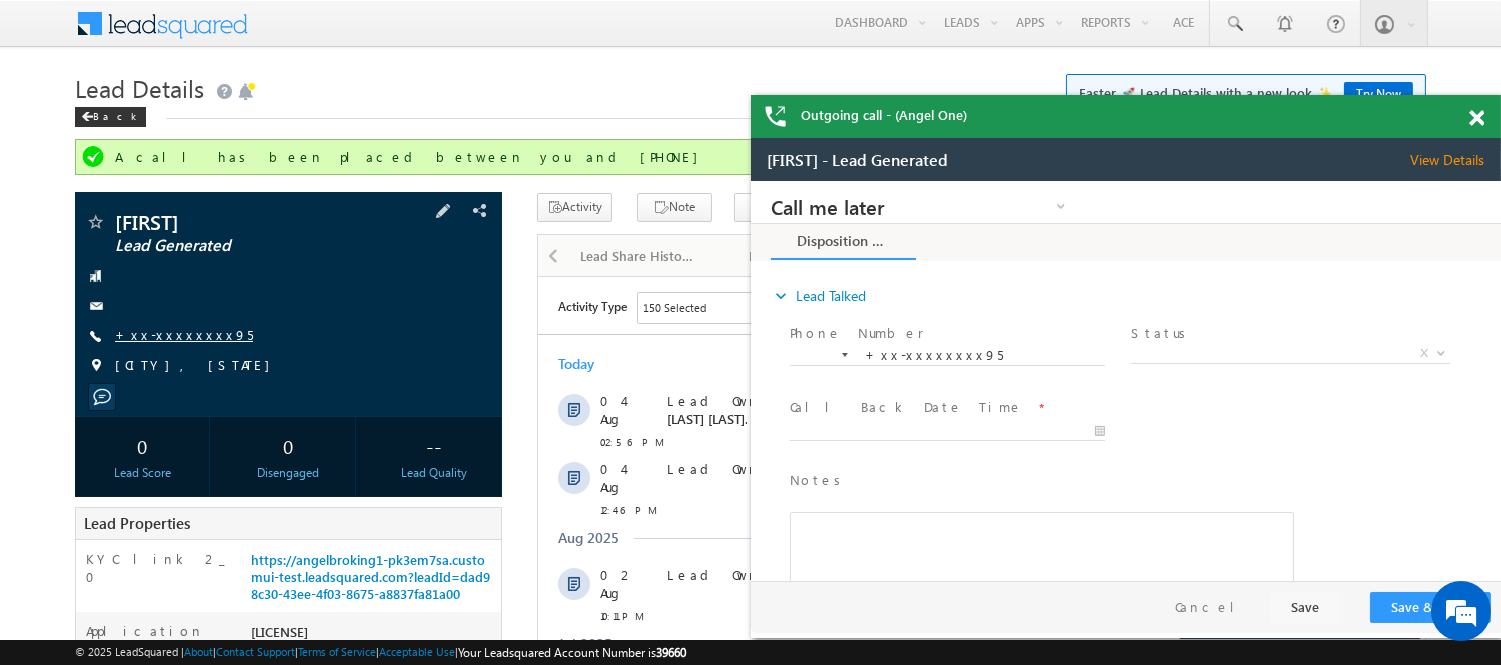 click on "+xx-xxxxxxxx95" at bounding box center (184, 334) 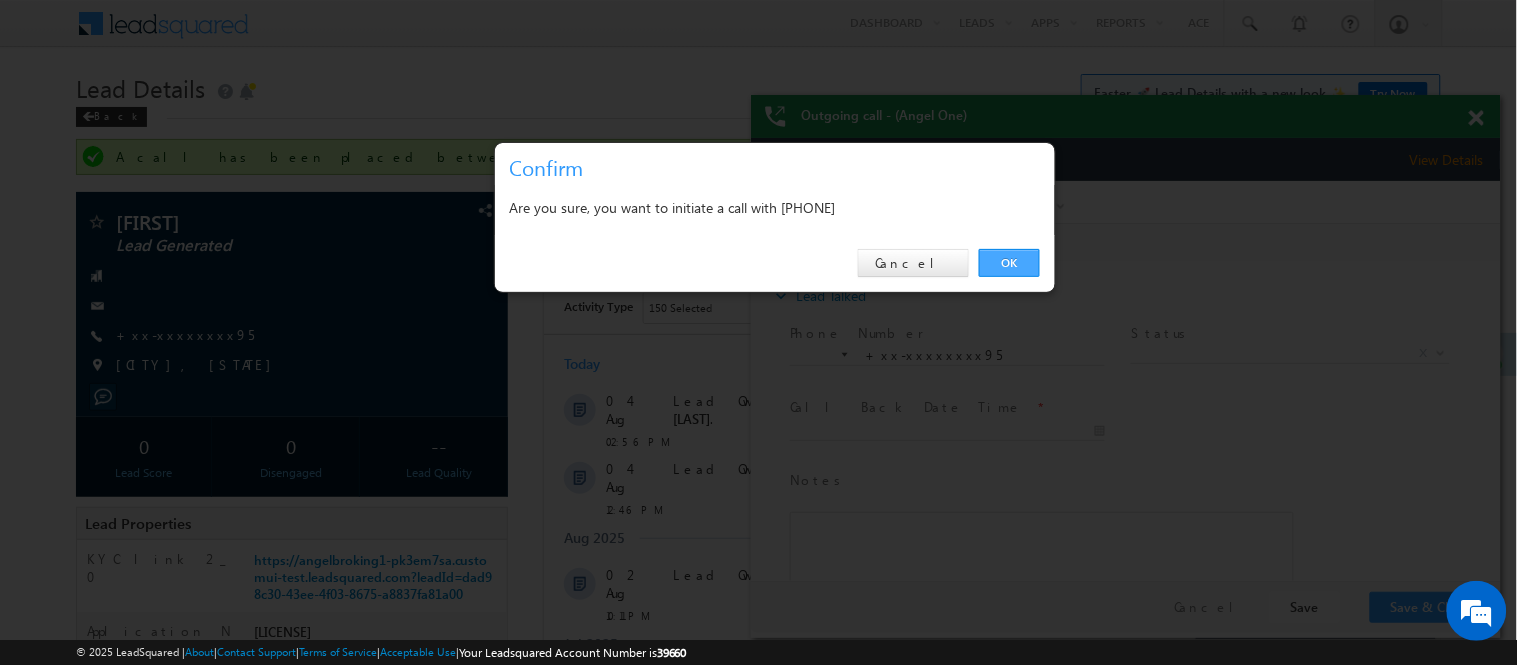 click on "OK" at bounding box center (1009, 263) 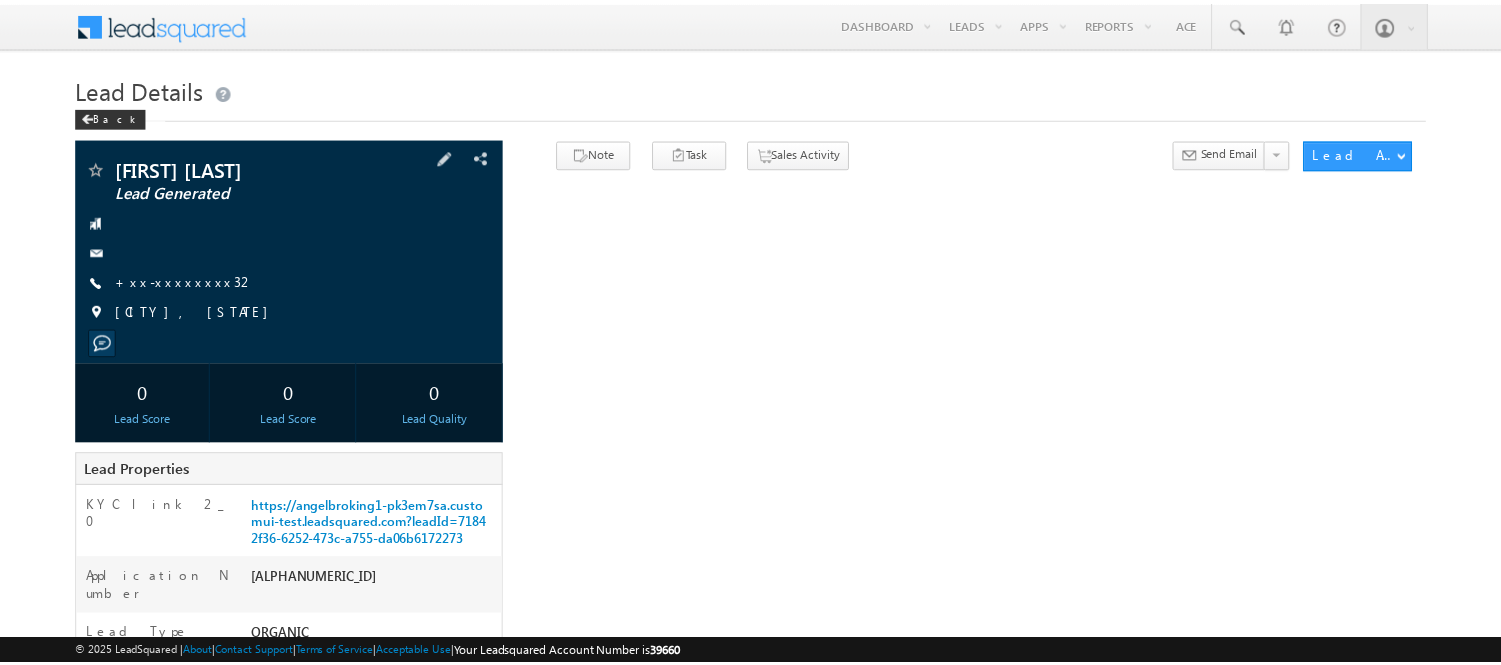 scroll, scrollTop: 0, scrollLeft: 0, axis: both 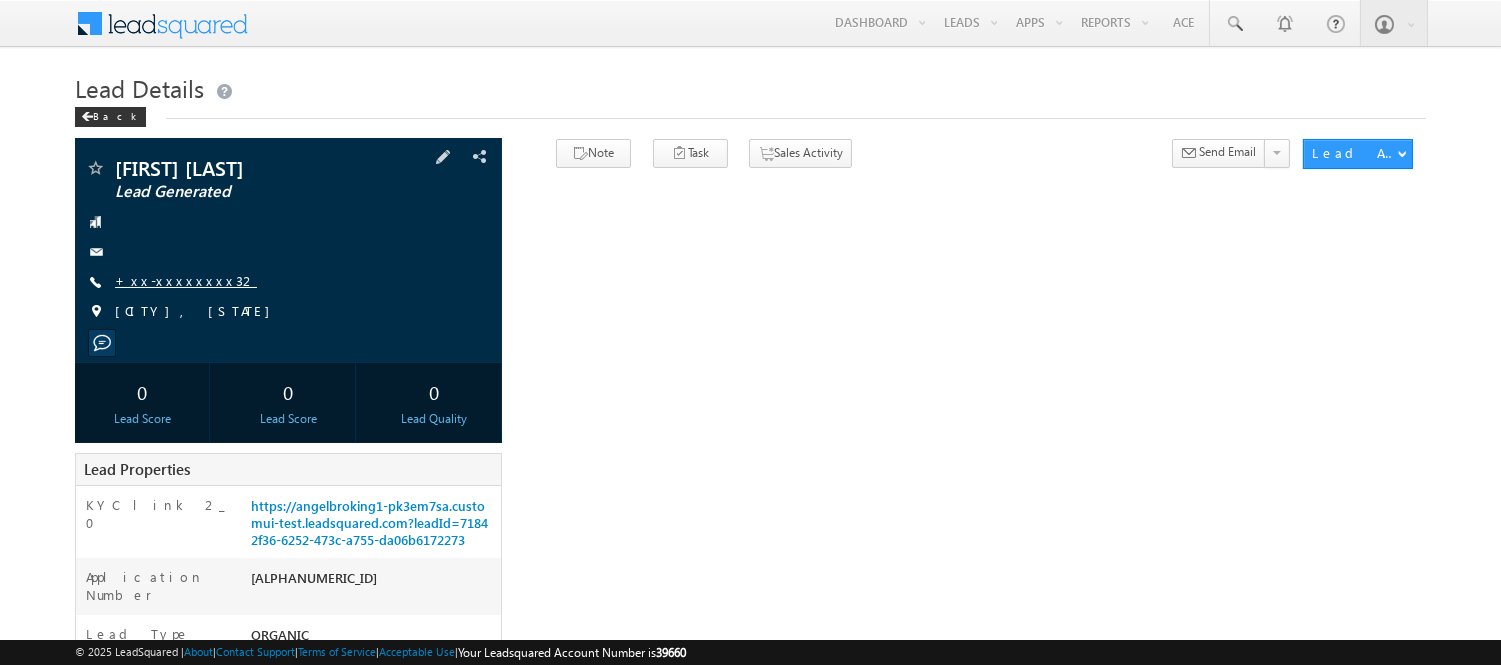 click on "+xx-xxxxxxxx32" at bounding box center [186, 280] 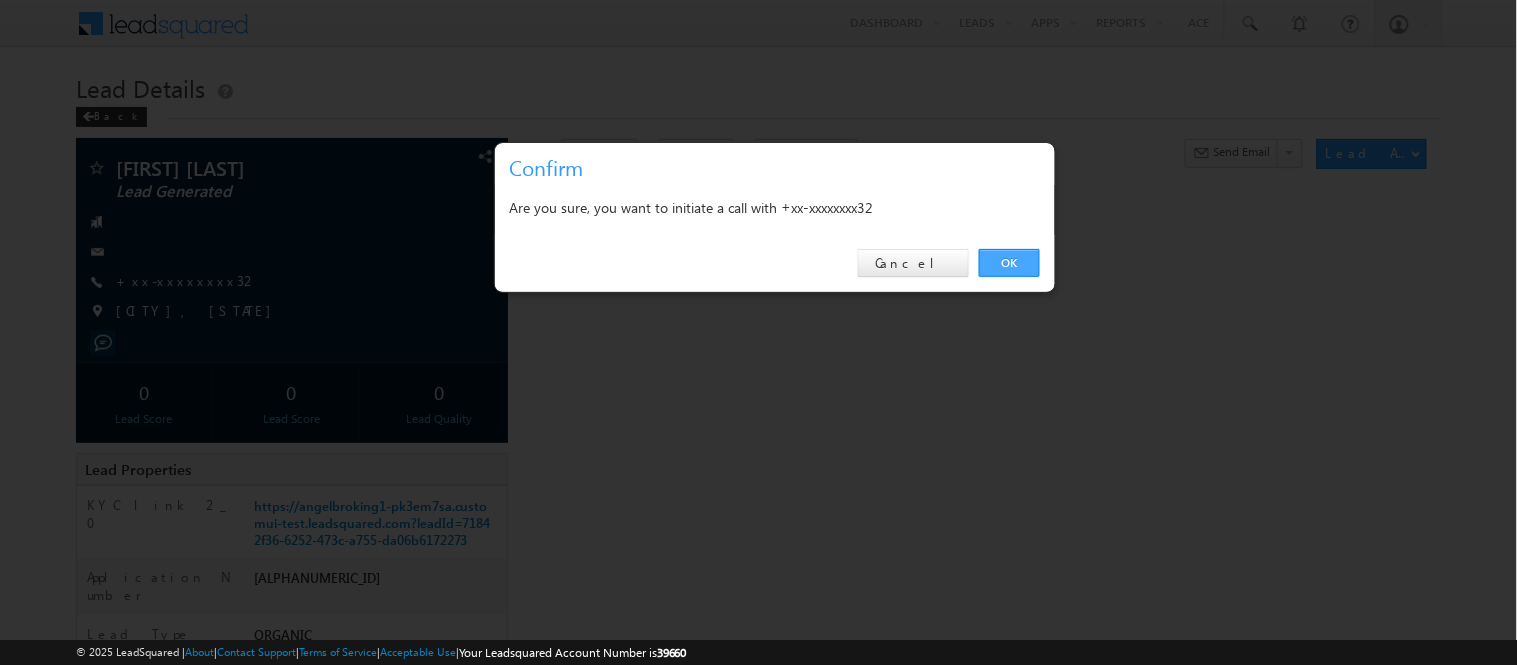 click on "OK" at bounding box center (1009, 263) 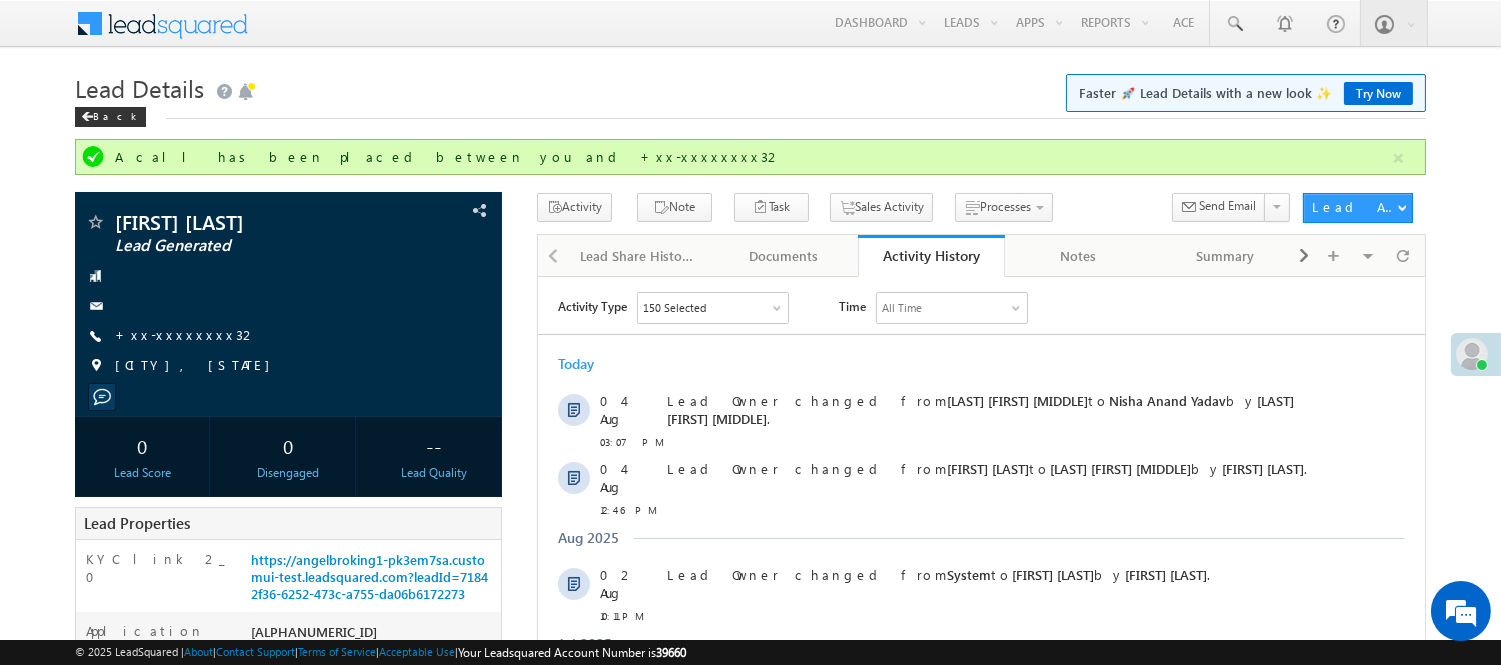 scroll, scrollTop: 0, scrollLeft: 0, axis: both 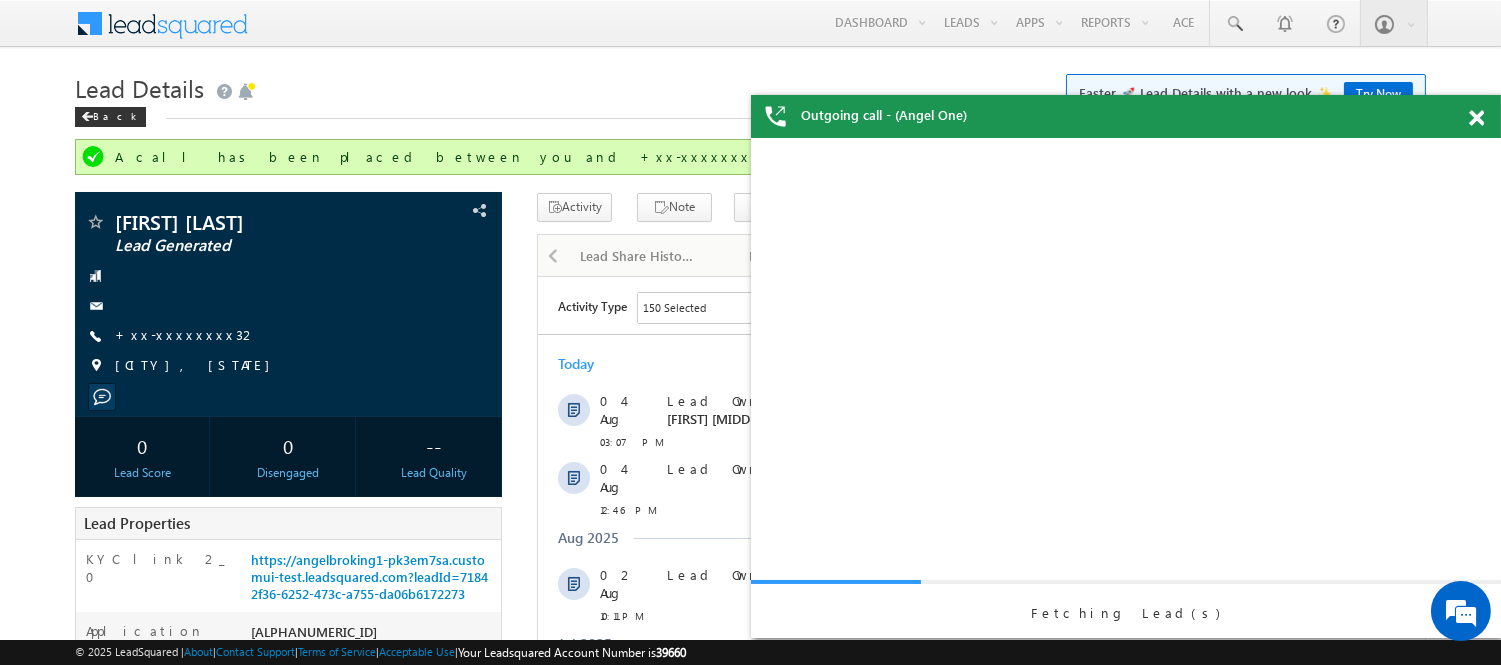 click at bounding box center (1476, 118) 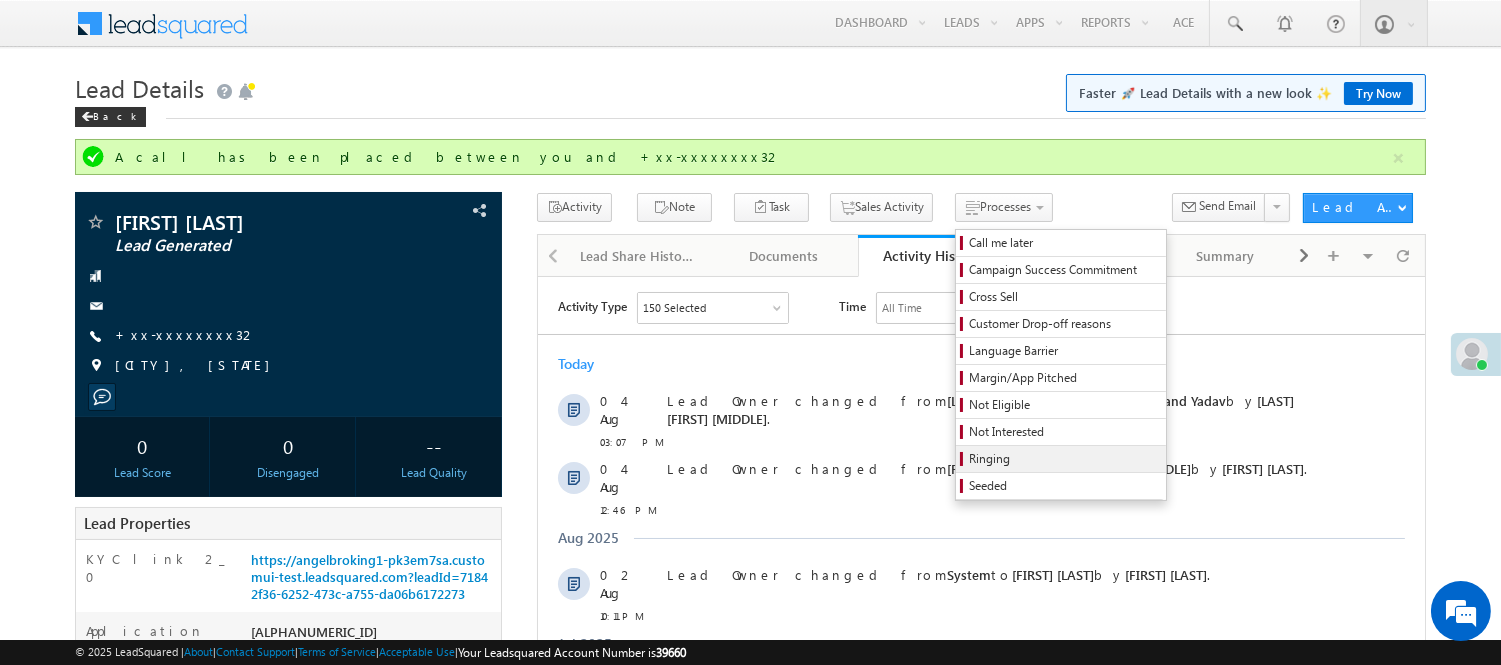 click on "Ringing" at bounding box center [1064, 459] 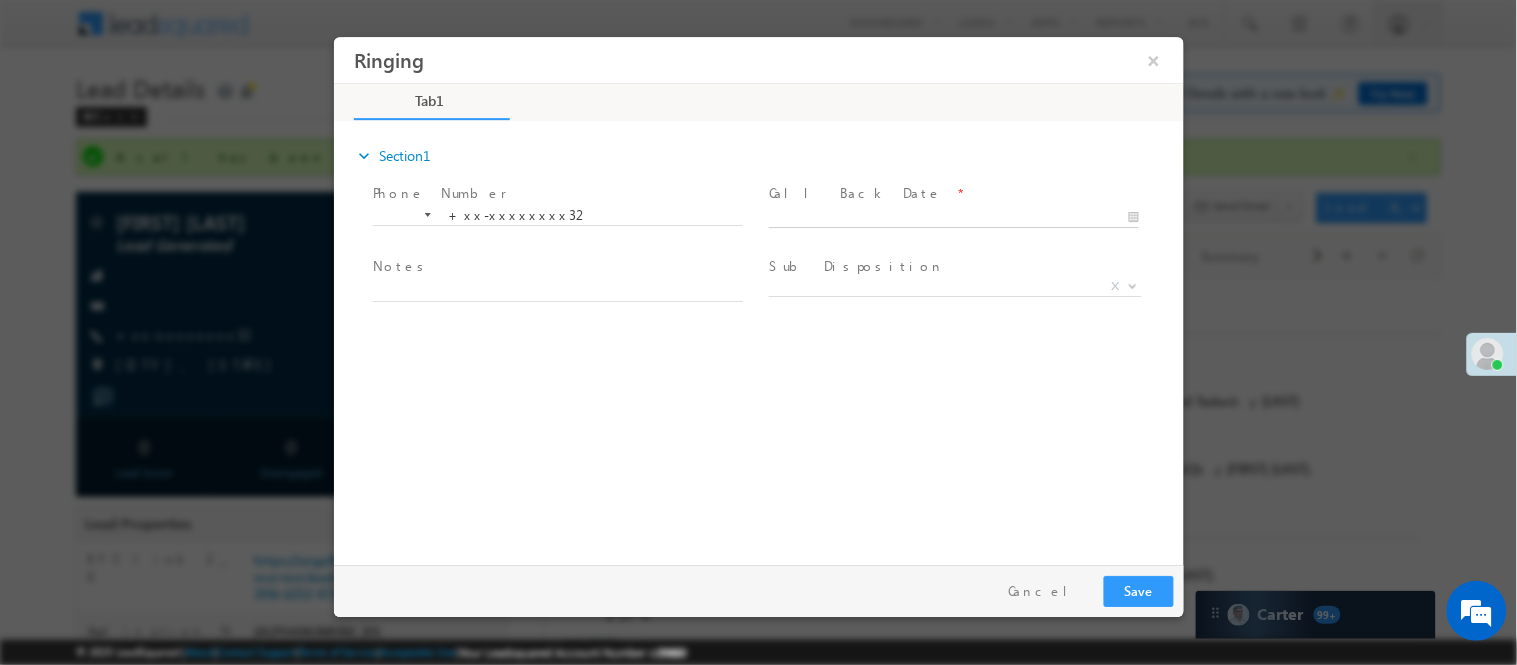 click on "Ringing
×" at bounding box center (758, 295) 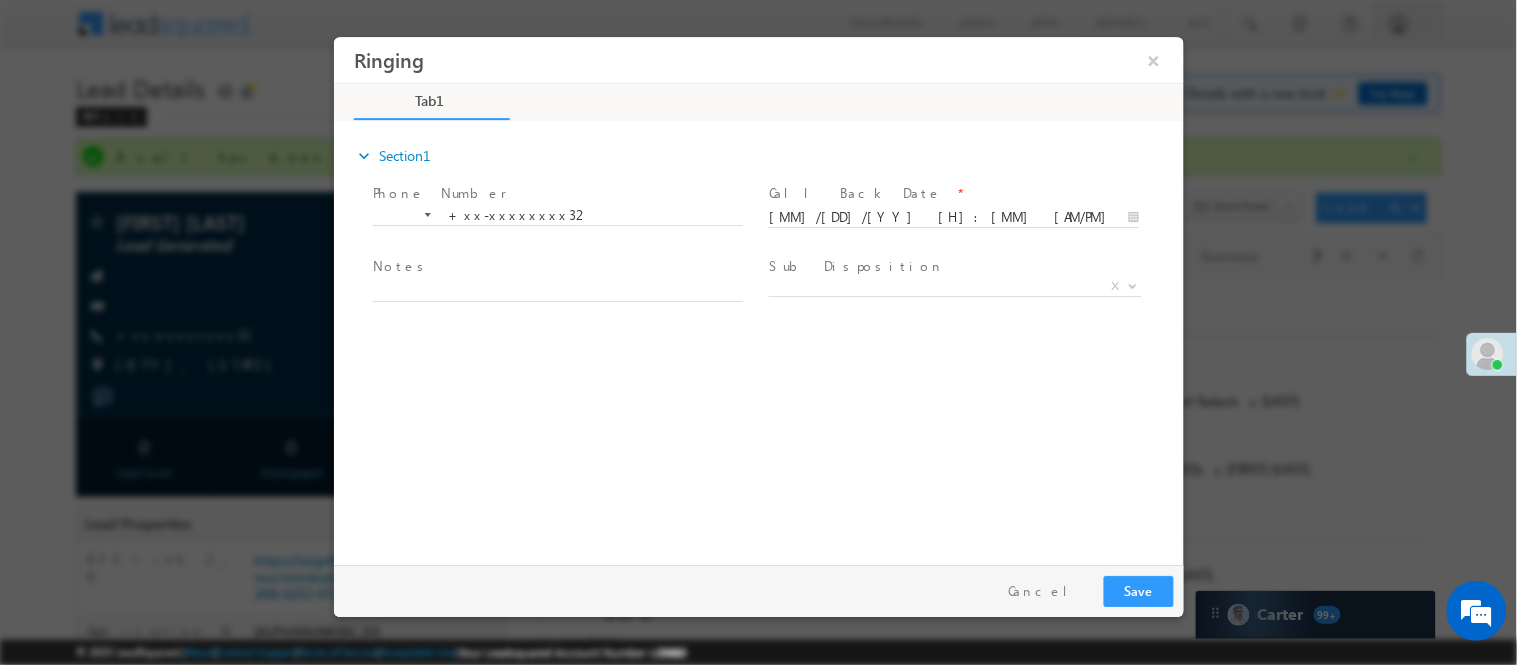 click on "Pay & Save
Save
Cancel" at bounding box center (763, 590) 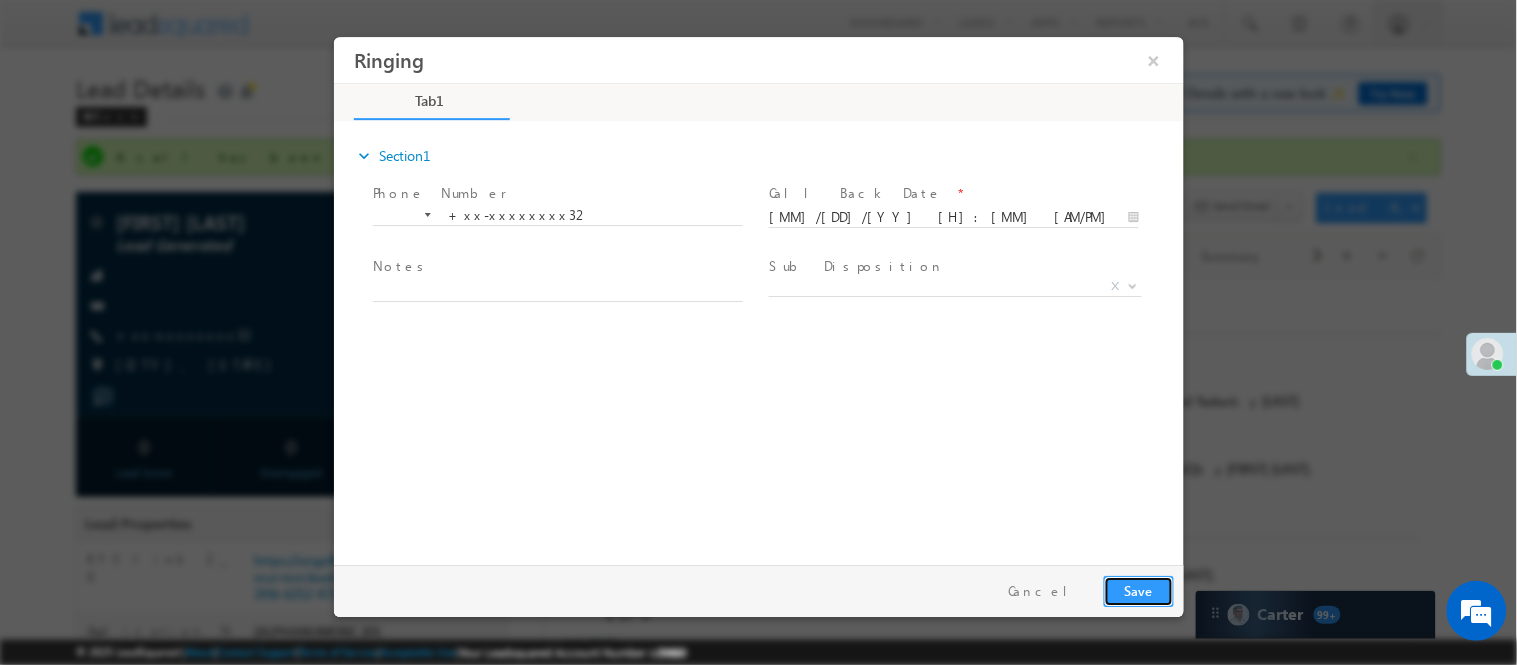 click on "Save" at bounding box center [1138, 590] 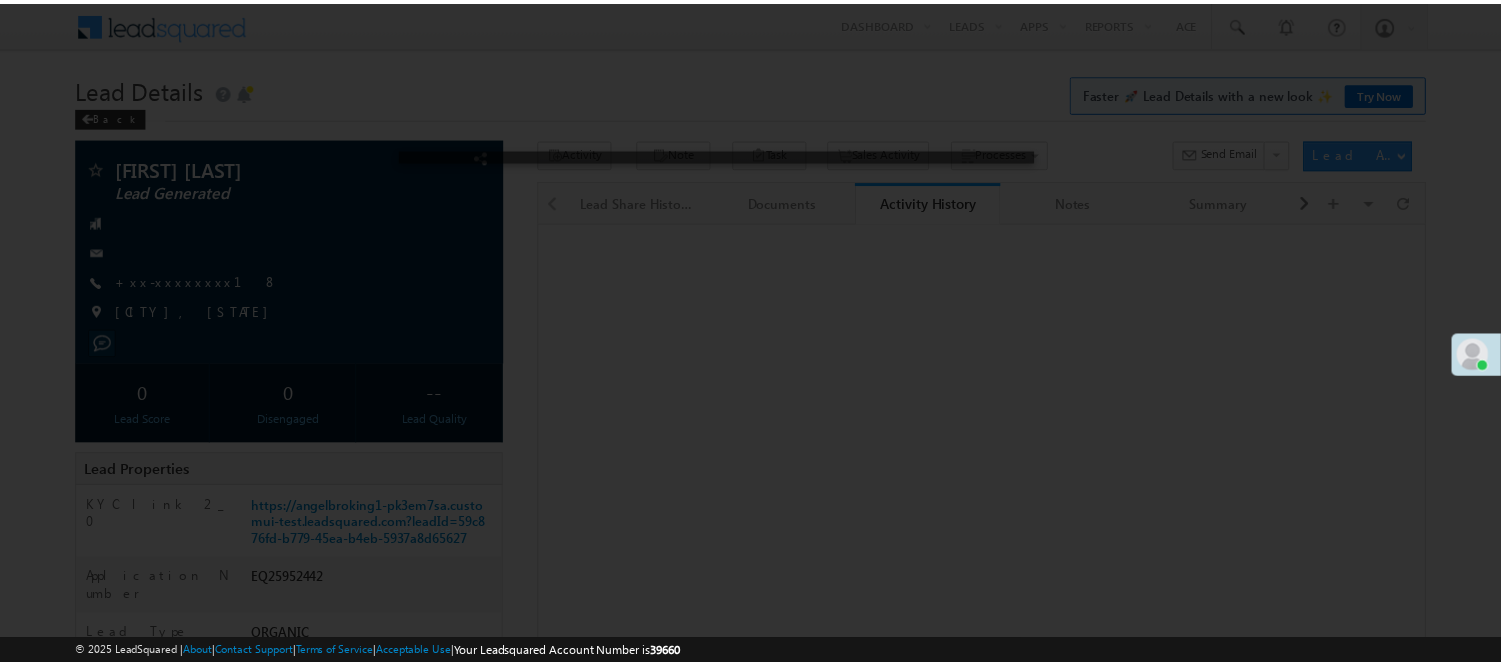 scroll, scrollTop: 0, scrollLeft: 0, axis: both 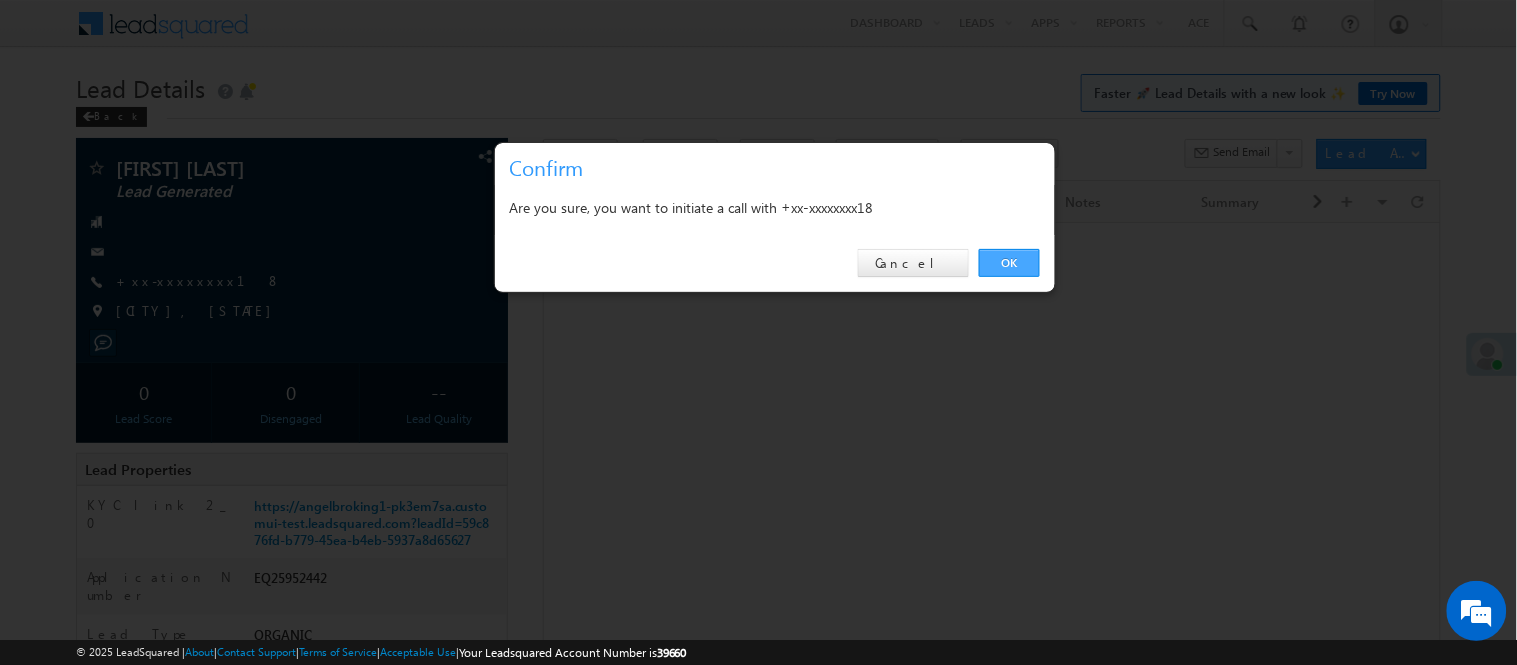 click on "OK" at bounding box center (1009, 263) 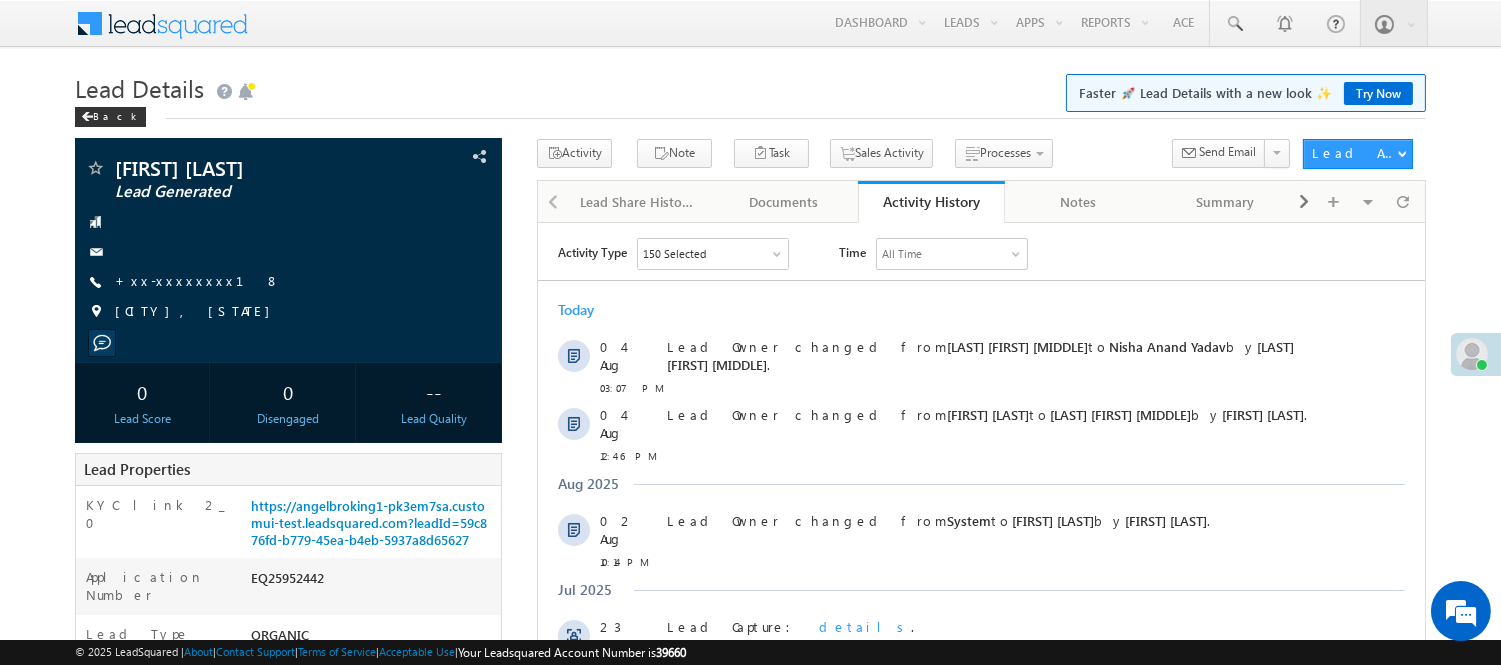 scroll, scrollTop: 0, scrollLeft: 0, axis: both 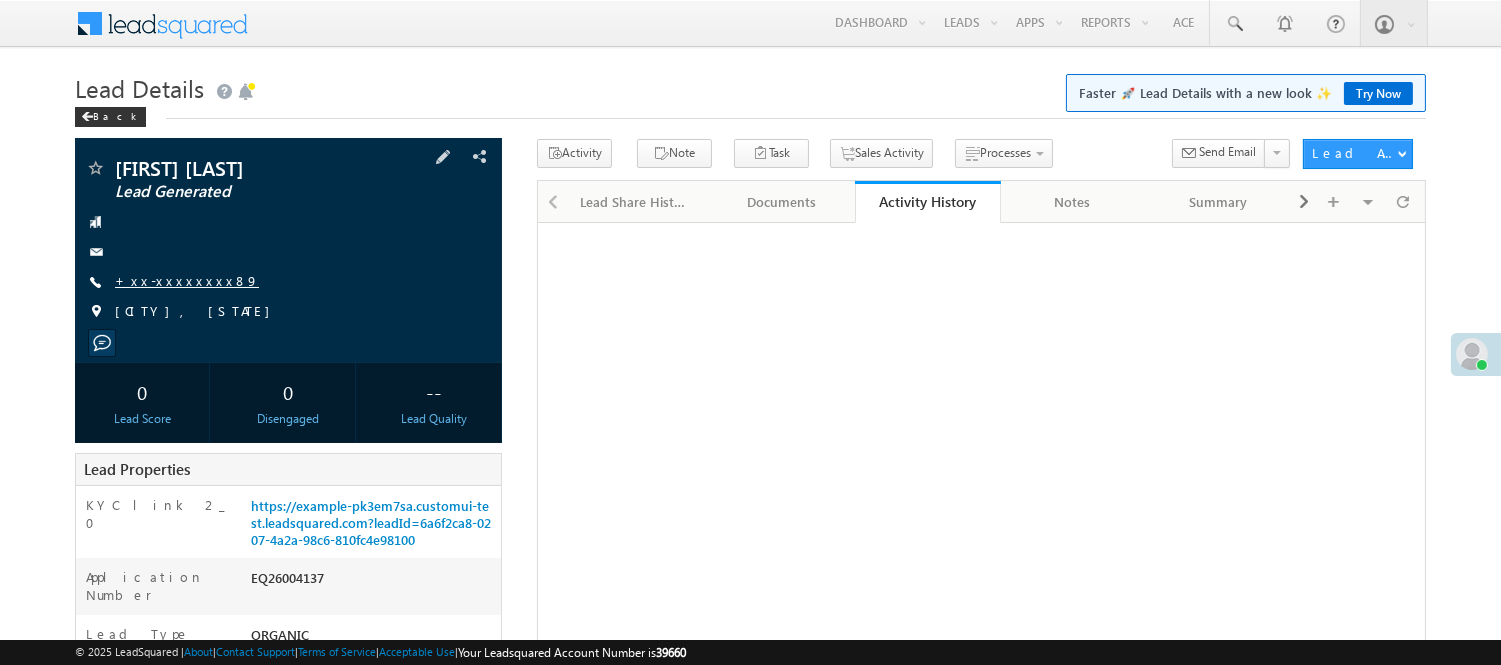 click on "+xx-xxxxxxxx89" at bounding box center [187, 280] 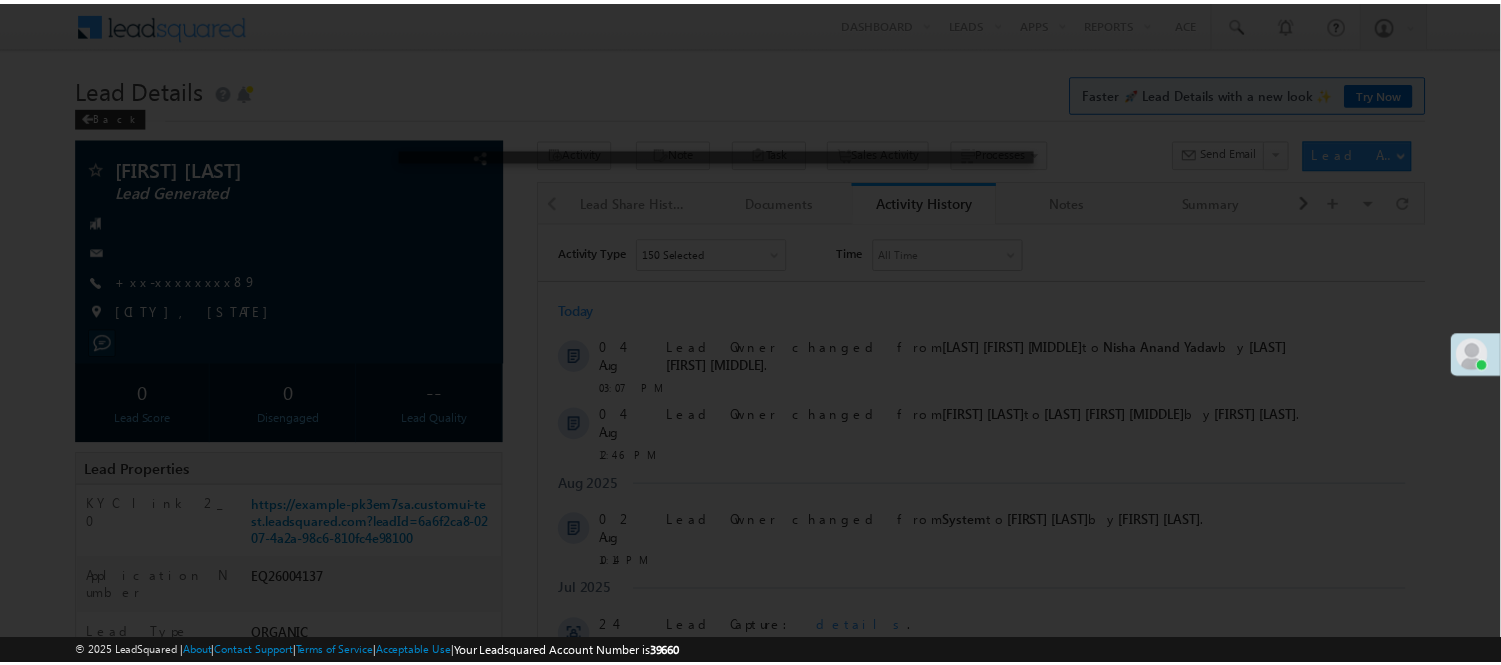 scroll, scrollTop: 0, scrollLeft: 0, axis: both 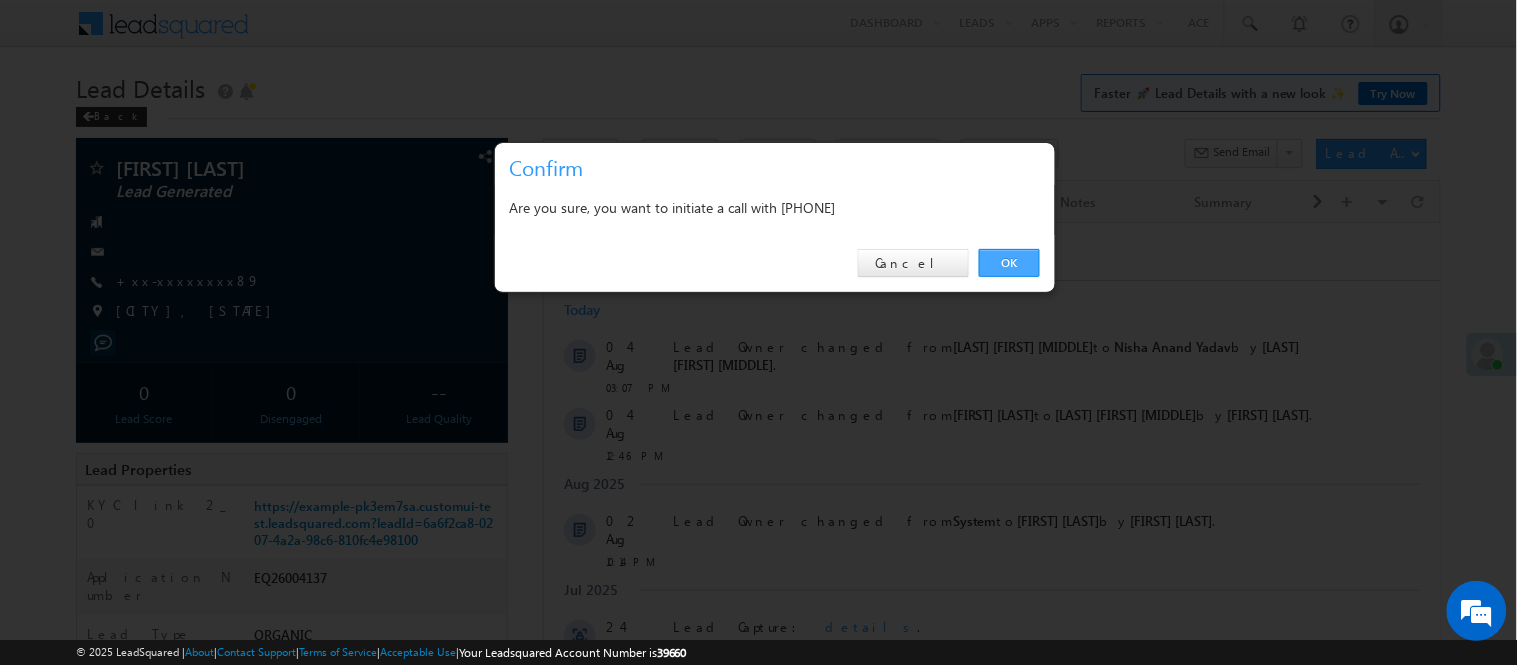 click on "OK" at bounding box center (1009, 263) 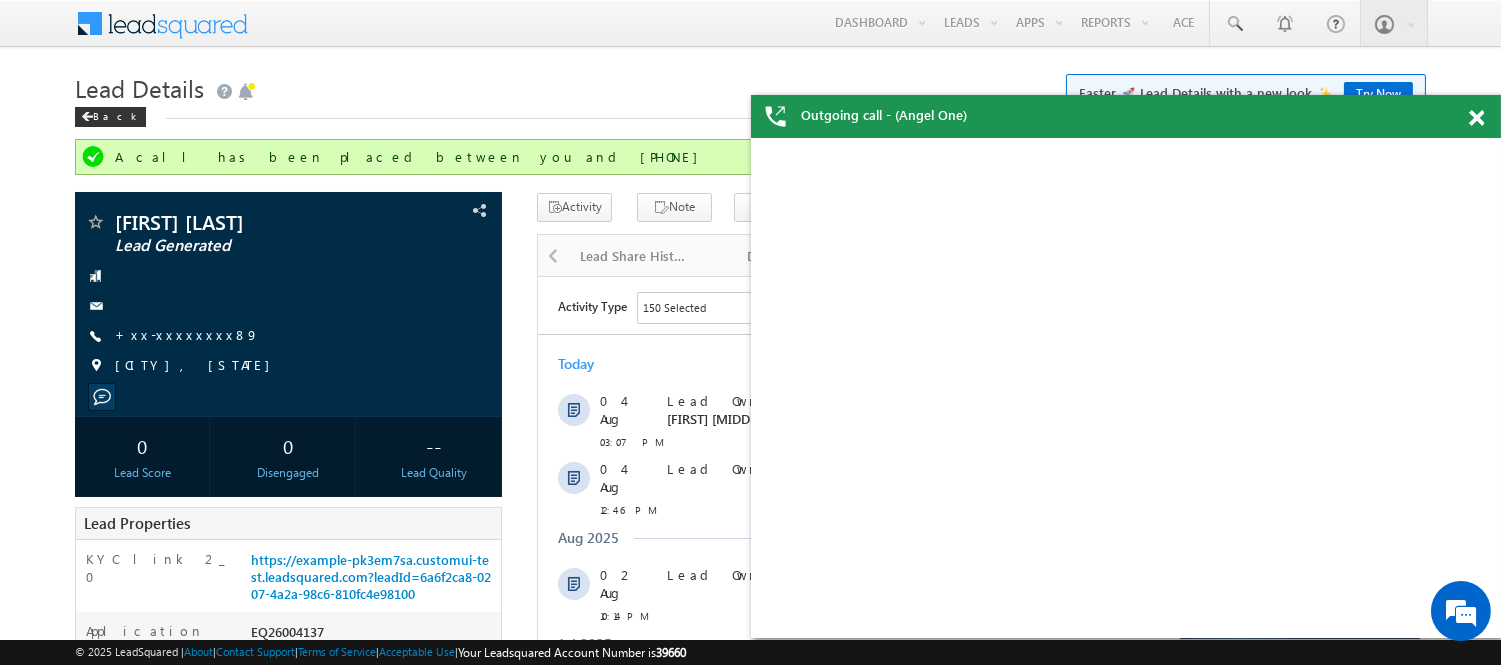 scroll, scrollTop: 0, scrollLeft: 0, axis: both 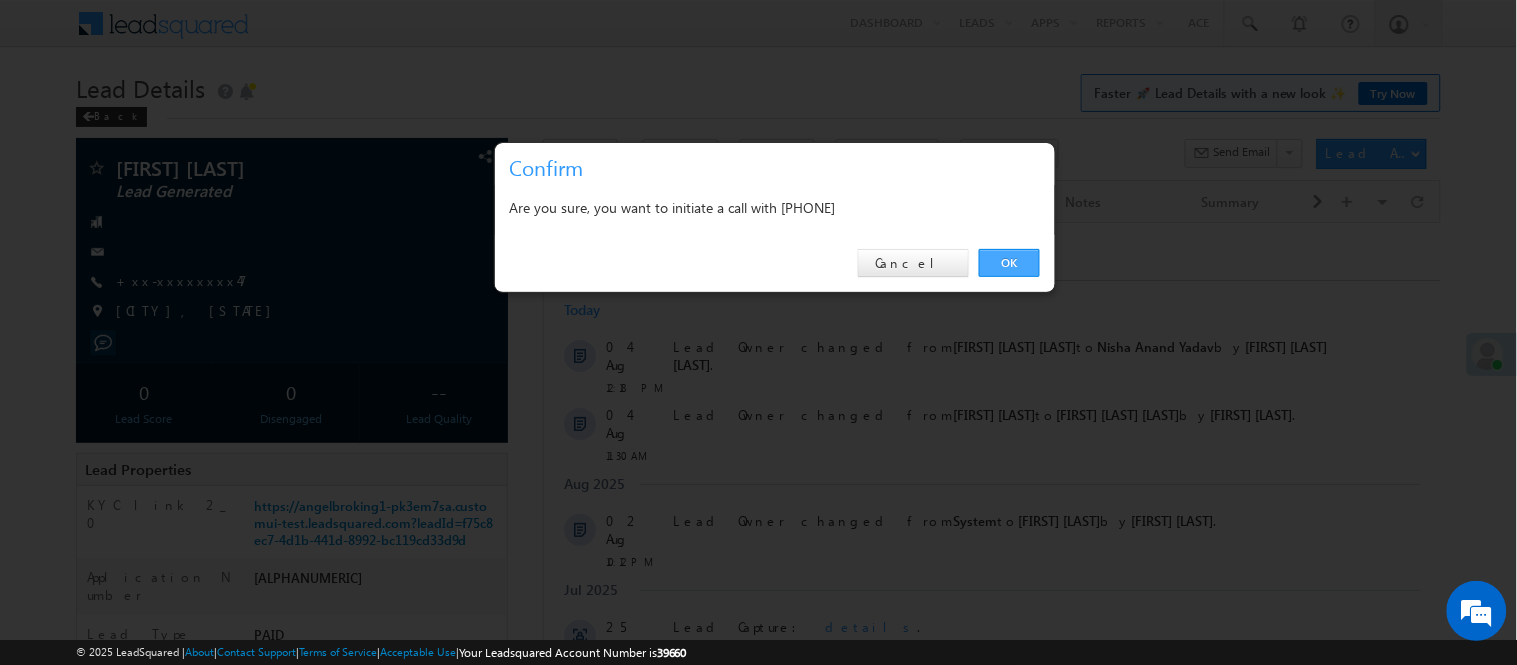 click on "OK" at bounding box center (1009, 263) 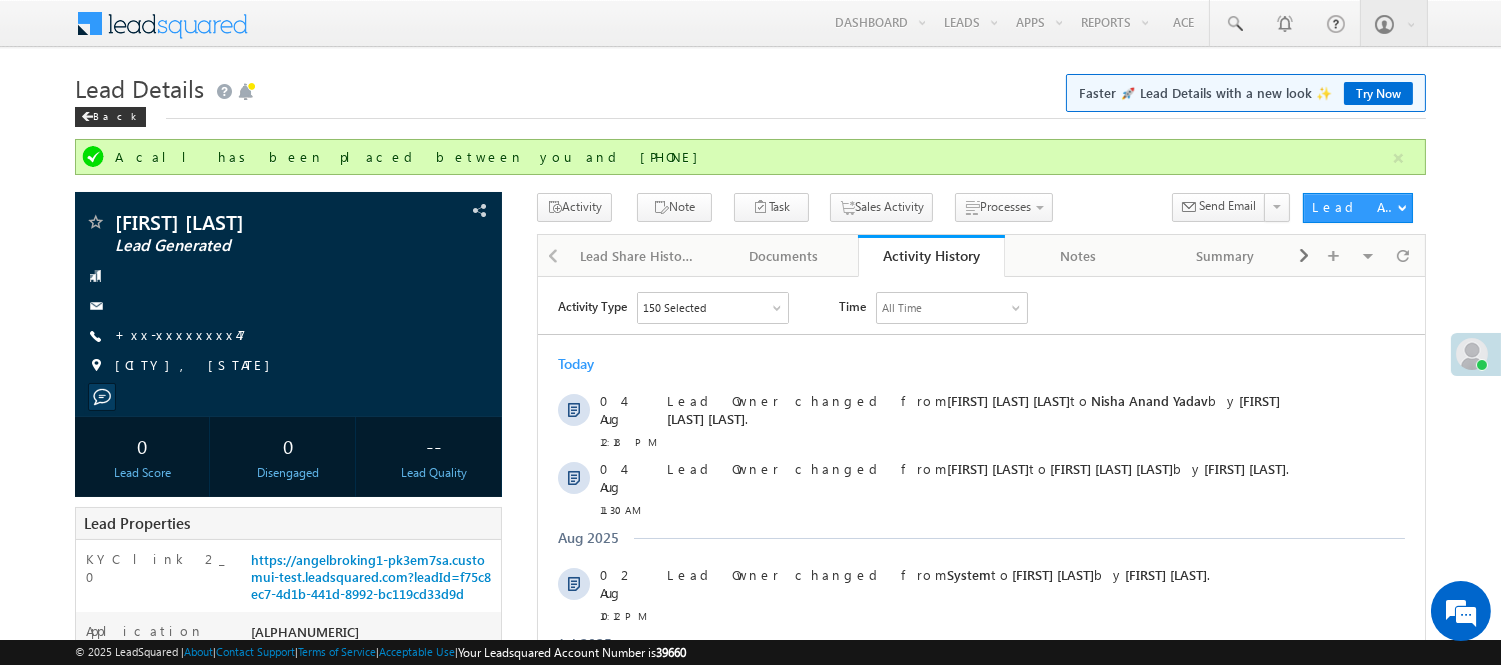 scroll, scrollTop: 0, scrollLeft: 0, axis: both 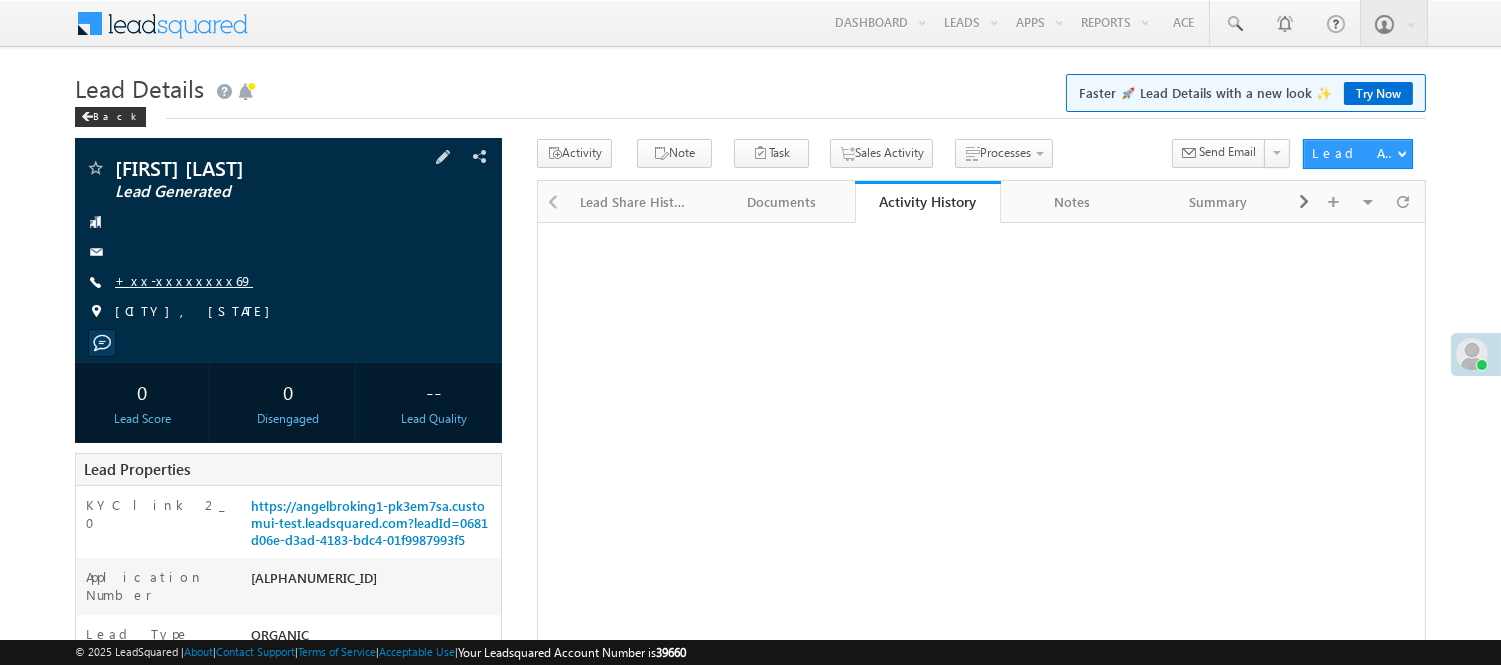 click on "+xx-xxxxxxxx69" at bounding box center [184, 280] 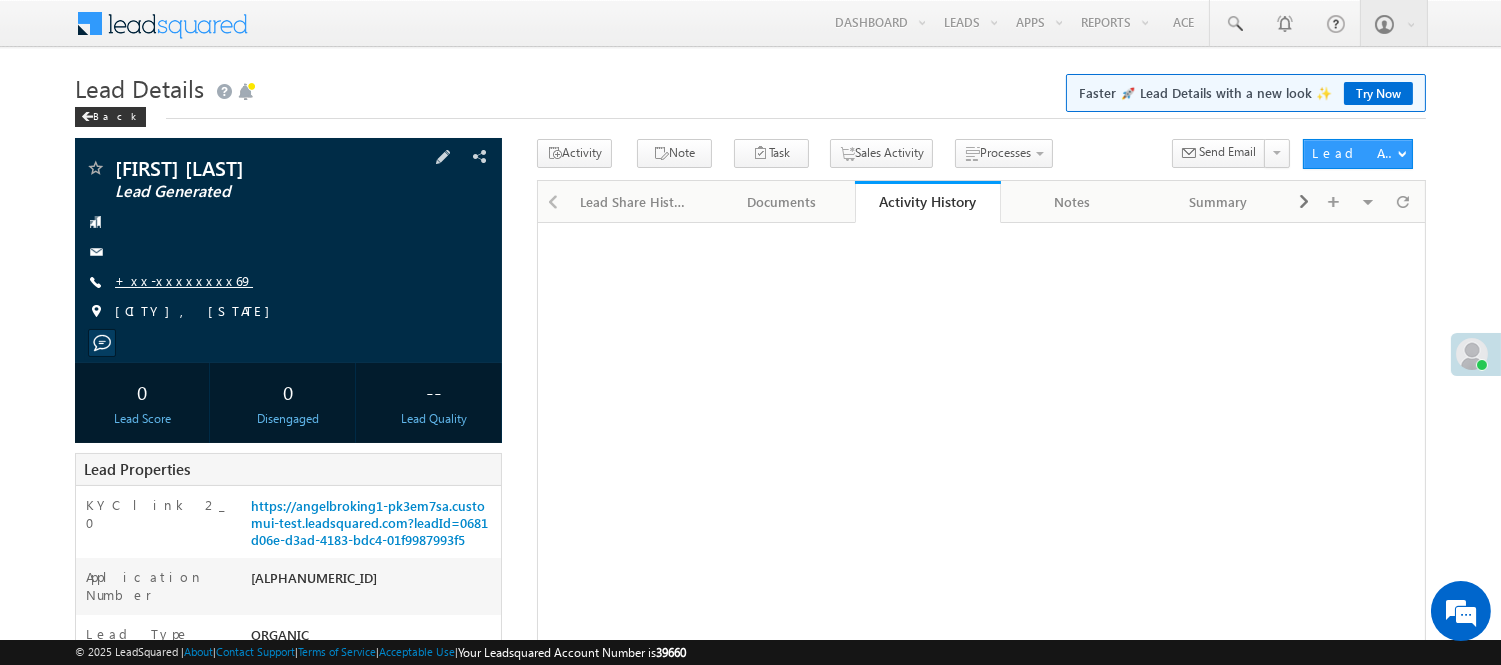 click on "+xx-xxxxxxxx69" at bounding box center (184, 280) 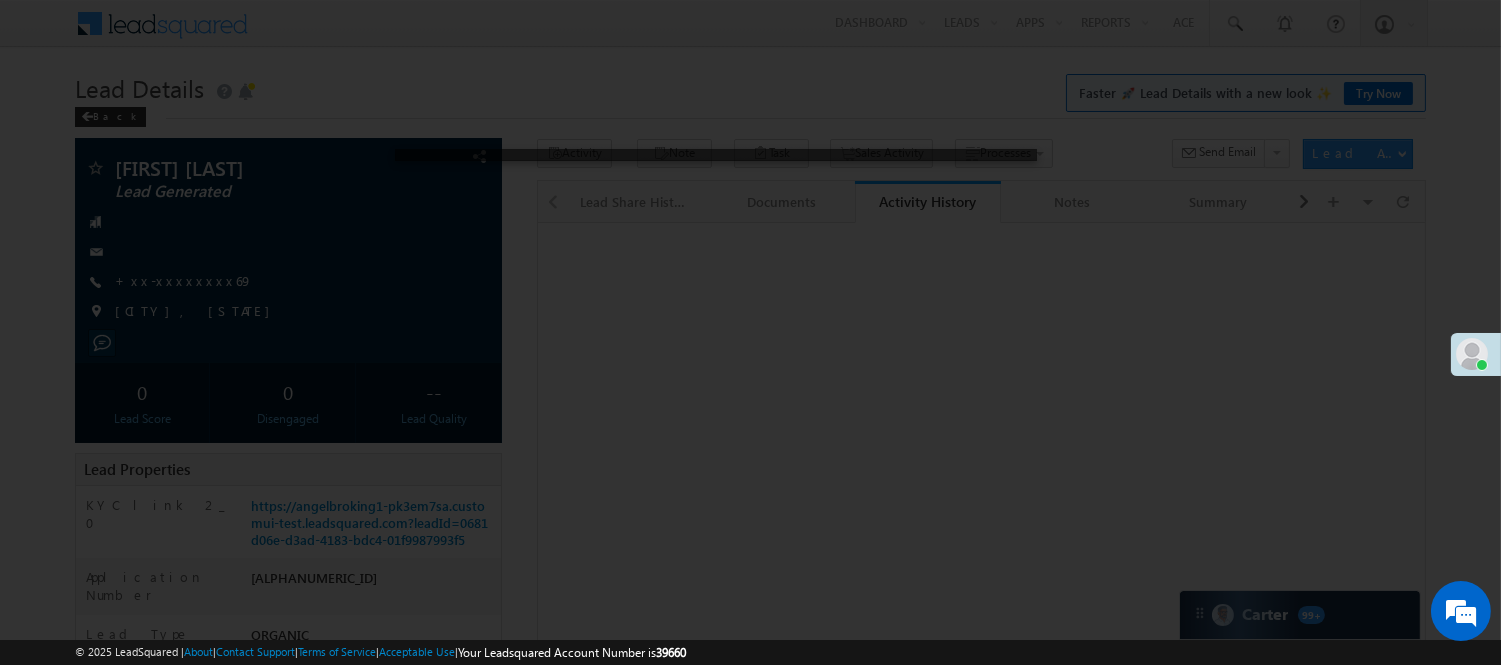 click at bounding box center [750, 332] 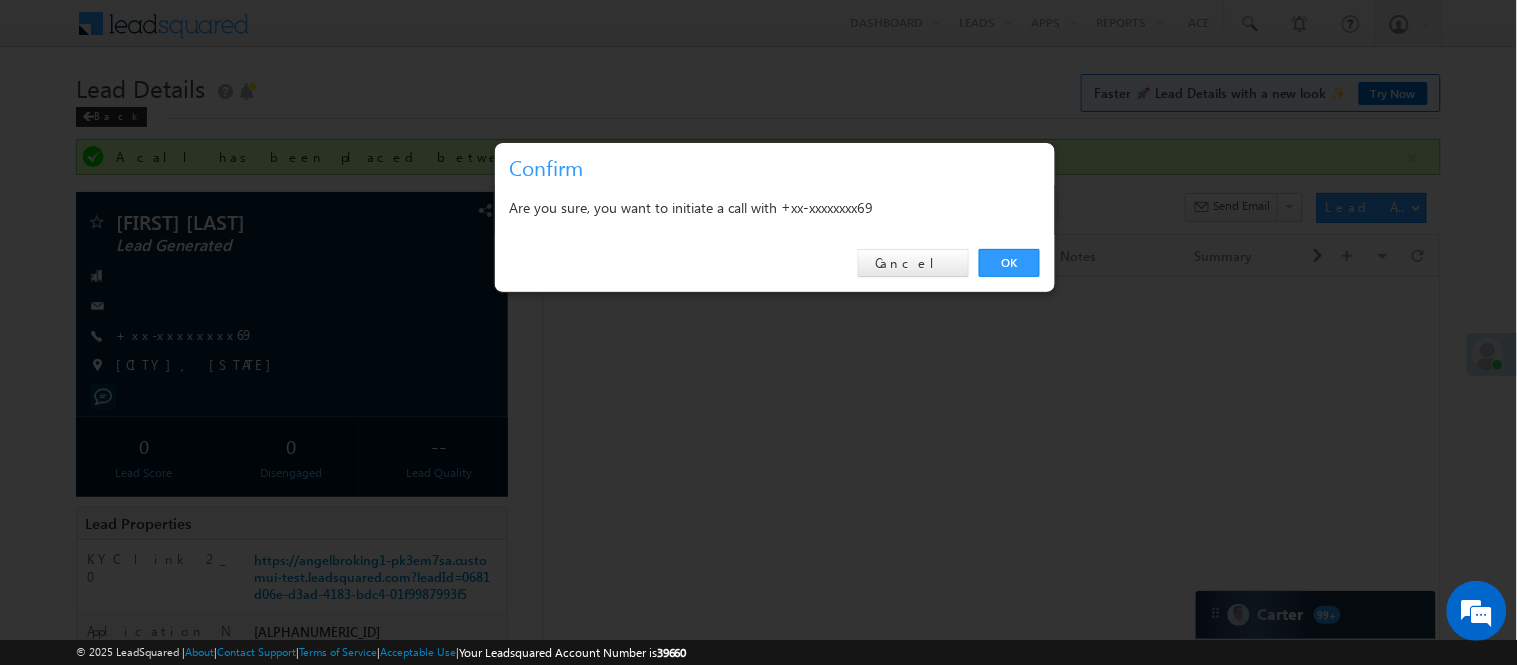 click on "OK" at bounding box center [1009, 263] 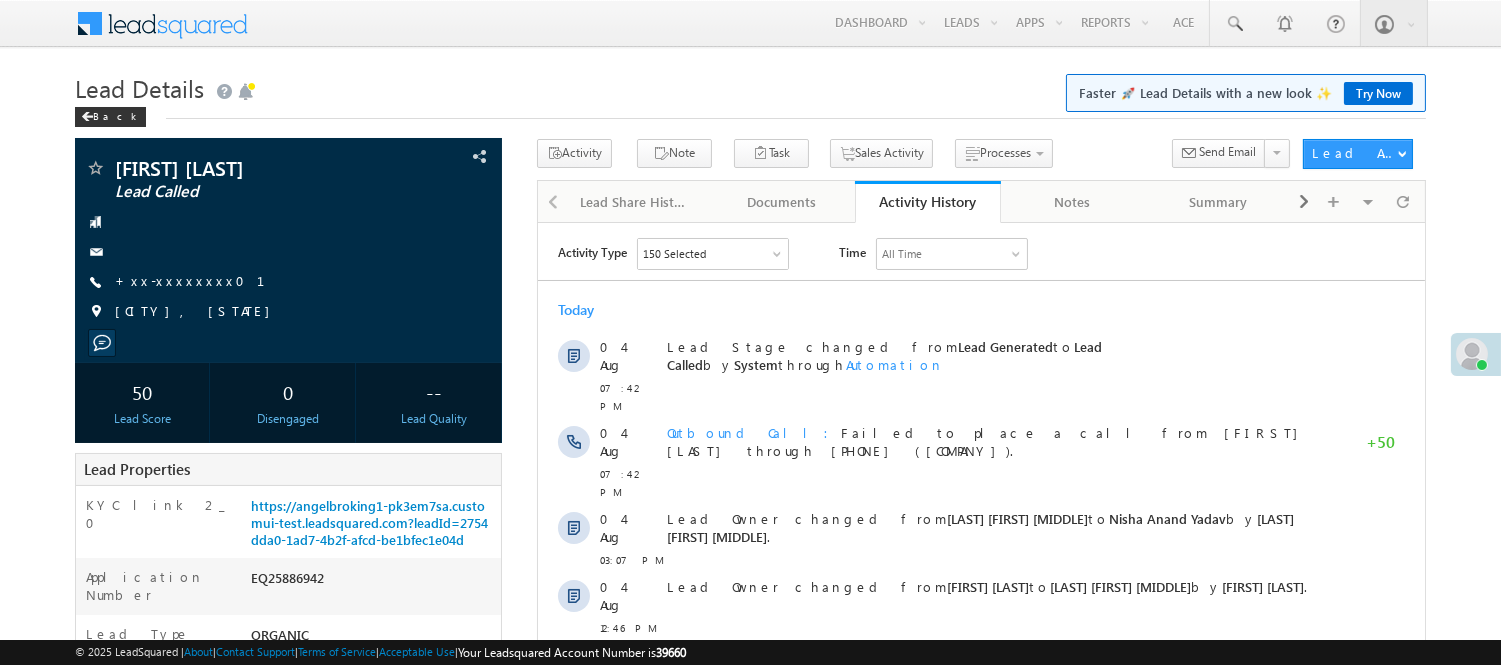 scroll, scrollTop: 0, scrollLeft: 0, axis: both 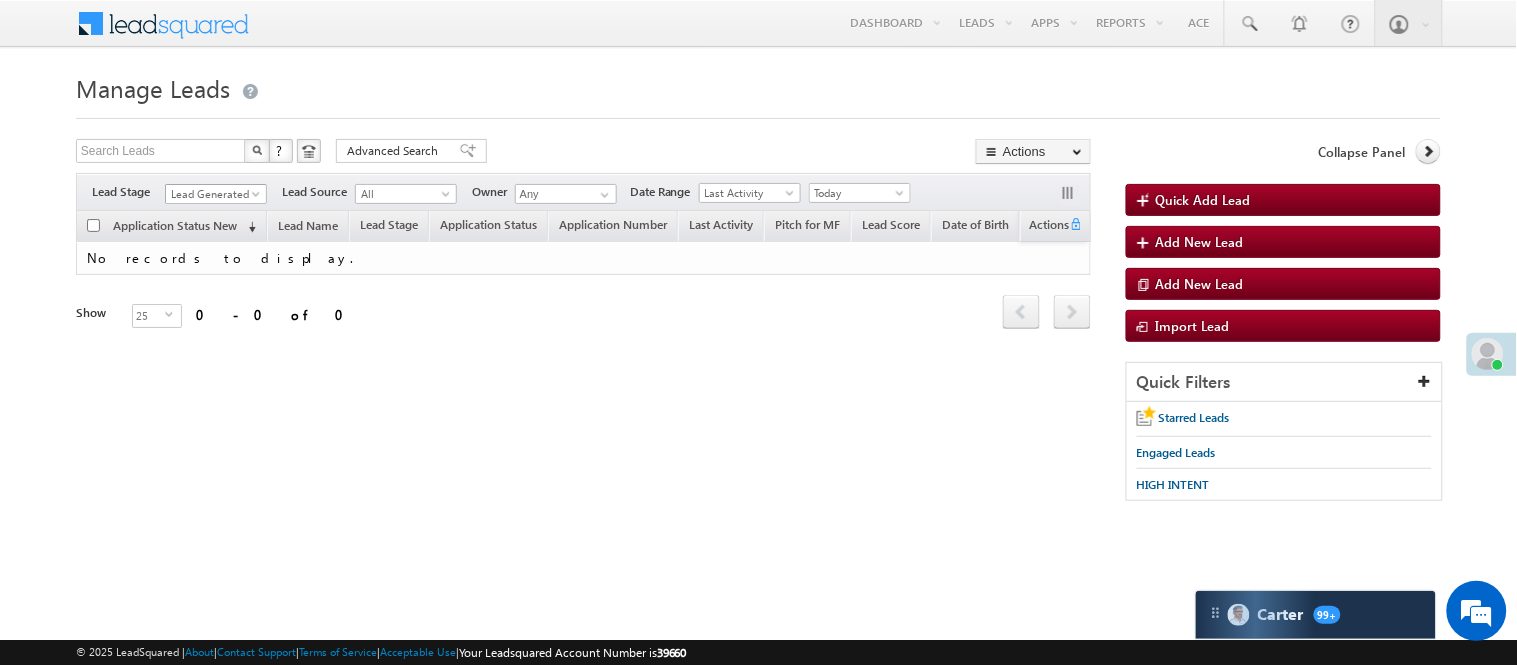 click on "Lead Generated" at bounding box center (213, 194) 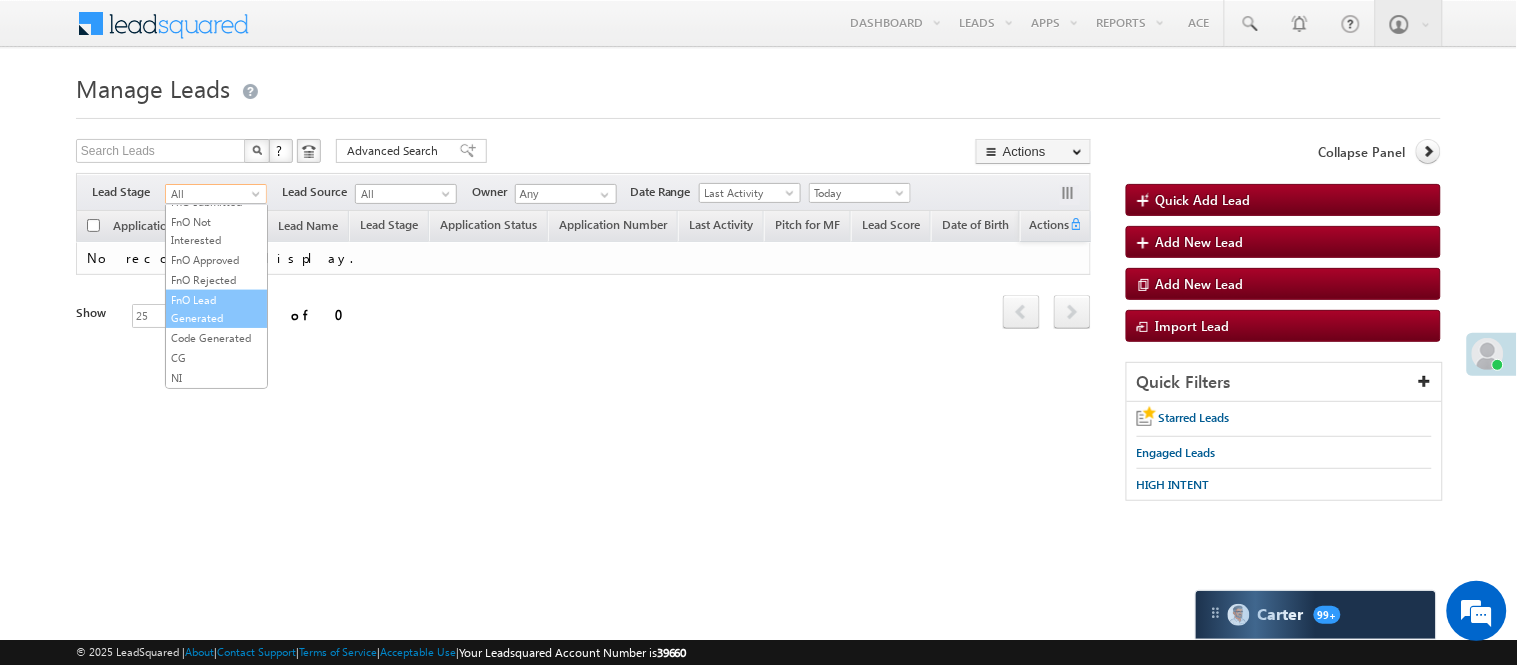 scroll, scrollTop: 496, scrollLeft: 0, axis: vertical 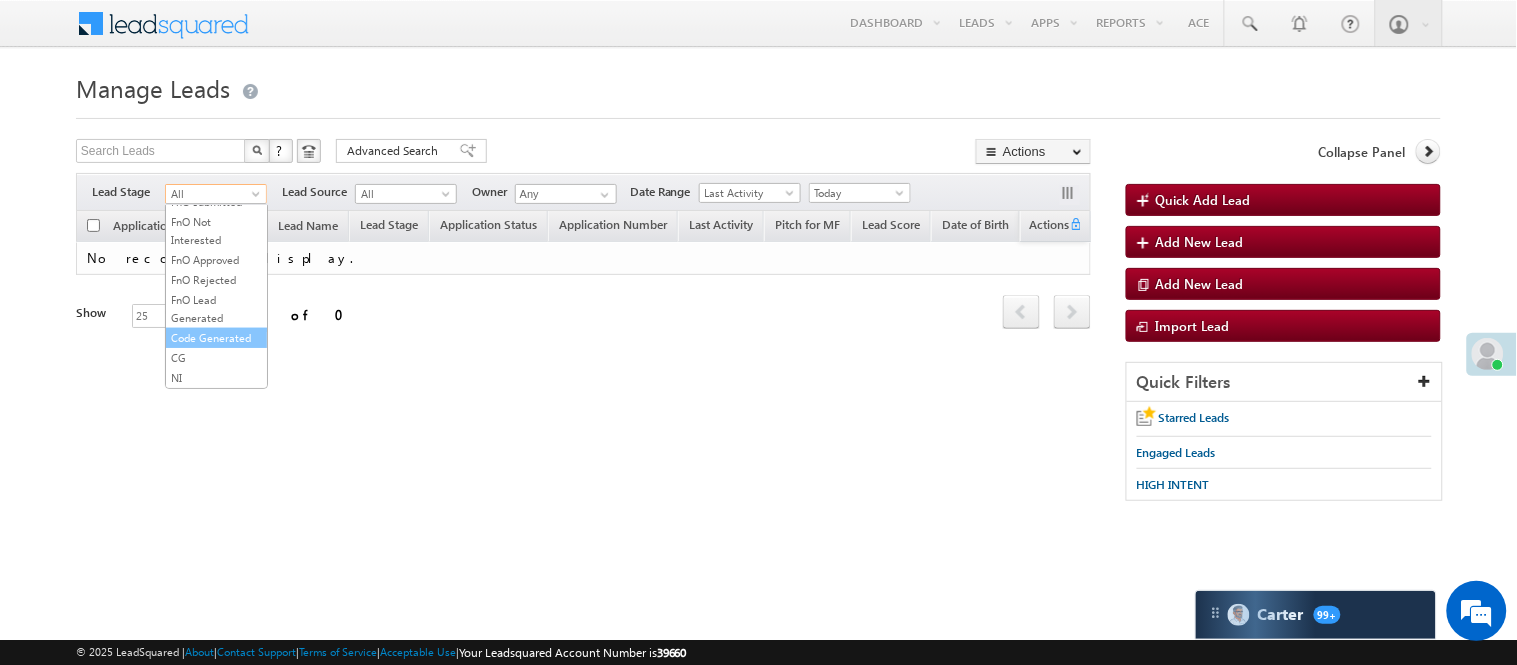 click on "Code Generated" at bounding box center (216, 338) 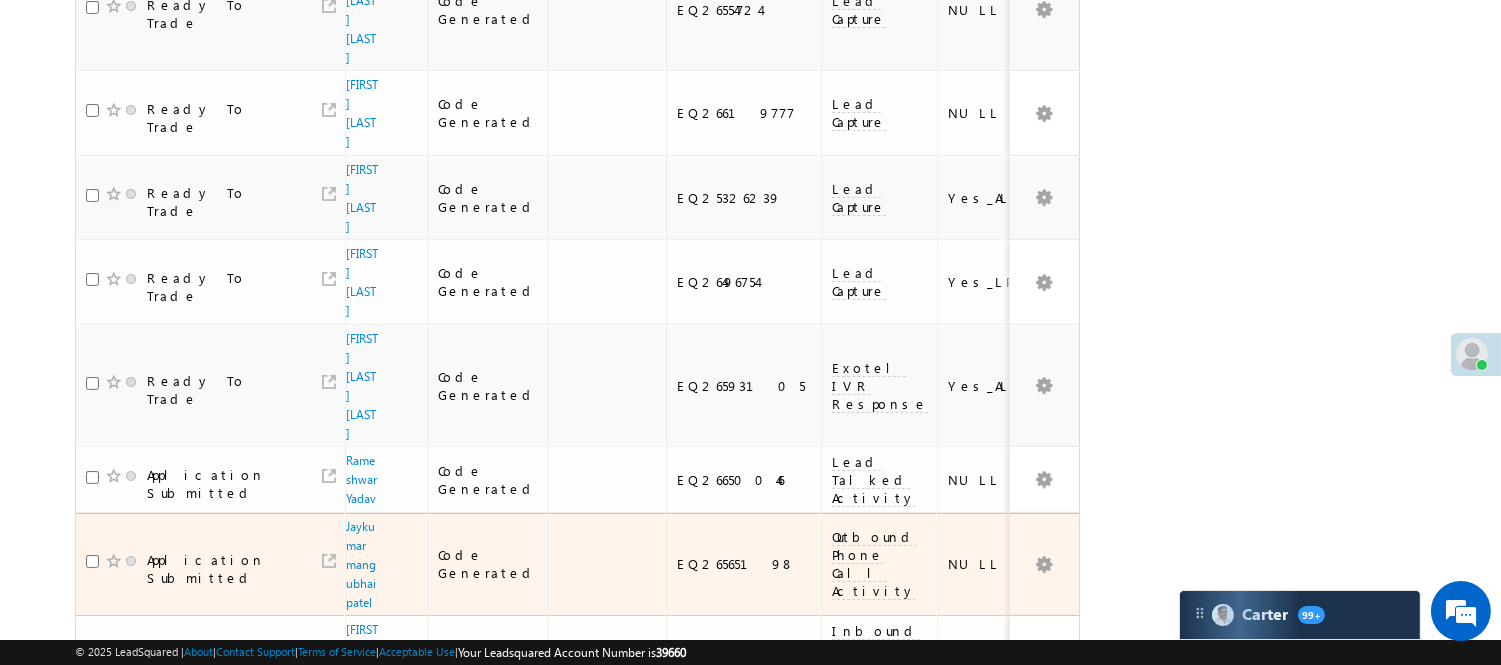 scroll, scrollTop: 671, scrollLeft: 0, axis: vertical 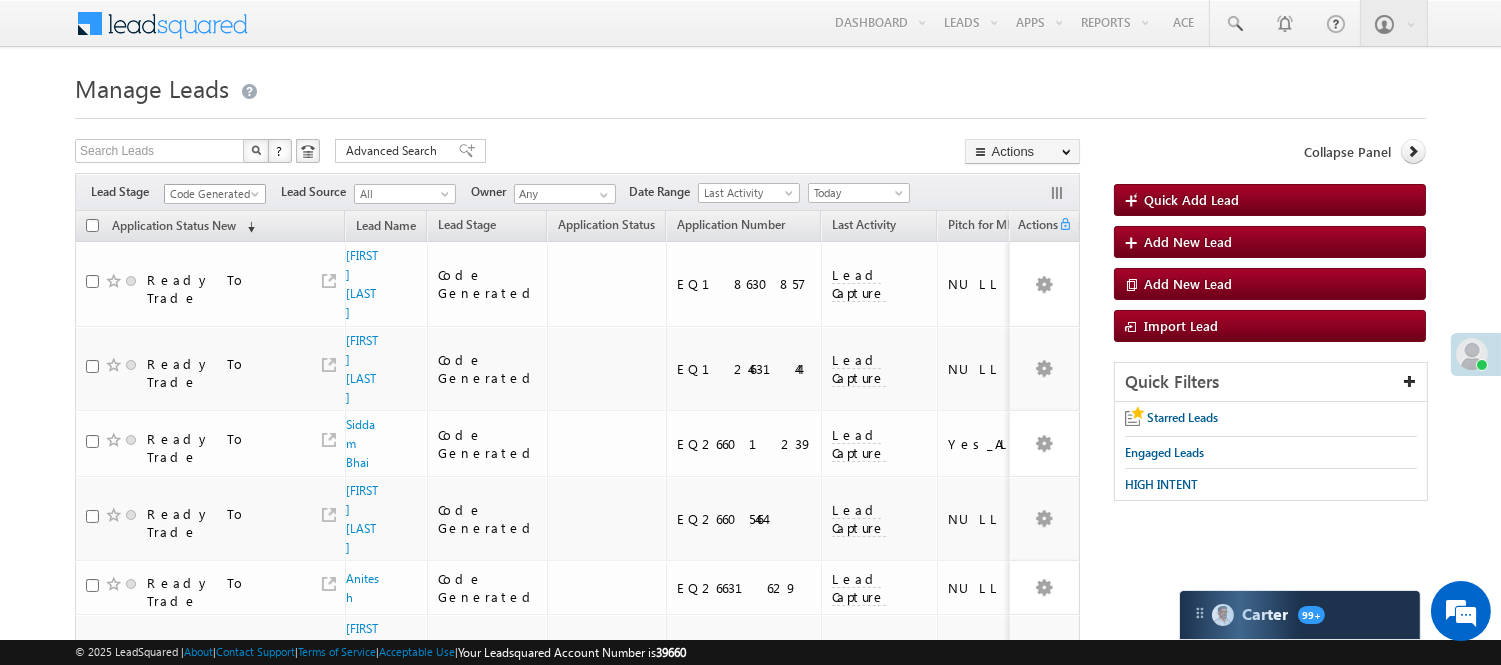 click on "Code Generated" at bounding box center (212, 194) 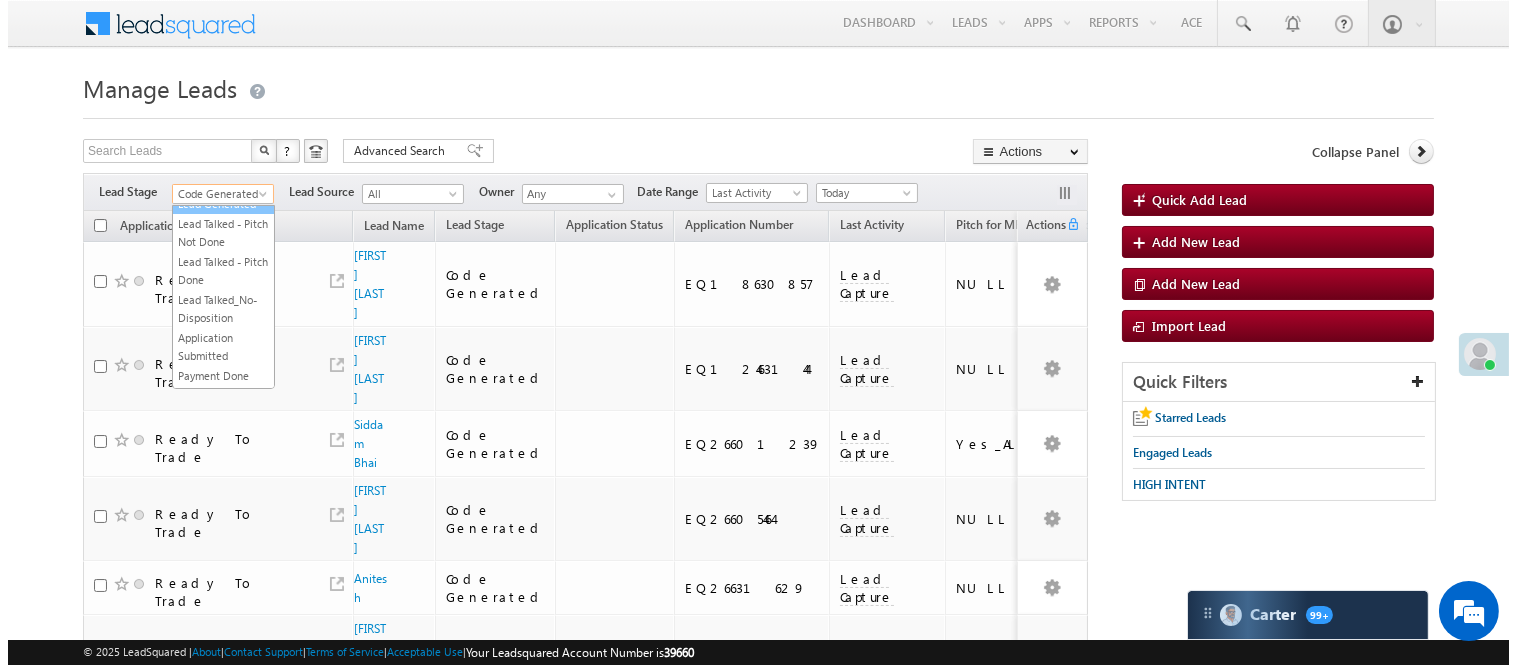 scroll, scrollTop: 0, scrollLeft: 0, axis: both 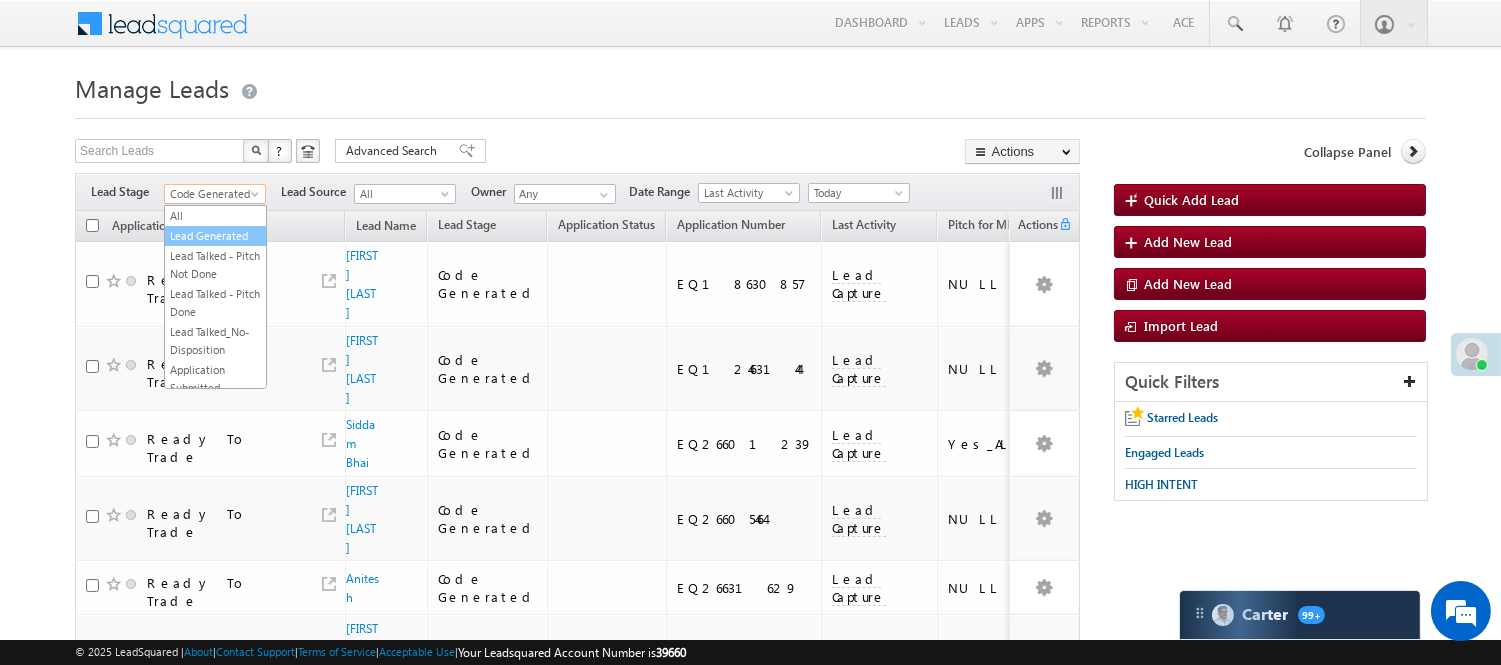 drag, startPoint x: 215, startPoint y: 256, endPoint x: 564, endPoint y: 155, distance: 363.3208 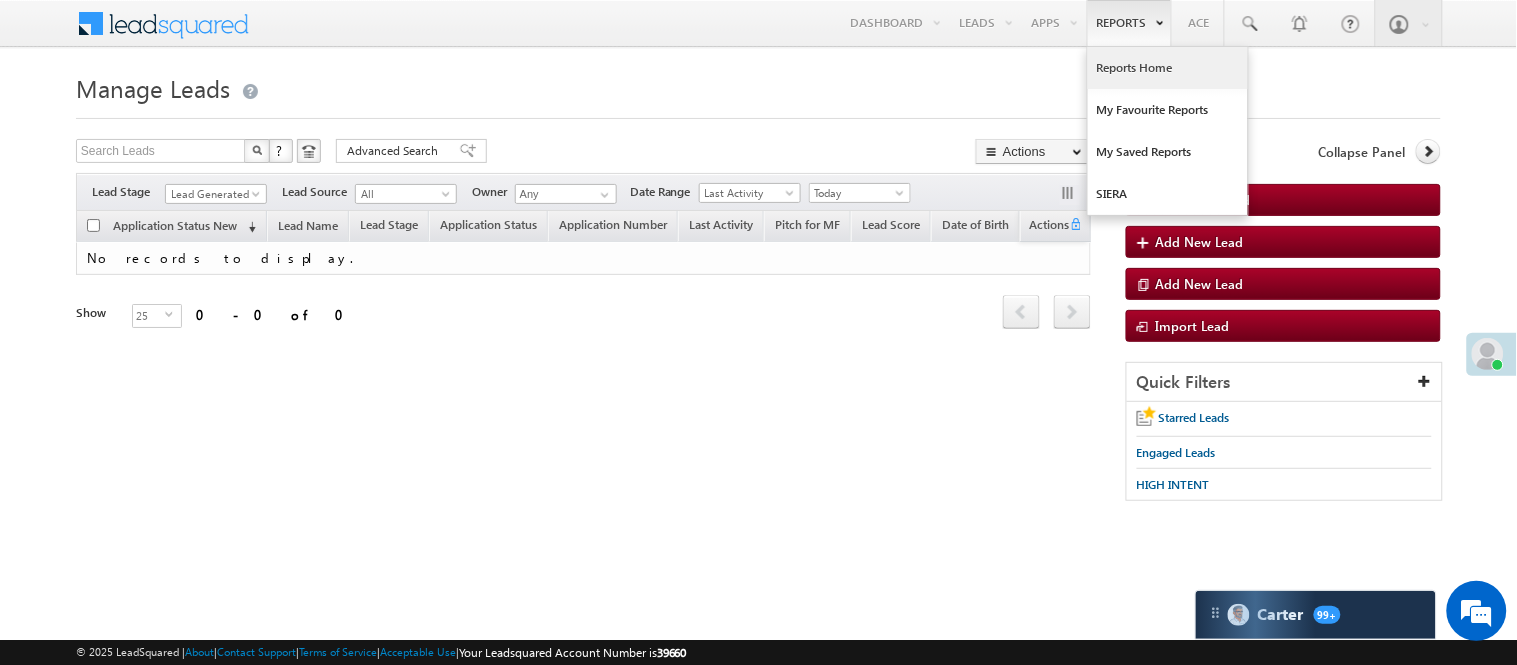 click on "Reports Home" at bounding box center (1168, 68) 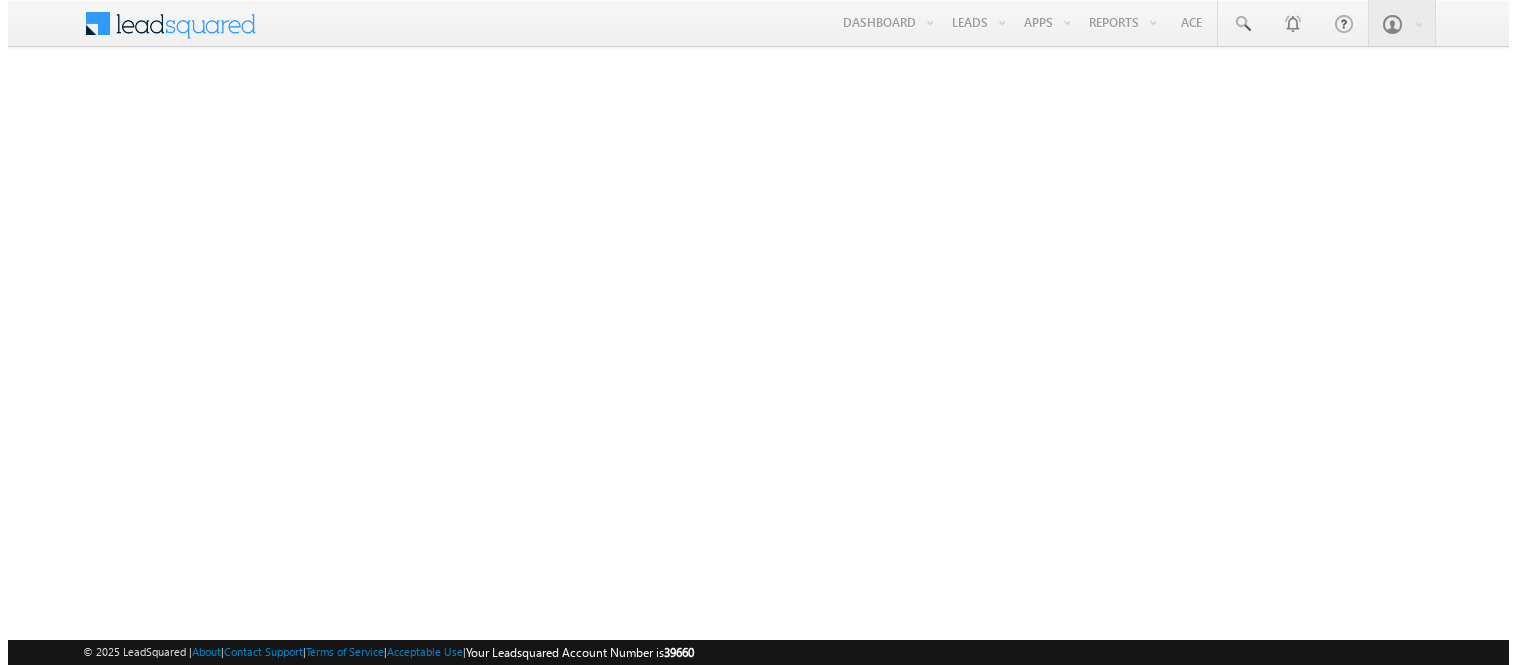 scroll, scrollTop: 0, scrollLeft: 0, axis: both 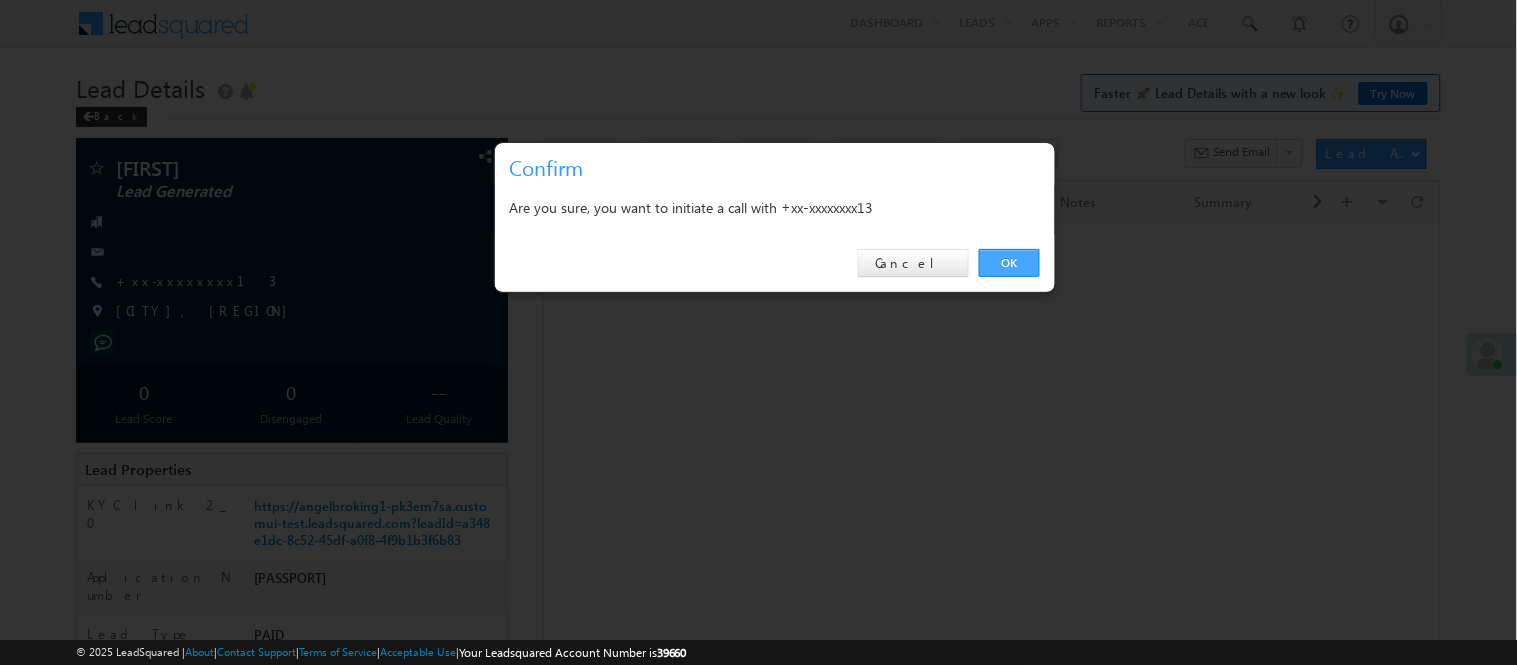 click on "OK" at bounding box center (1009, 263) 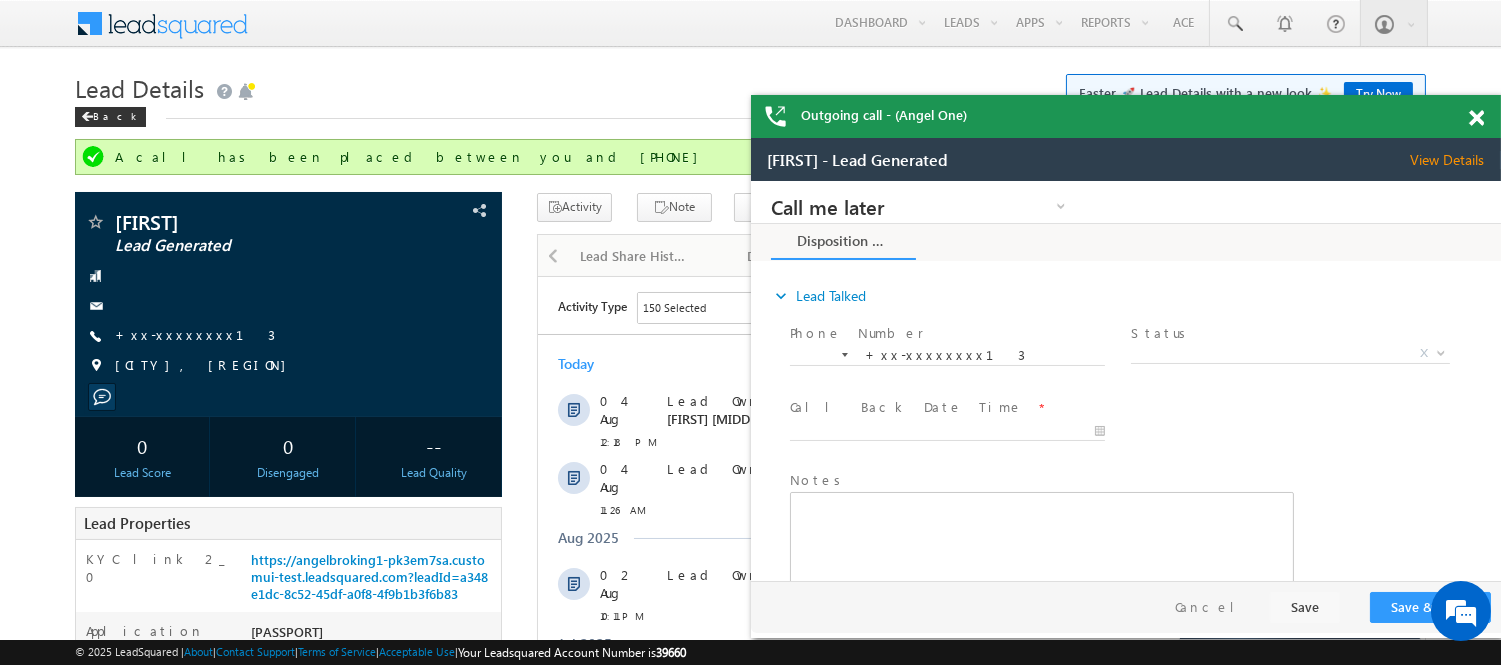 scroll, scrollTop: 0, scrollLeft: 0, axis: both 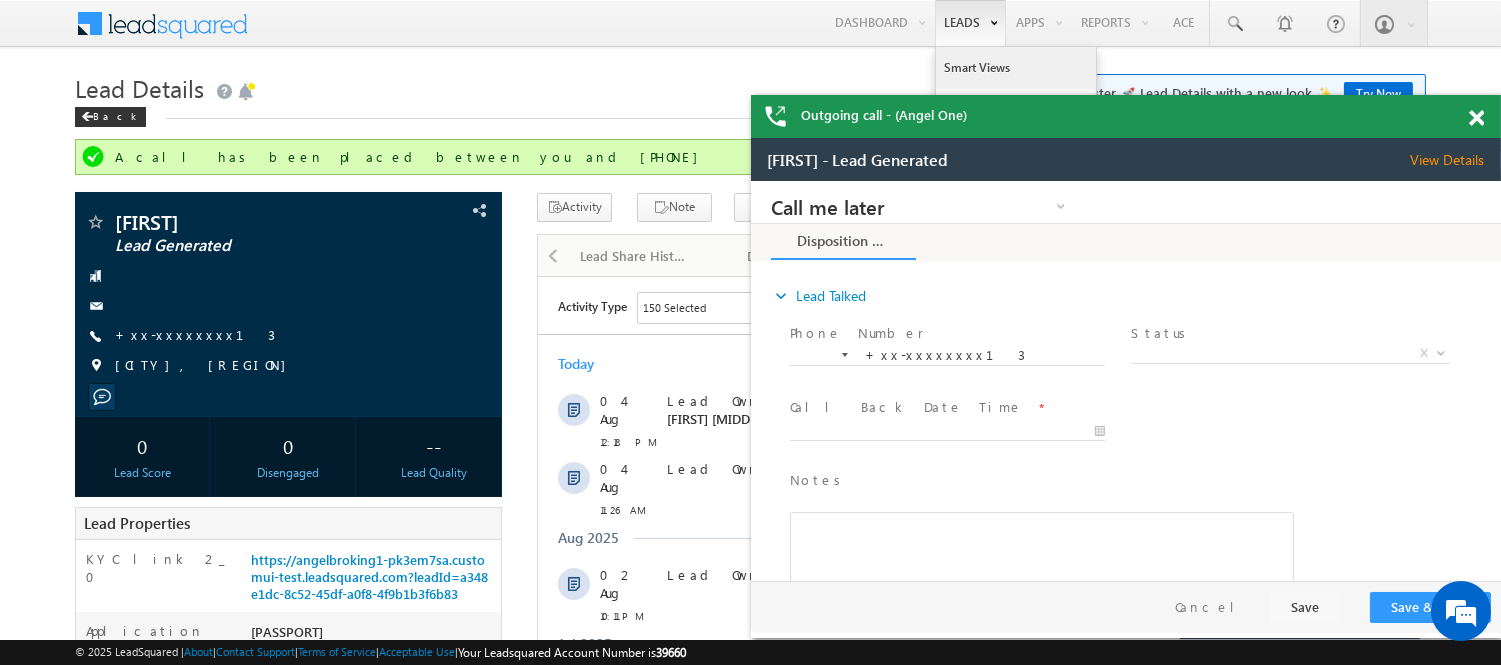 click on "Smart Views" at bounding box center [1016, 68] 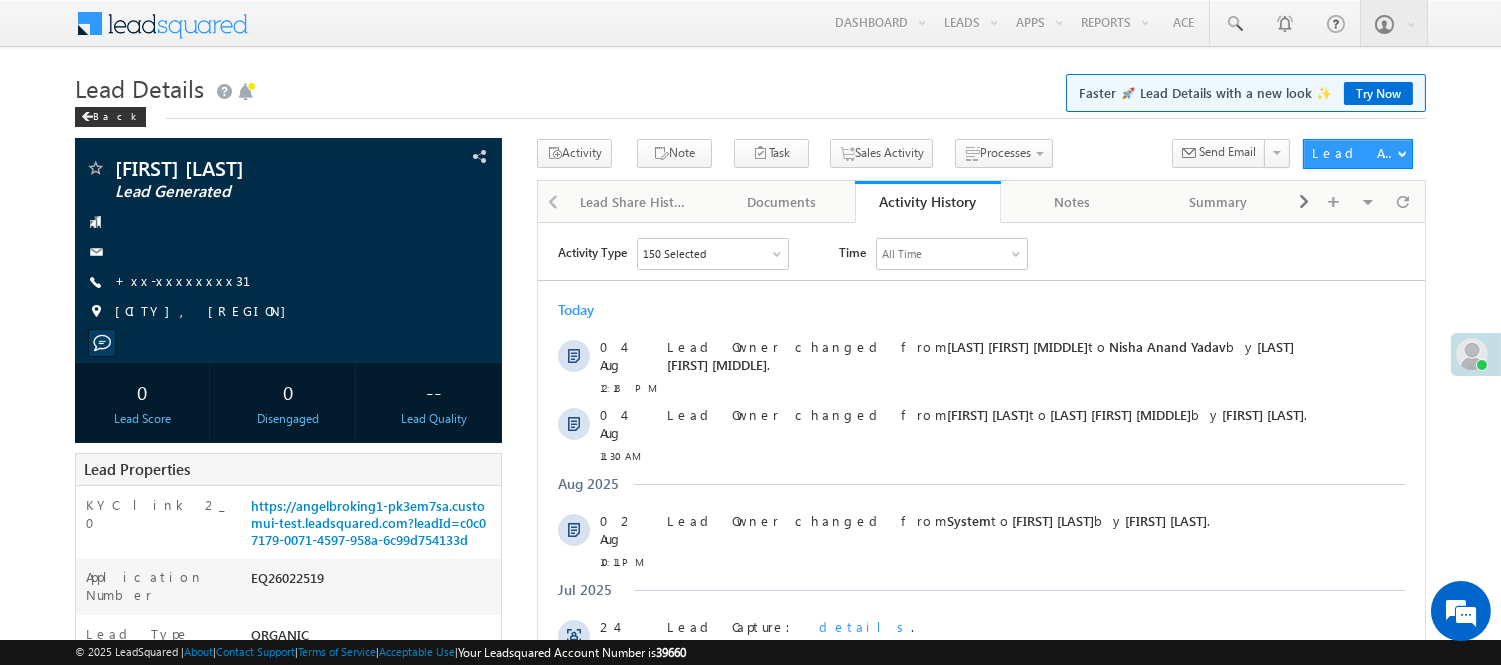 scroll, scrollTop: 0, scrollLeft: 0, axis: both 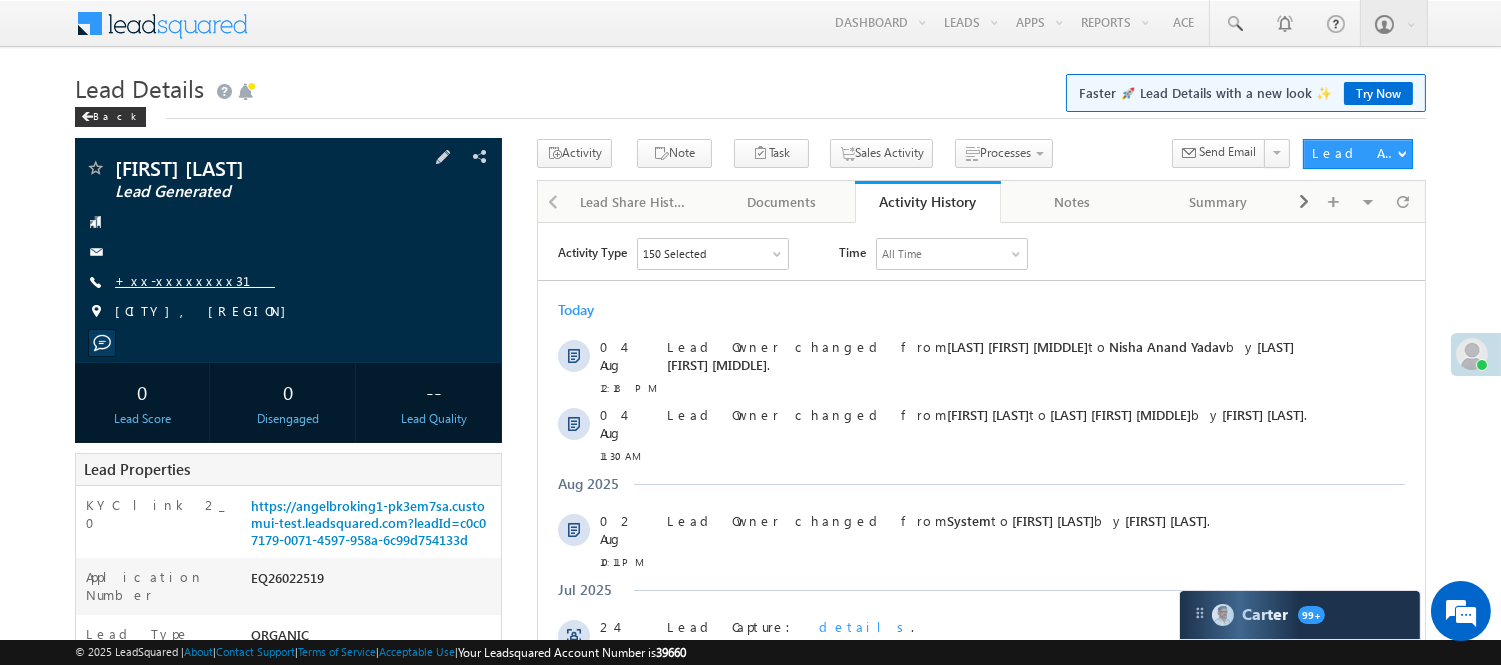 click on "Ambrish Rai
Lead Generated
+xx-xxxxxxxx31" at bounding box center [288, 245] 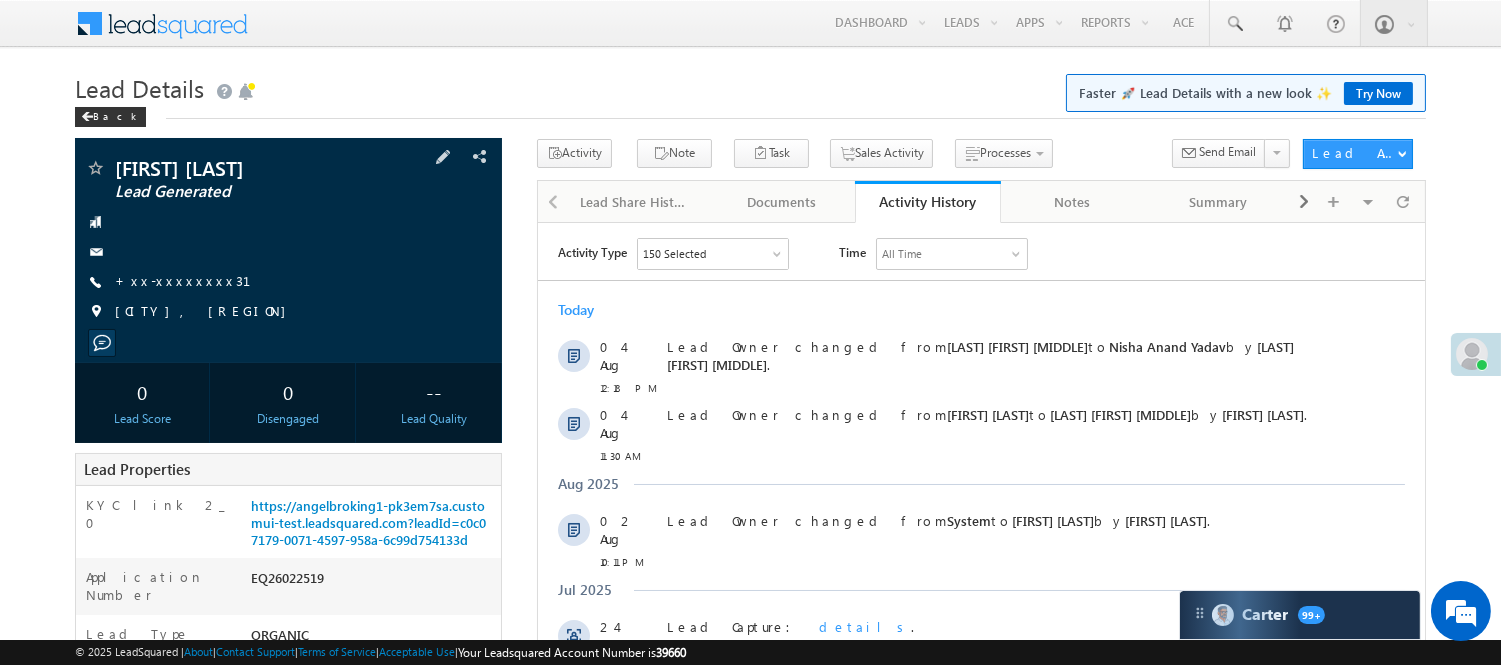 click on "Ambrish Rai
Lead Generated
+xx-xxxxxxxx31" at bounding box center [288, 245] 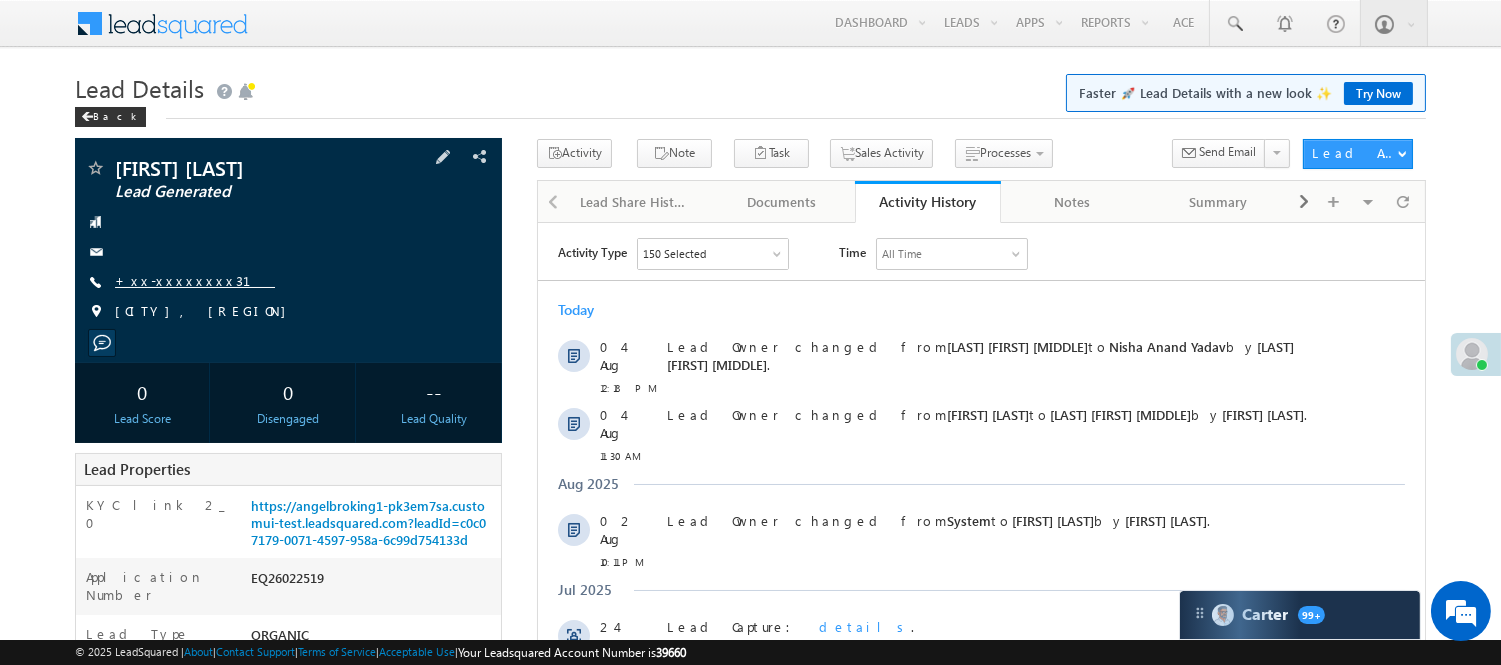 click on "+xx-xxxxxxxx31" at bounding box center [195, 280] 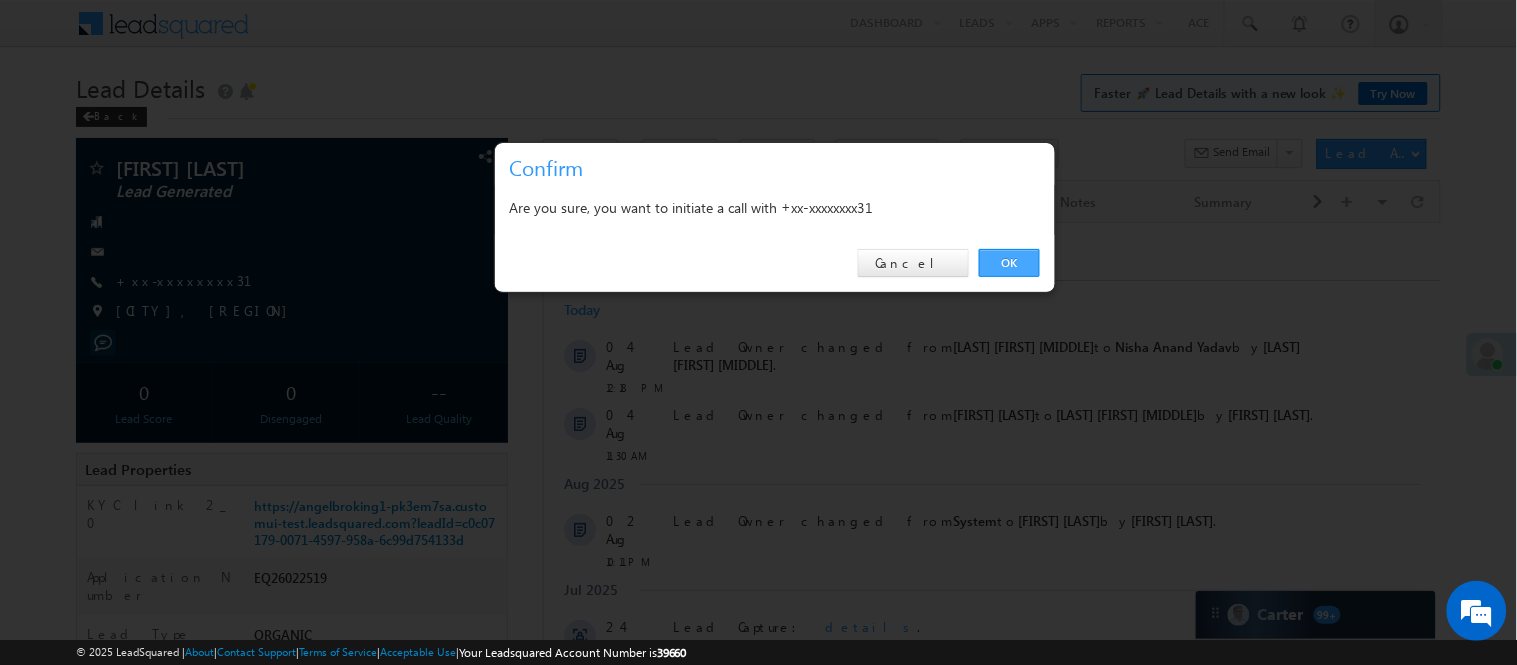click on "OK" at bounding box center (1009, 263) 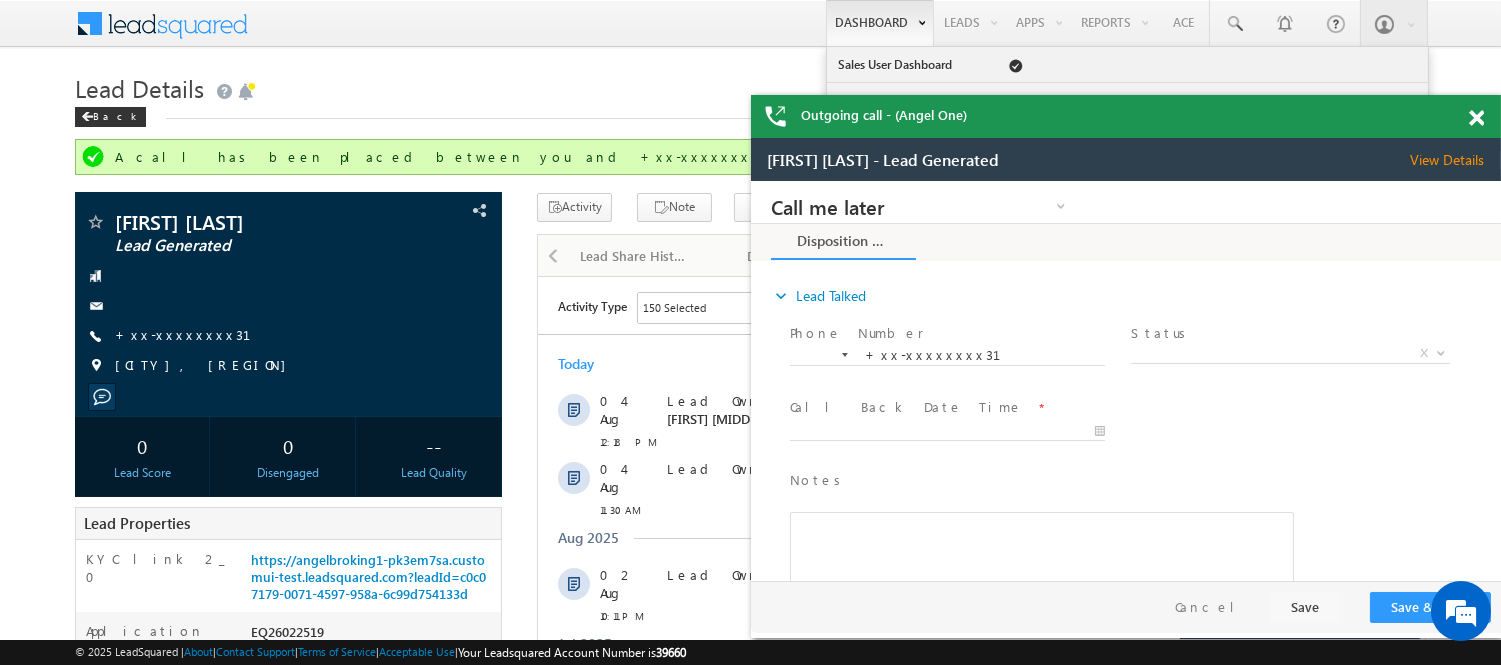 scroll, scrollTop: 0, scrollLeft: 0, axis: both 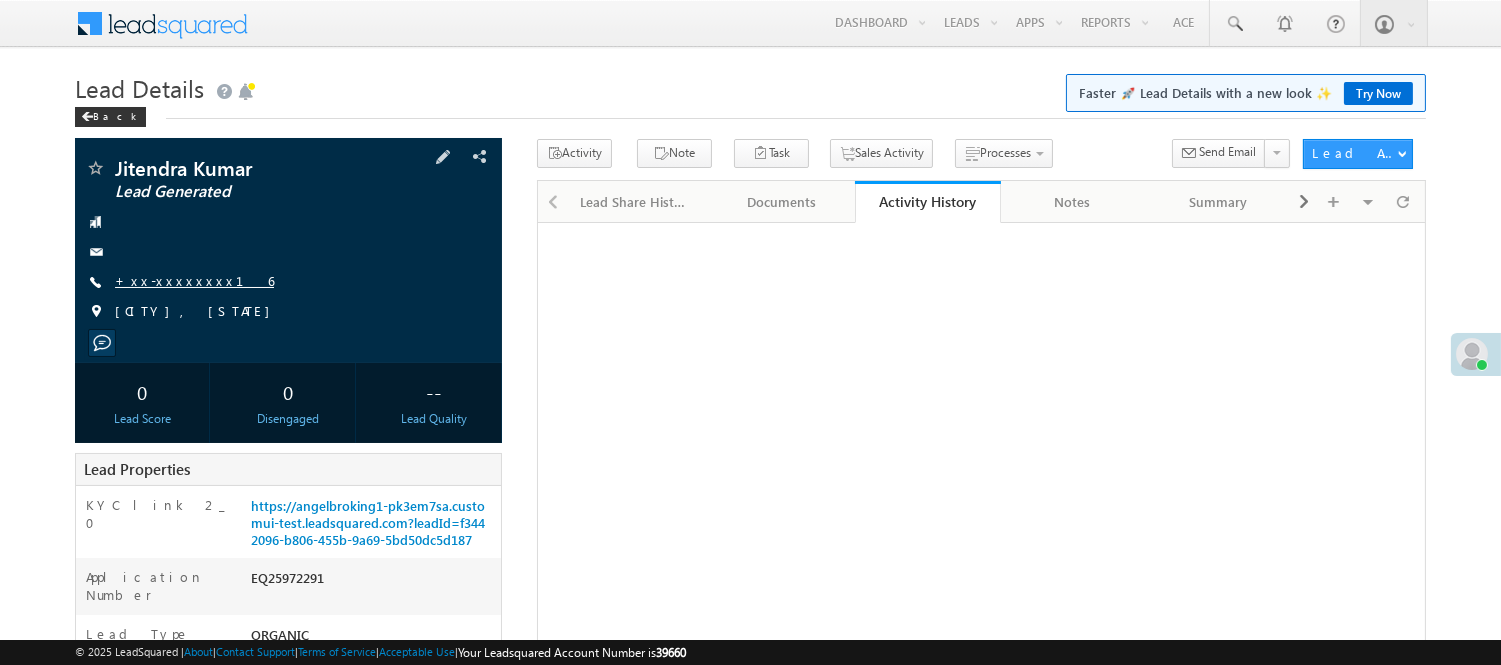 click on "[FIRST] [LAST]
Lead Generated
[PHONE]" at bounding box center (288, 245) 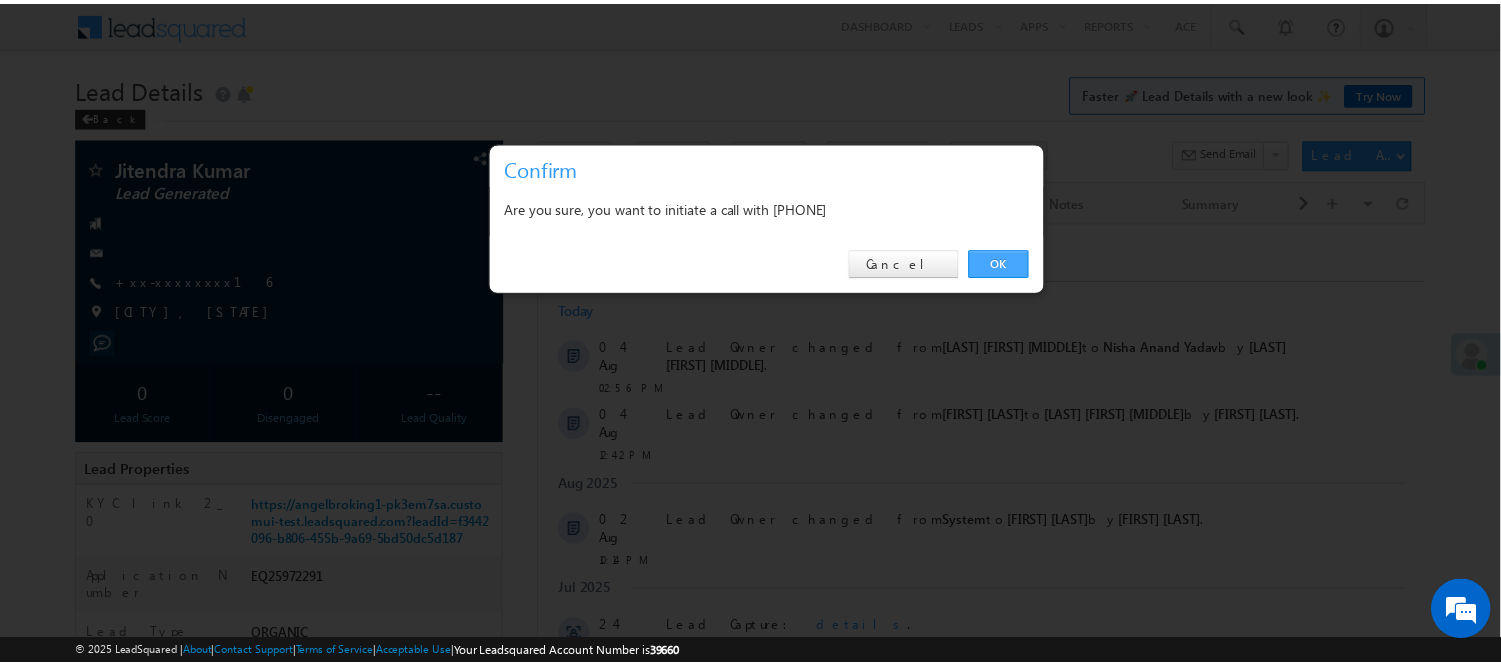 scroll, scrollTop: 0, scrollLeft: 0, axis: both 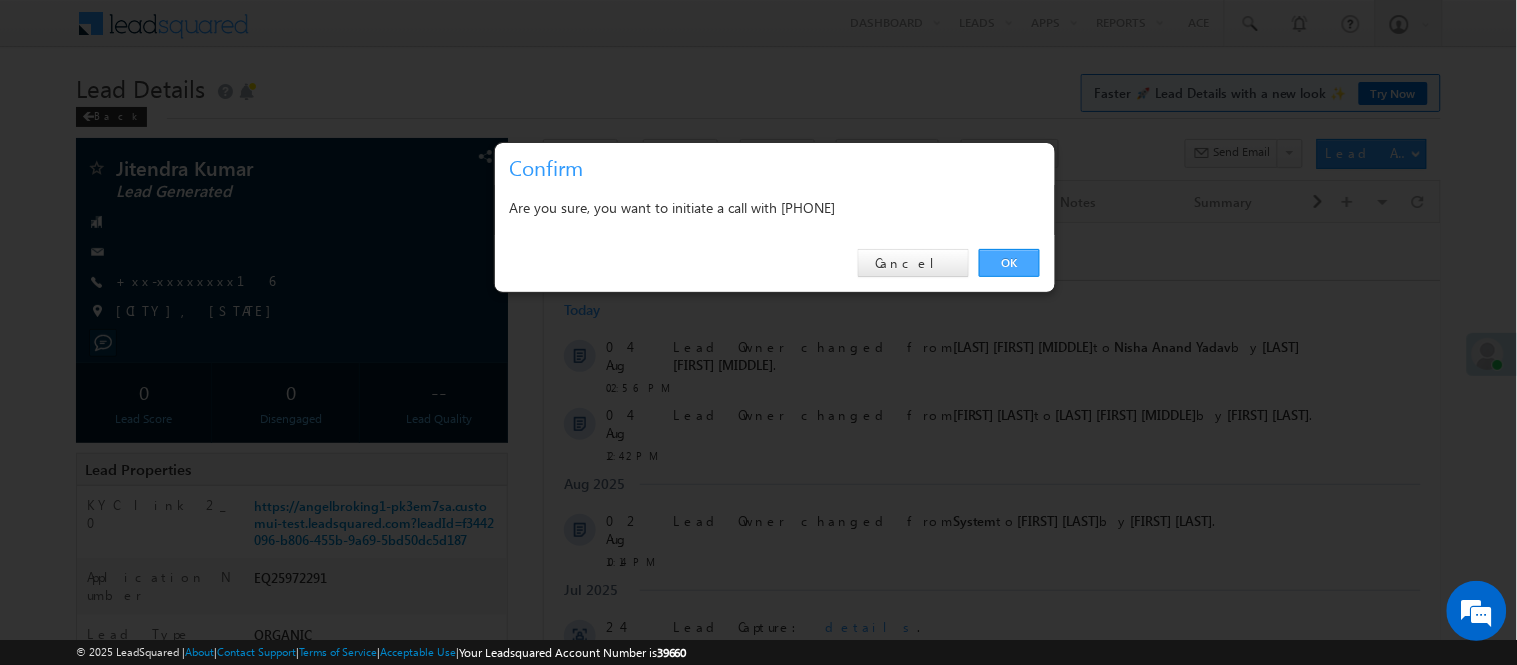 click on "OK" at bounding box center [1009, 263] 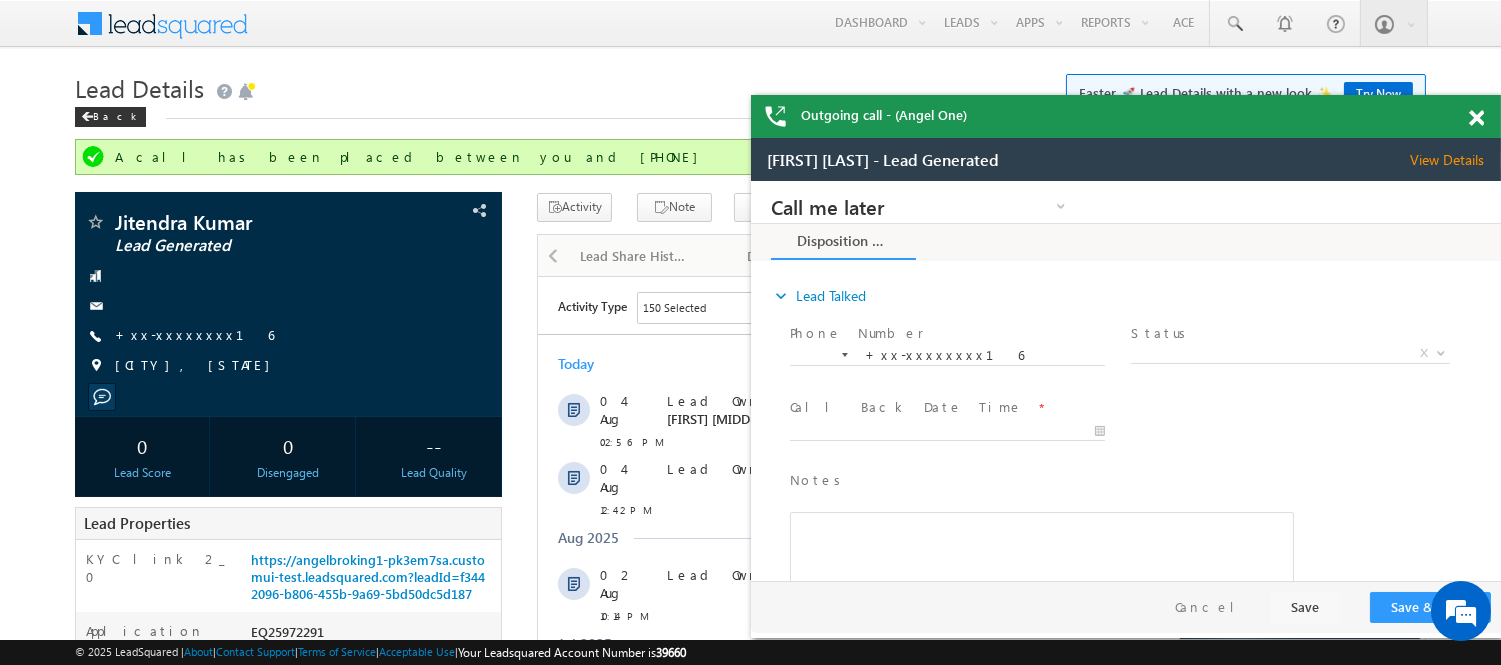 scroll, scrollTop: 0, scrollLeft: 0, axis: both 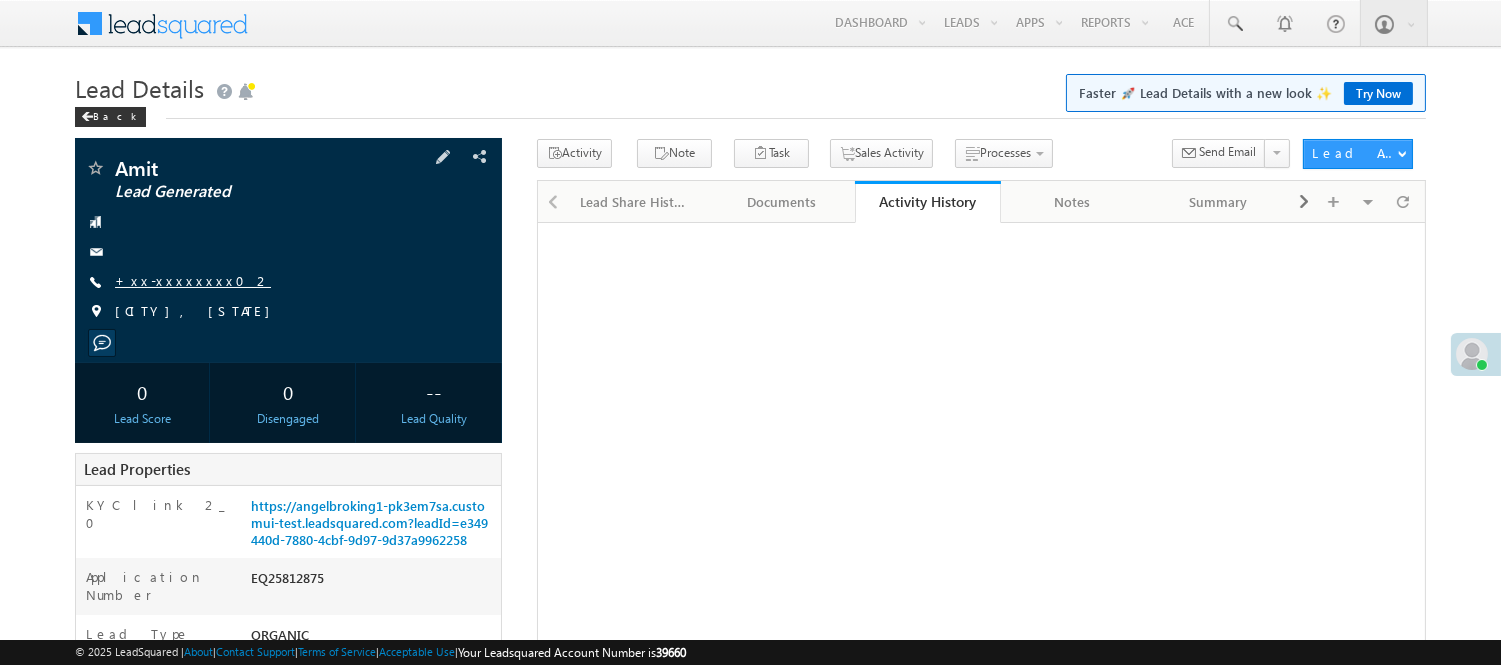 click on "+xx-xxxxxxxx02" at bounding box center [193, 280] 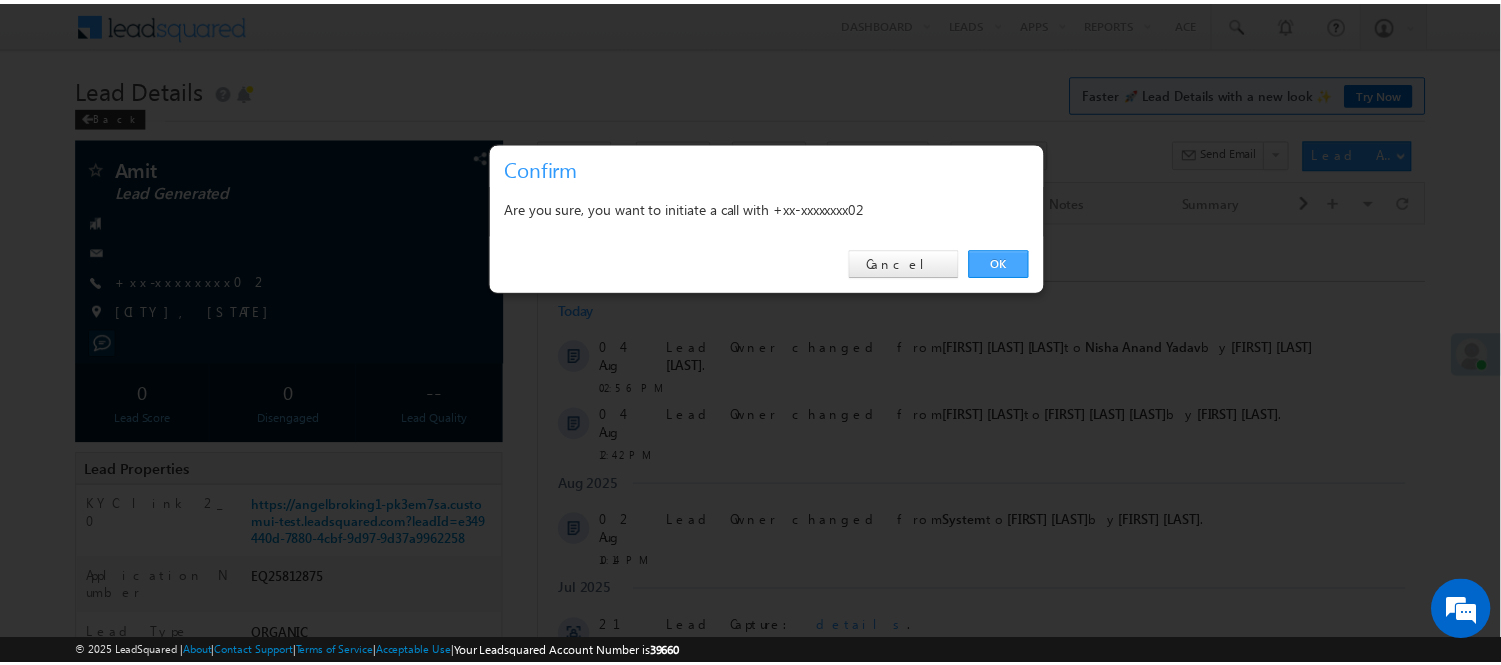 scroll, scrollTop: 0, scrollLeft: 0, axis: both 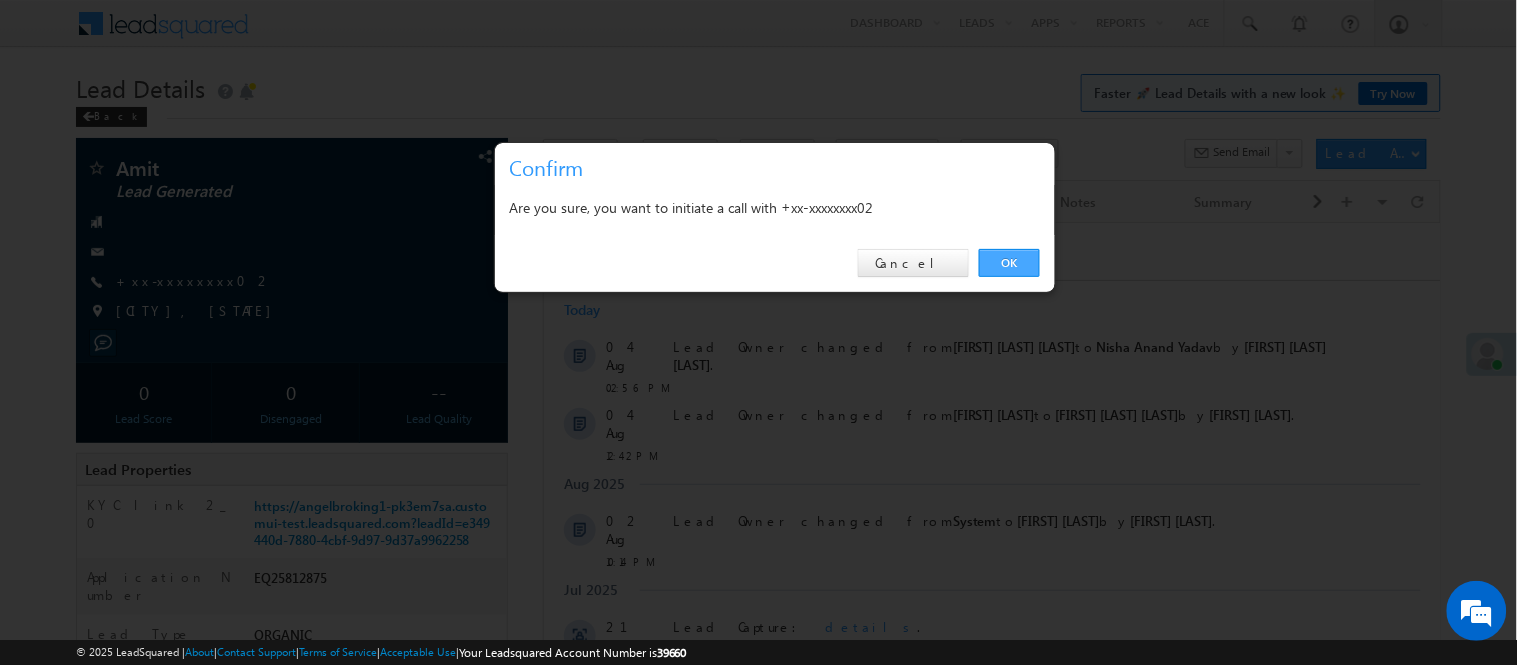 click on "OK" at bounding box center (1009, 263) 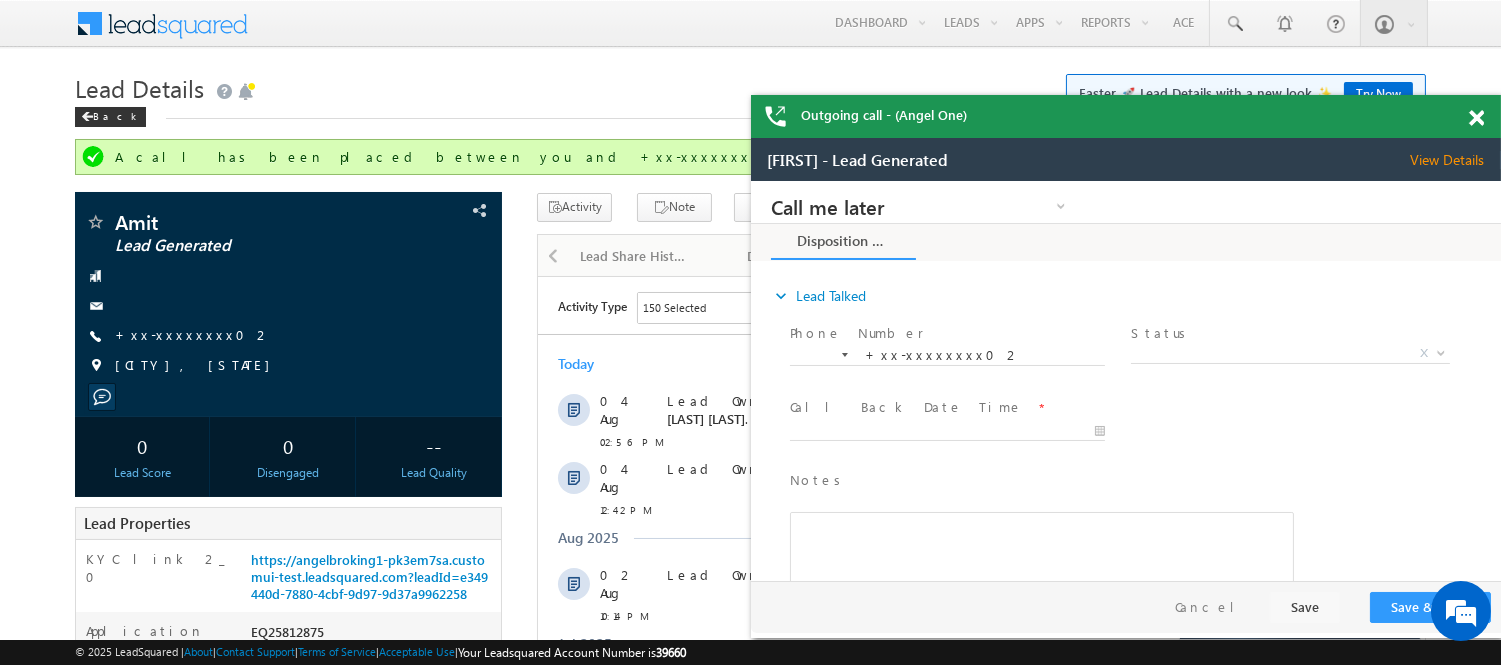 scroll, scrollTop: 0, scrollLeft: 0, axis: both 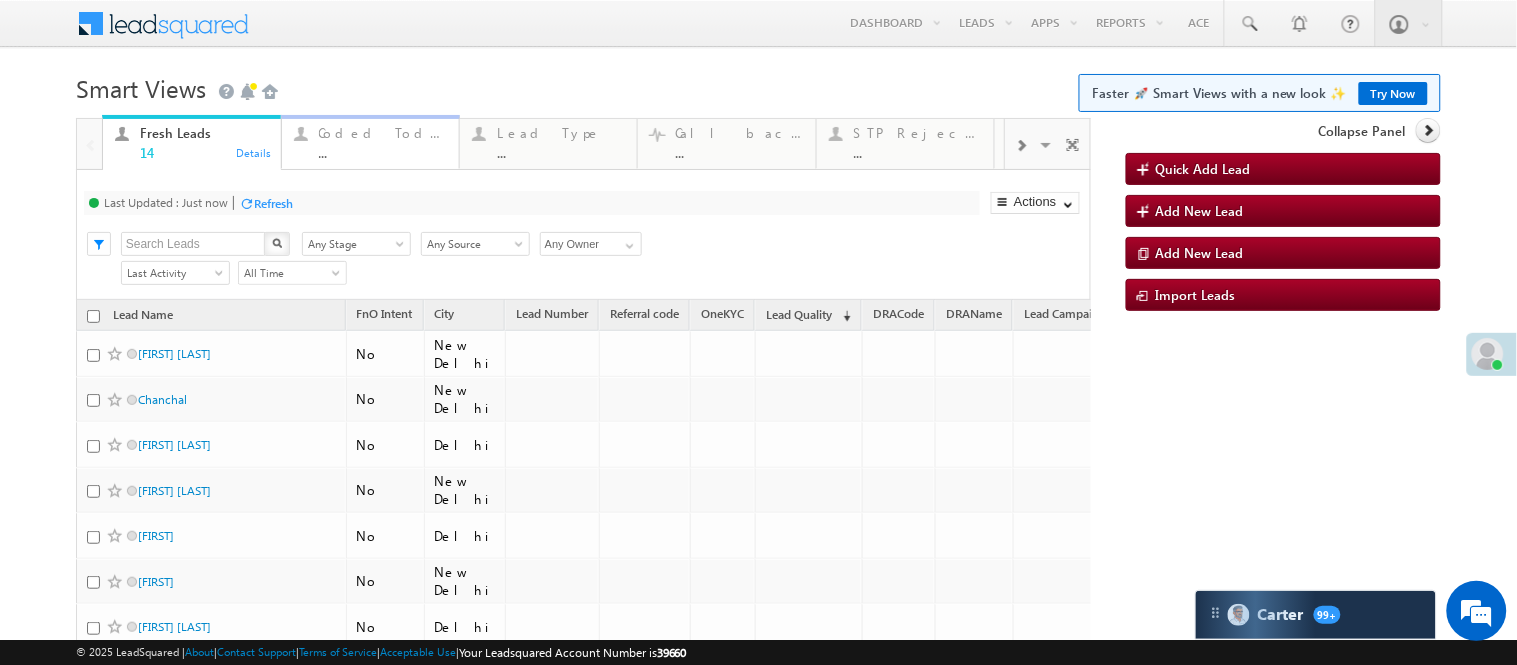 click on "Coded Today ..." at bounding box center (383, 140) 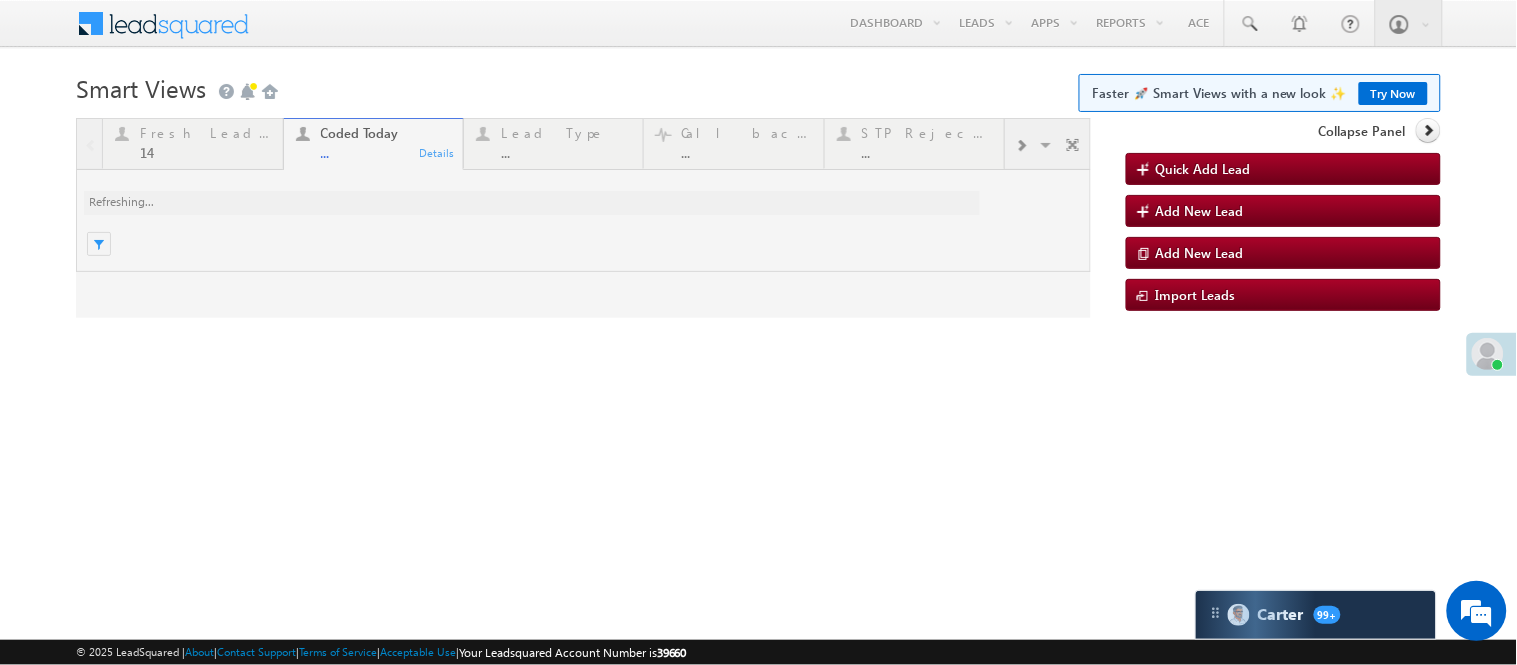 scroll, scrollTop: 0, scrollLeft: 0, axis: both 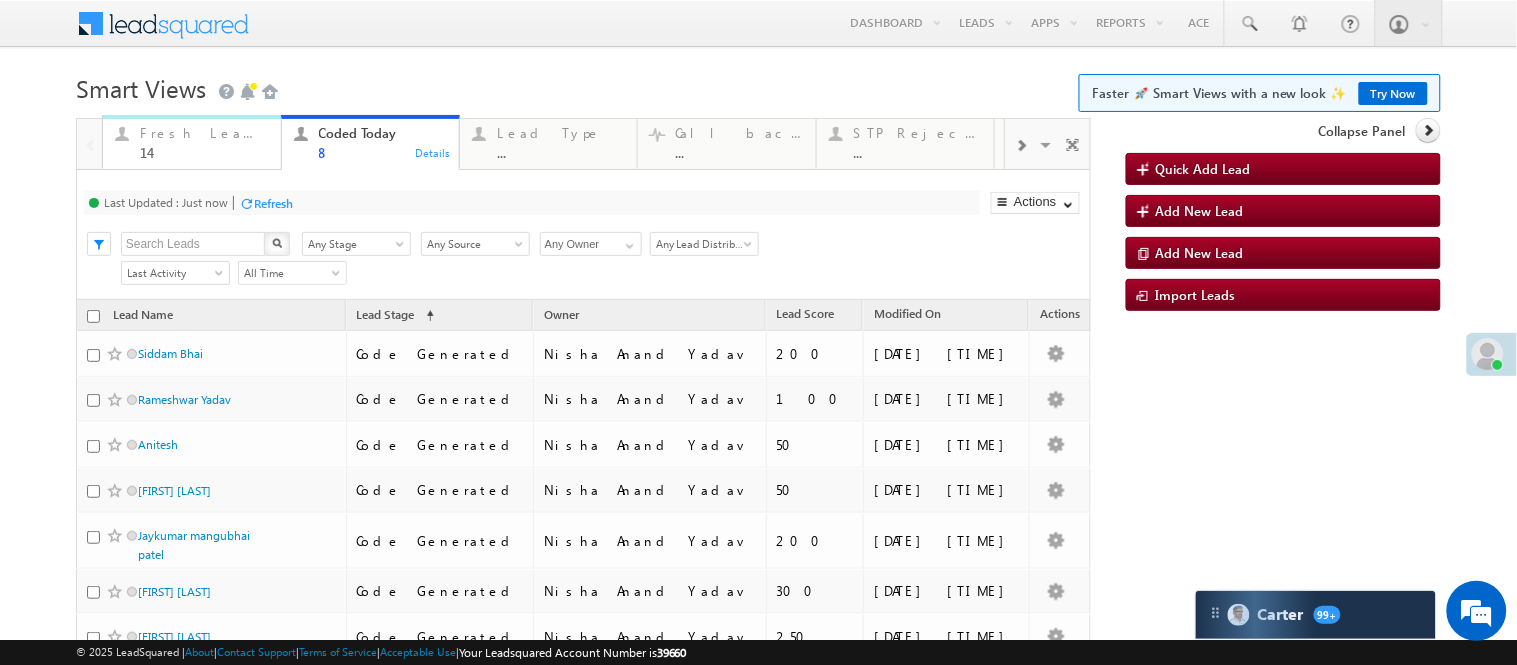 click on "Fresh Leads 14 Details" at bounding box center [191, 142] 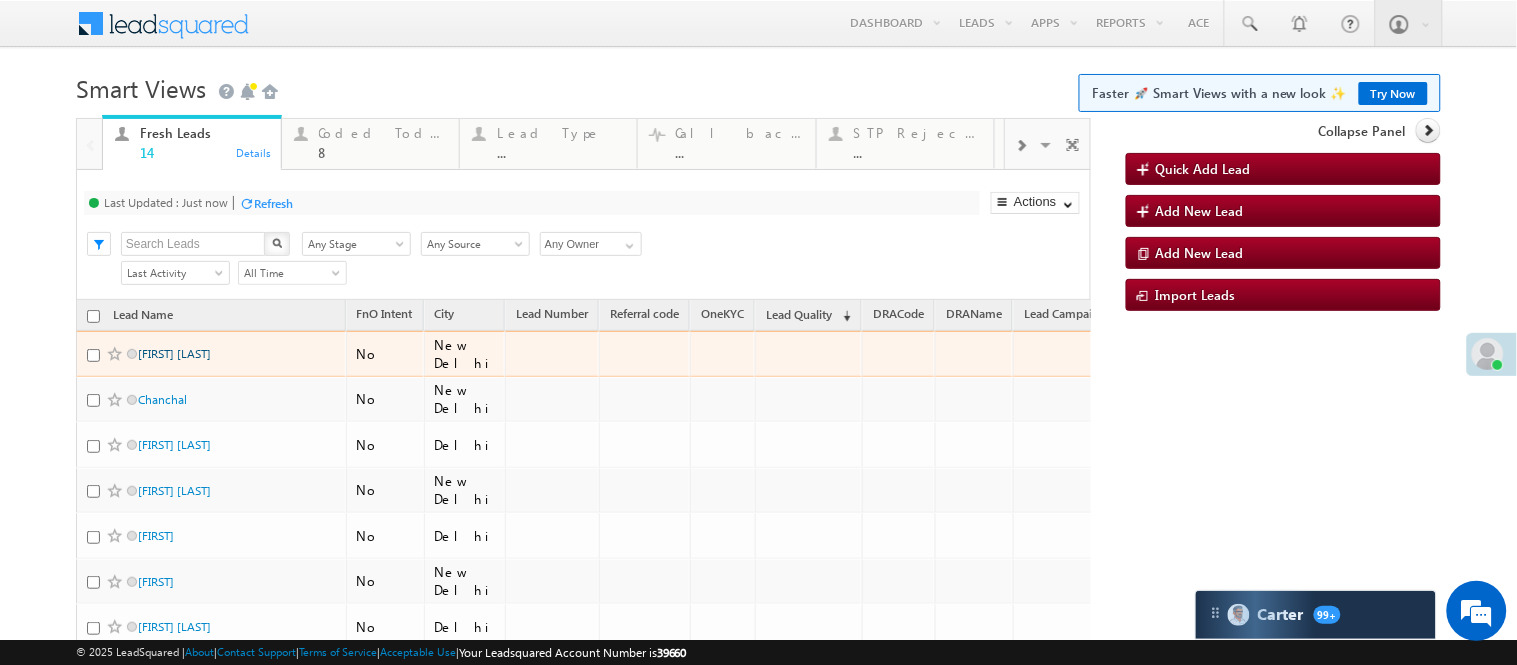 click on "Anjali Chaurasiya" at bounding box center [174, 353] 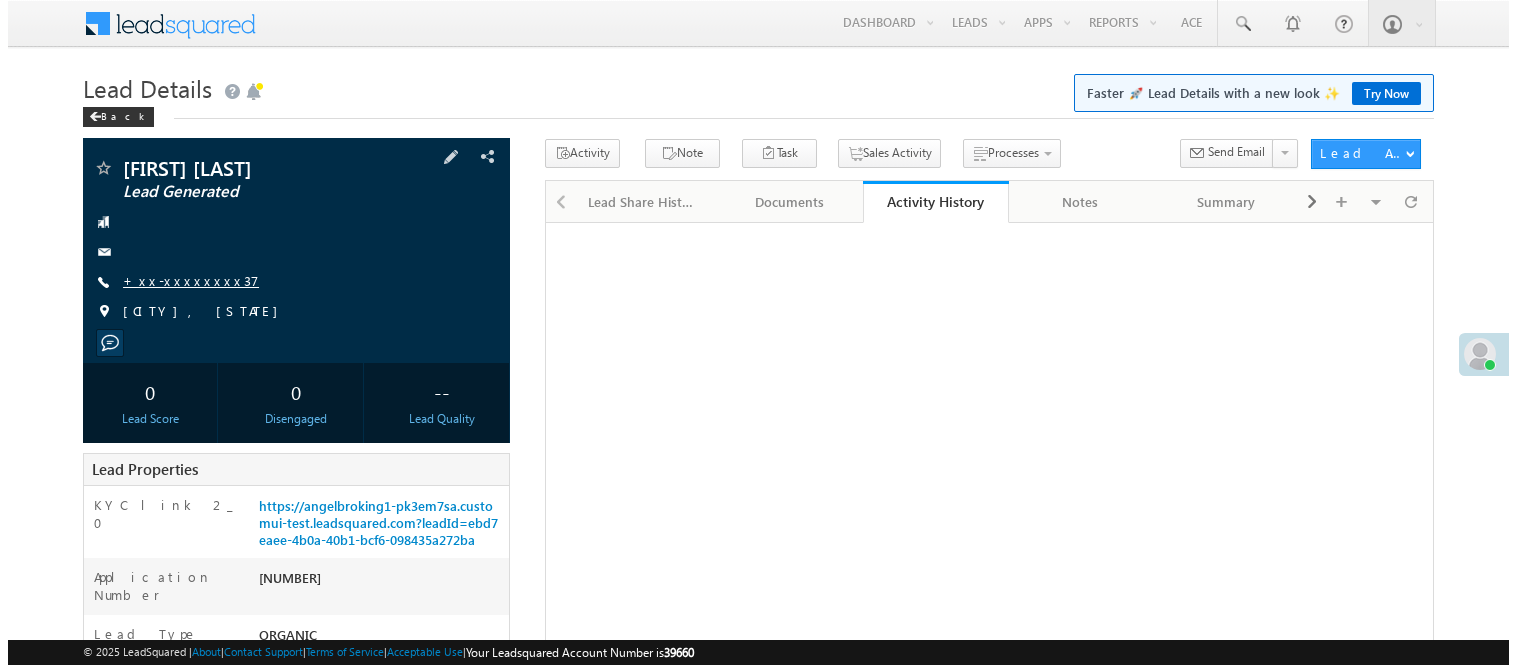 scroll, scrollTop: 0, scrollLeft: 0, axis: both 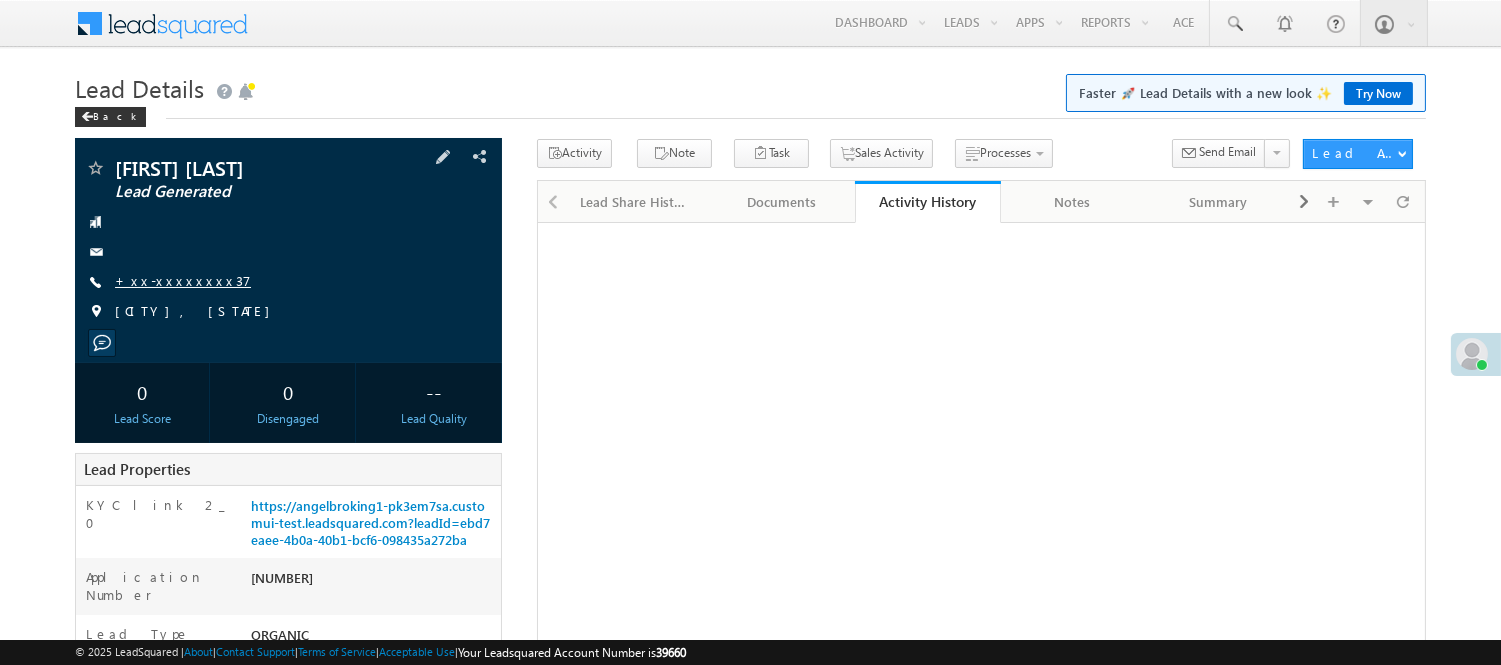 click on "+xx-xxxxxxxx37" at bounding box center [183, 280] 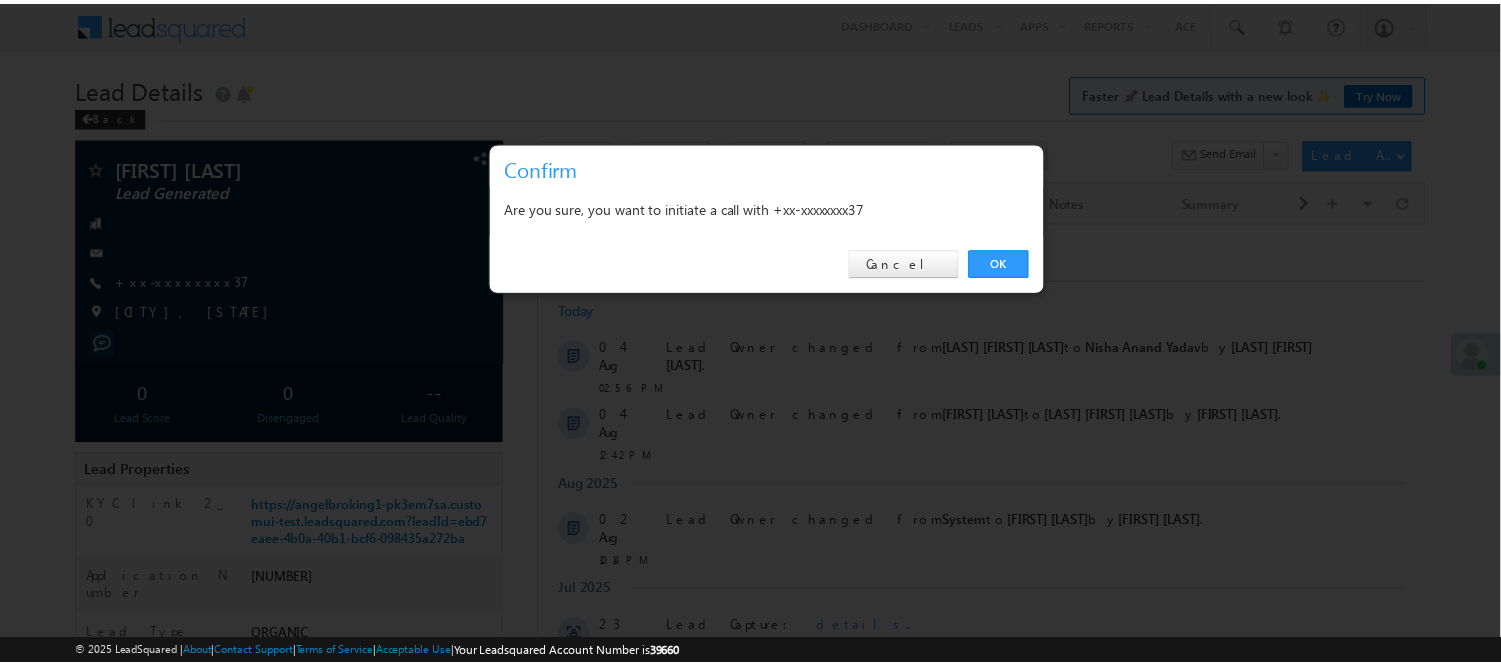 scroll, scrollTop: 0, scrollLeft: 0, axis: both 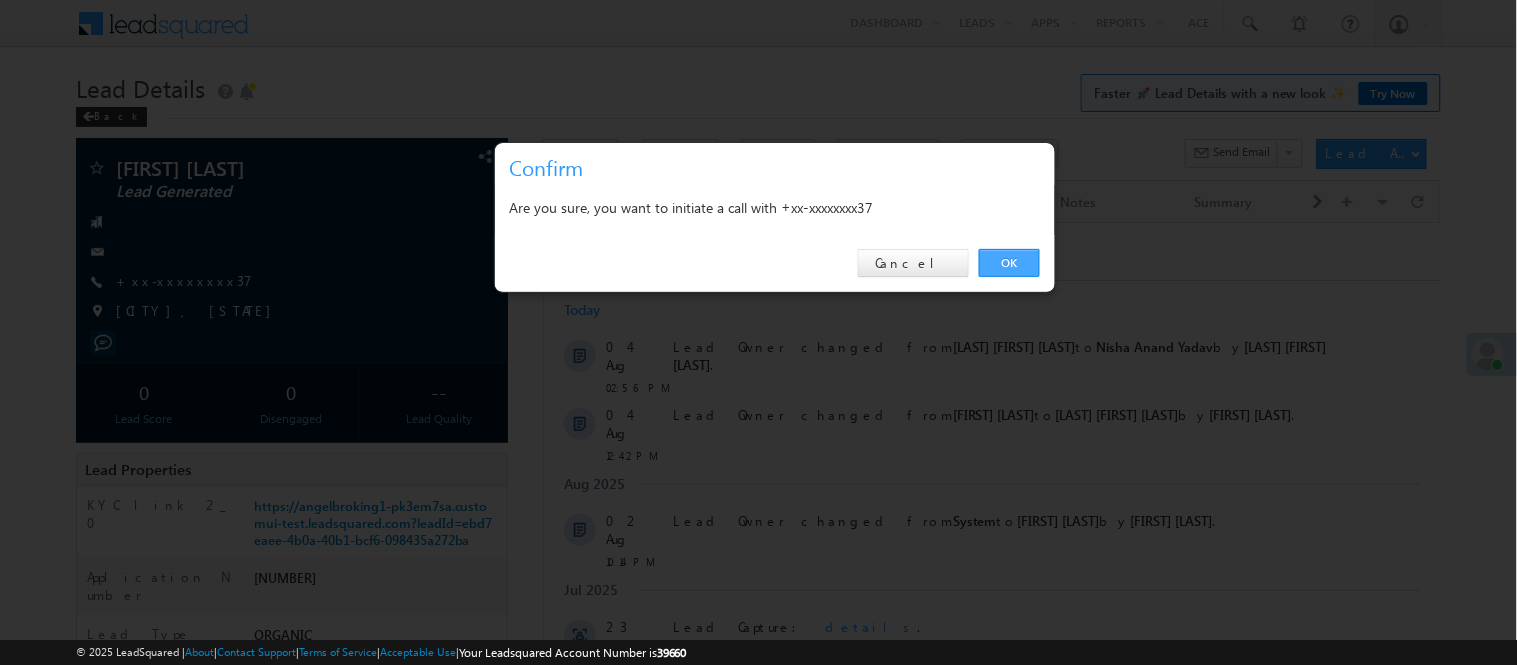 click on "OK" at bounding box center (1009, 263) 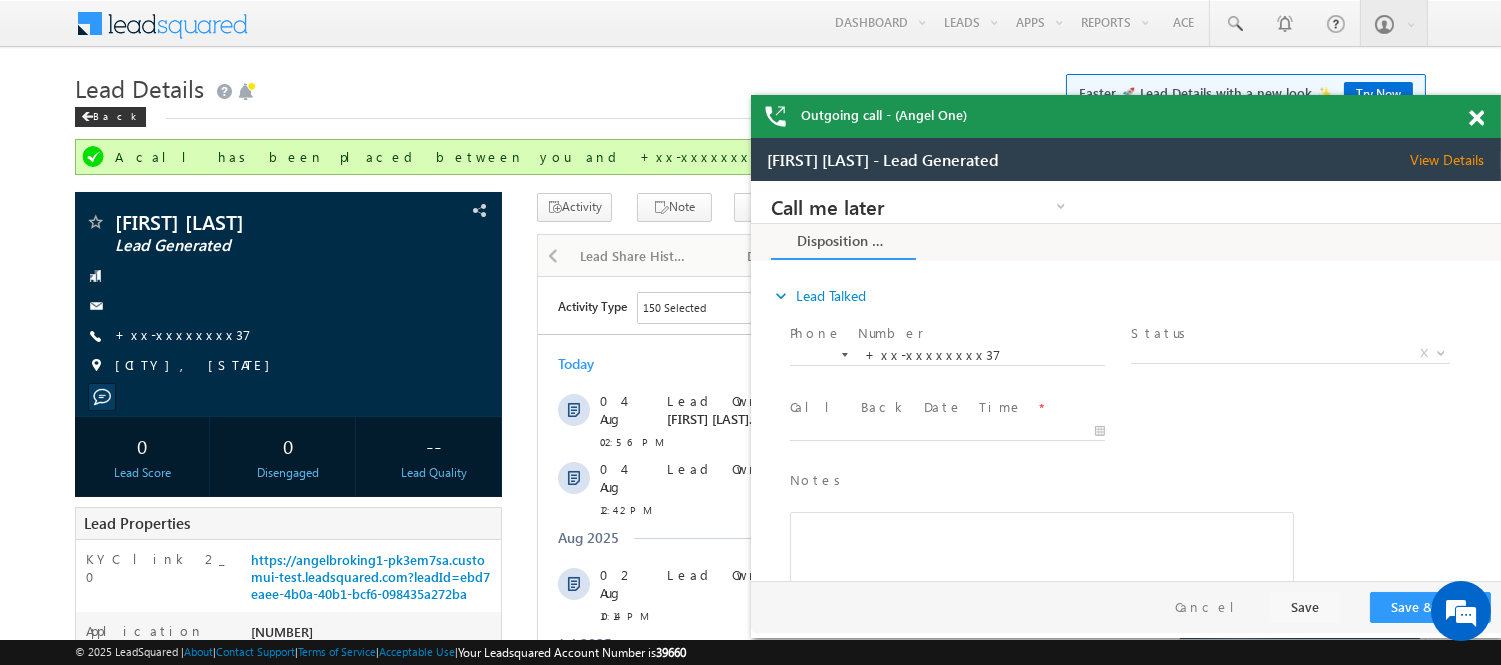 scroll, scrollTop: 0, scrollLeft: 0, axis: both 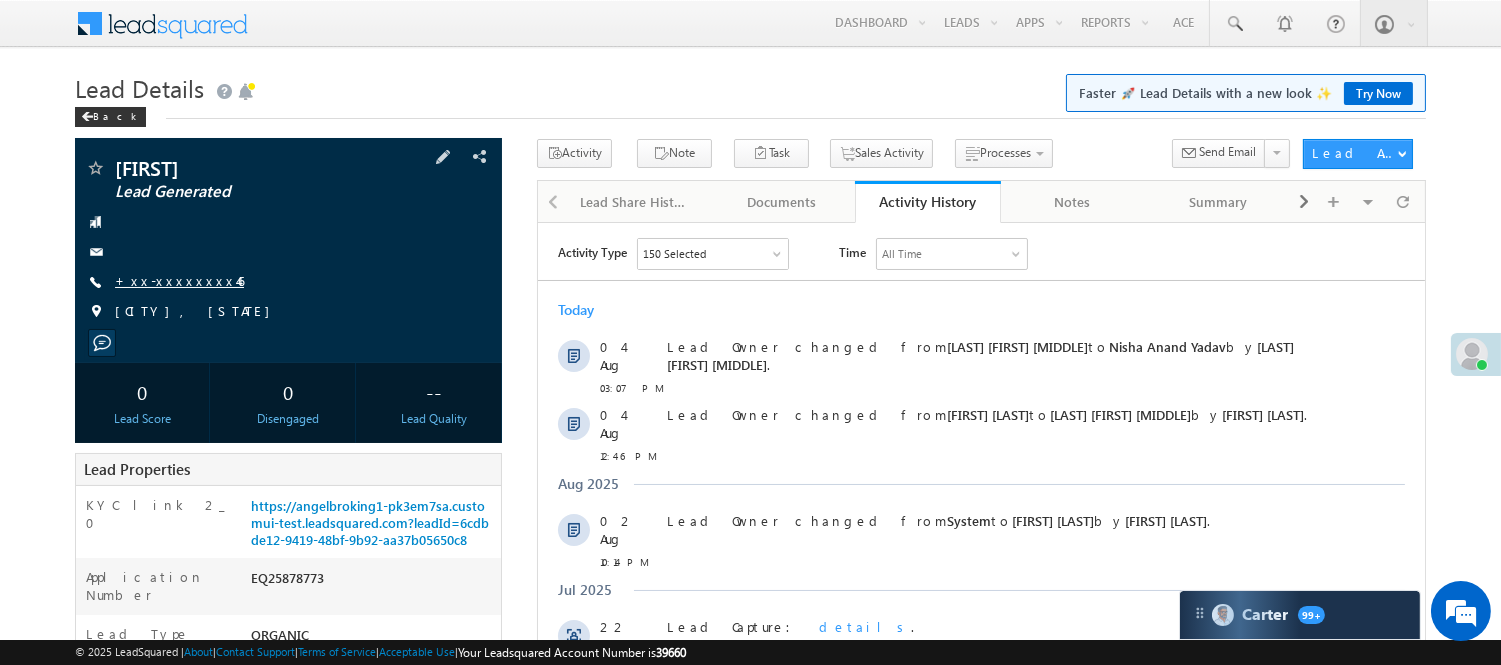 click on "+xx-xxxxxxxx46" at bounding box center (179, 280) 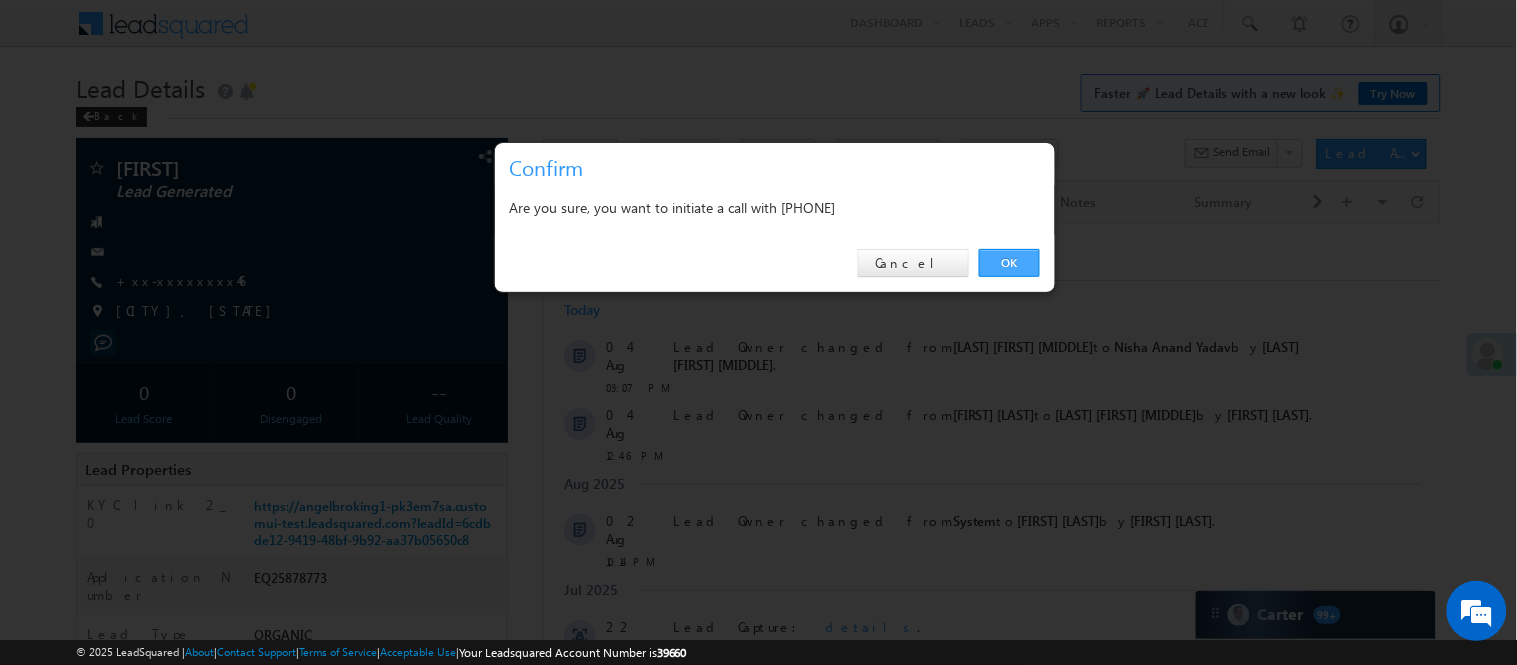 click on "OK" at bounding box center (1009, 263) 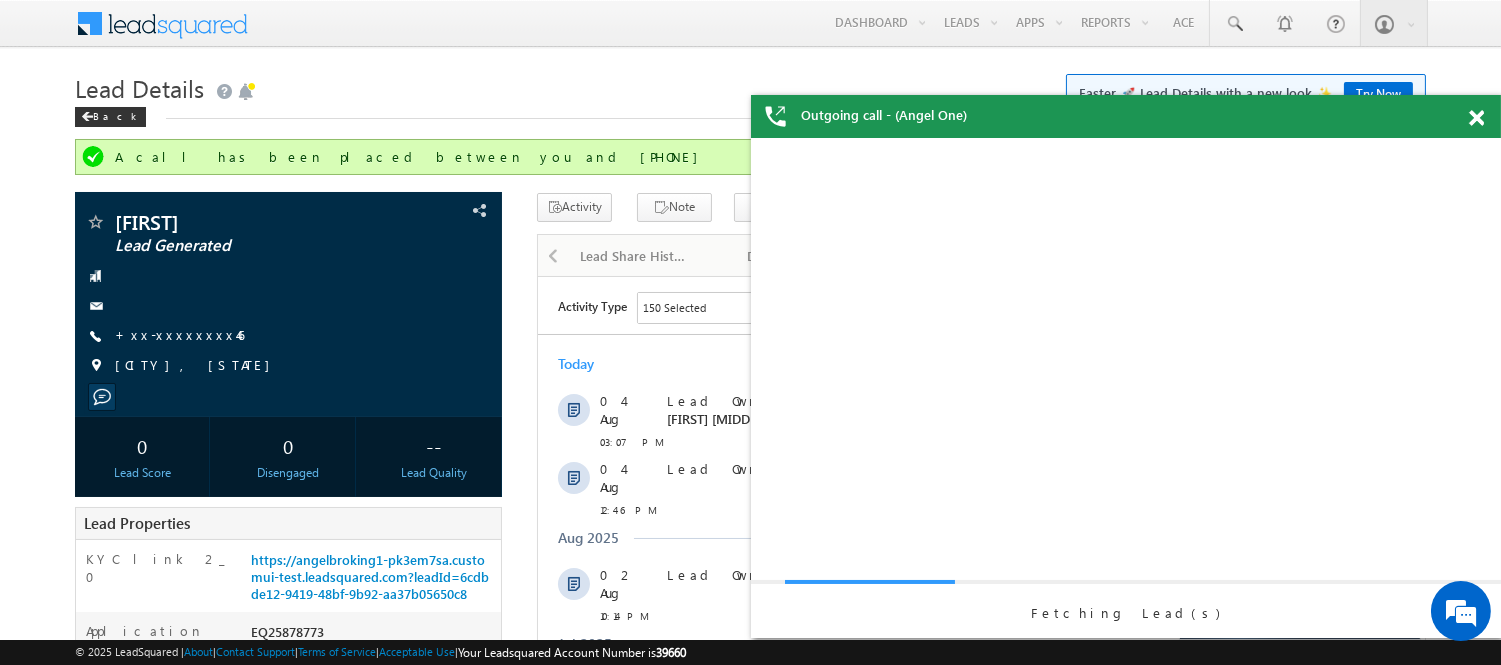 scroll, scrollTop: 0, scrollLeft: 0, axis: both 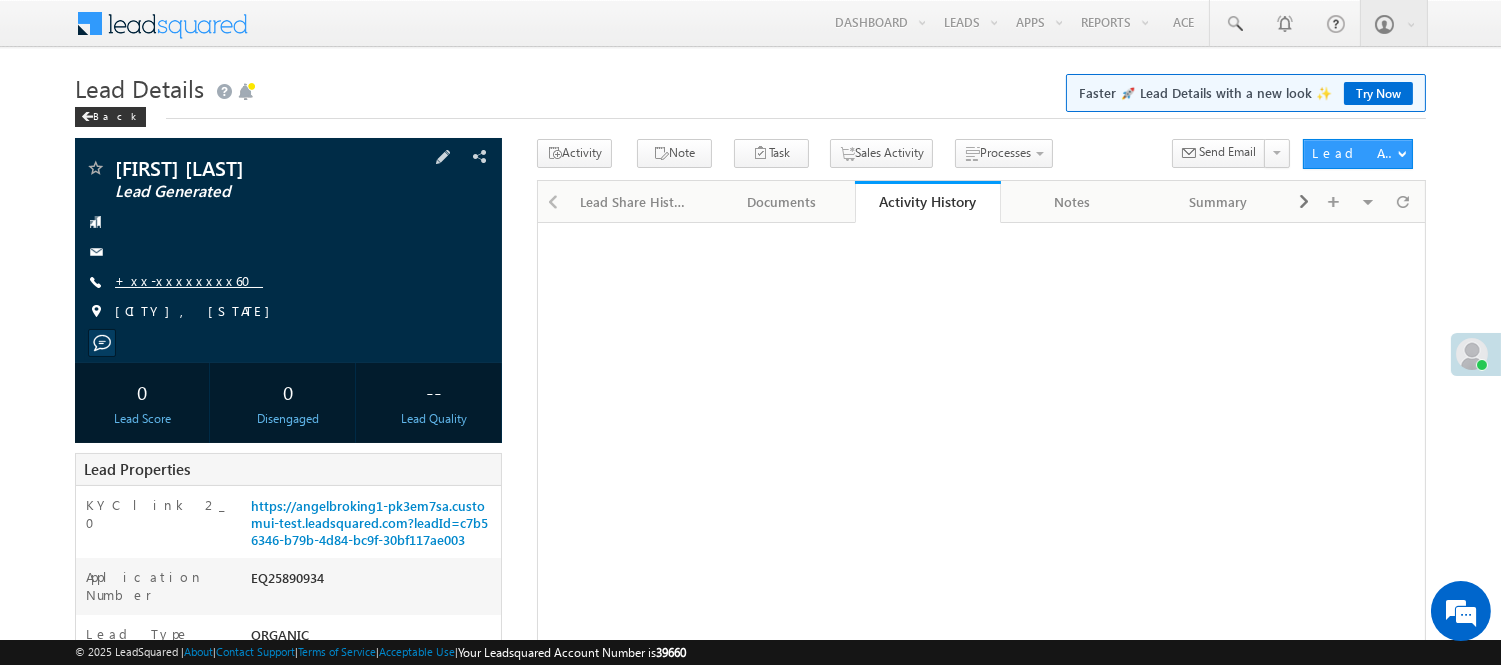 click on "+xx-xxxxxxxx60" at bounding box center [189, 280] 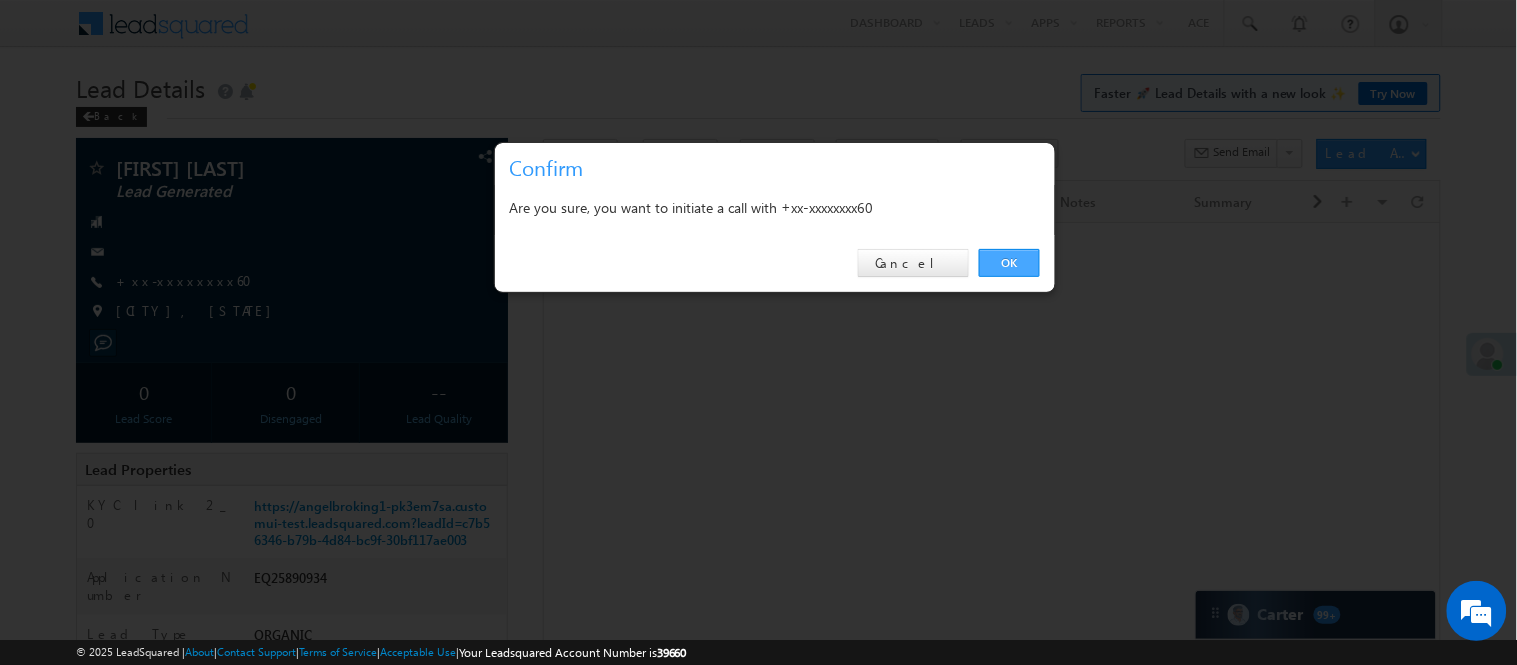 click on "OK" at bounding box center (1009, 263) 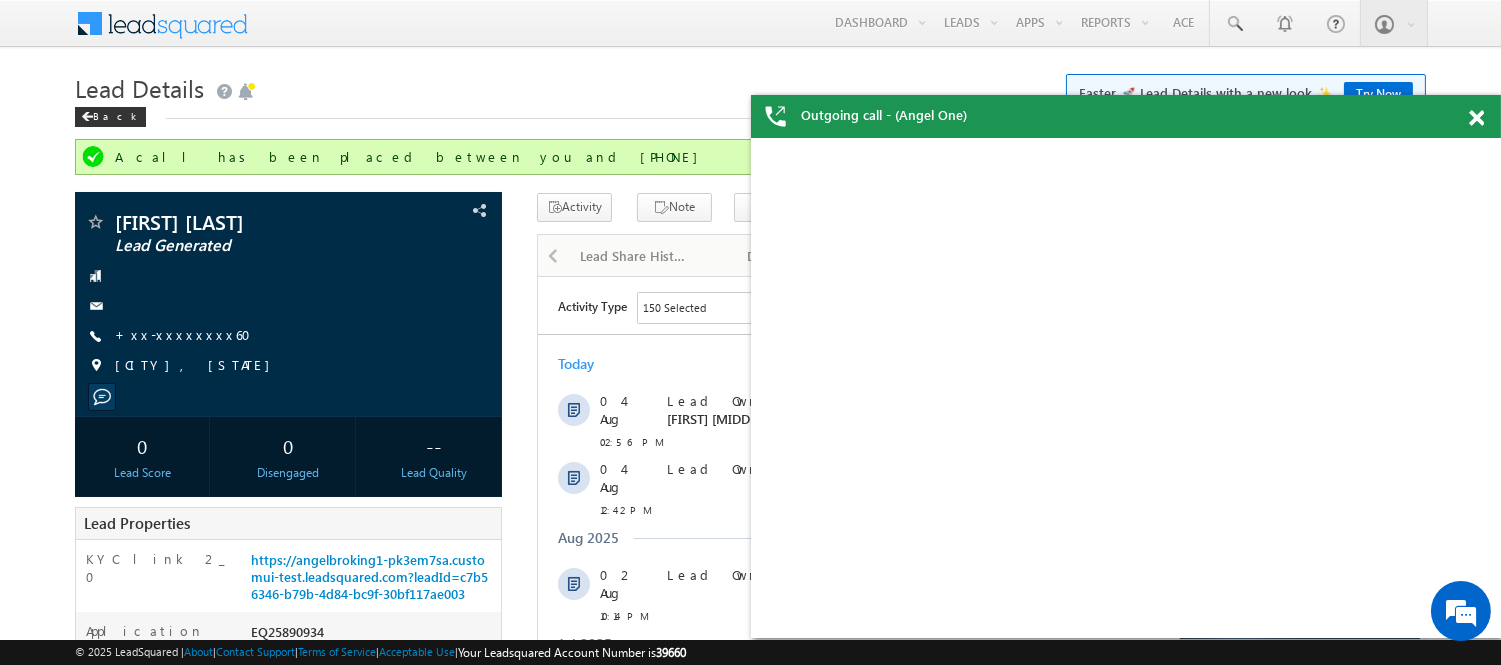 scroll, scrollTop: 0, scrollLeft: 0, axis: both 